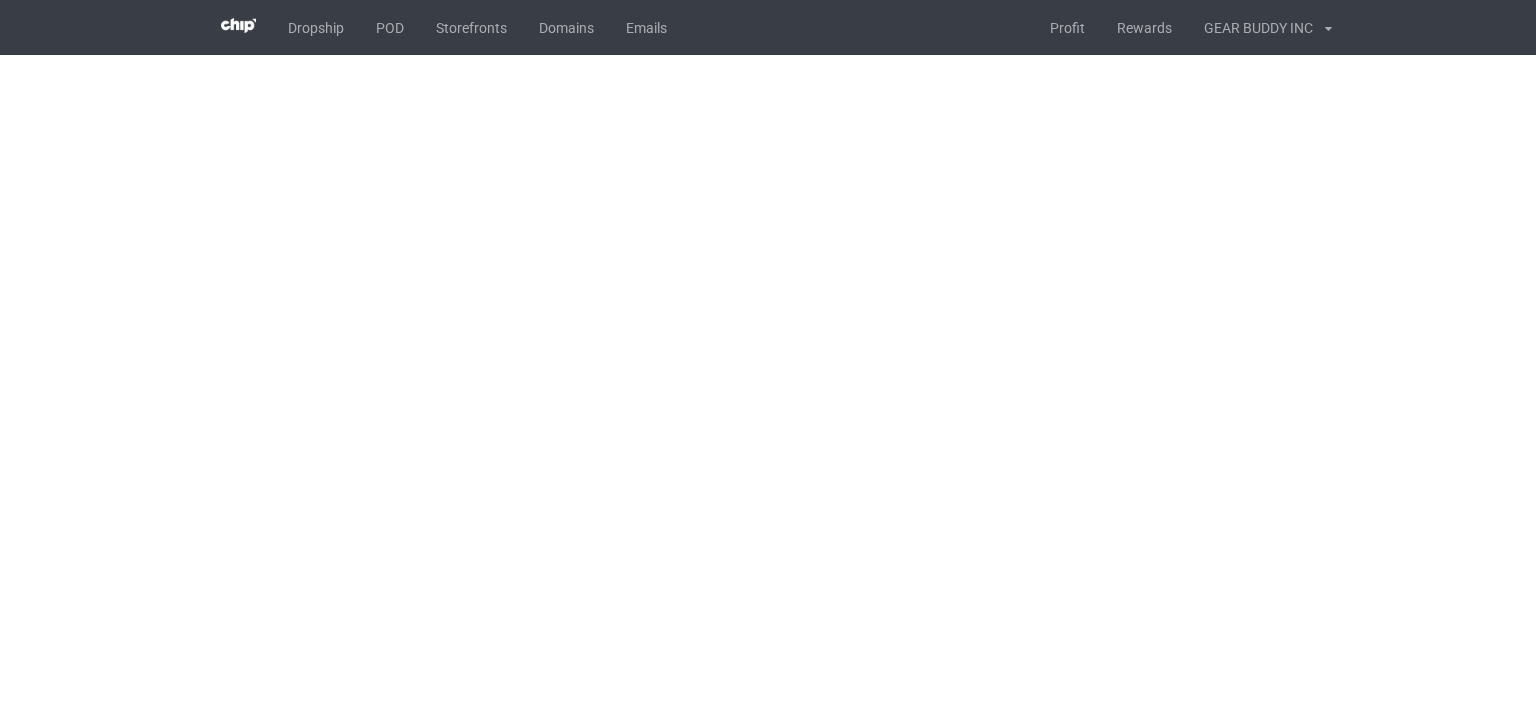 scroll, scrollTop: 0, scrollLeft: 0, axis: both 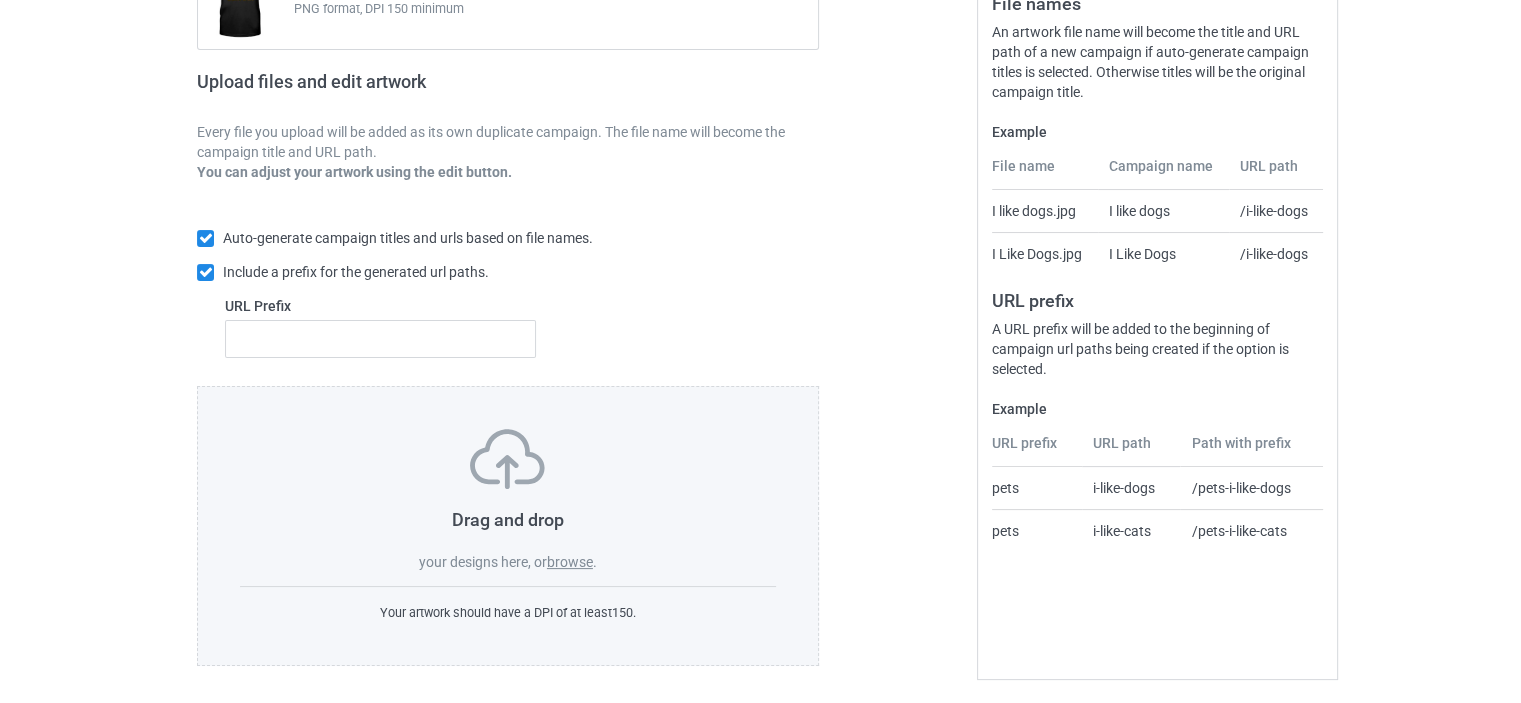 click on "browse" at bounding box center [570, 562] 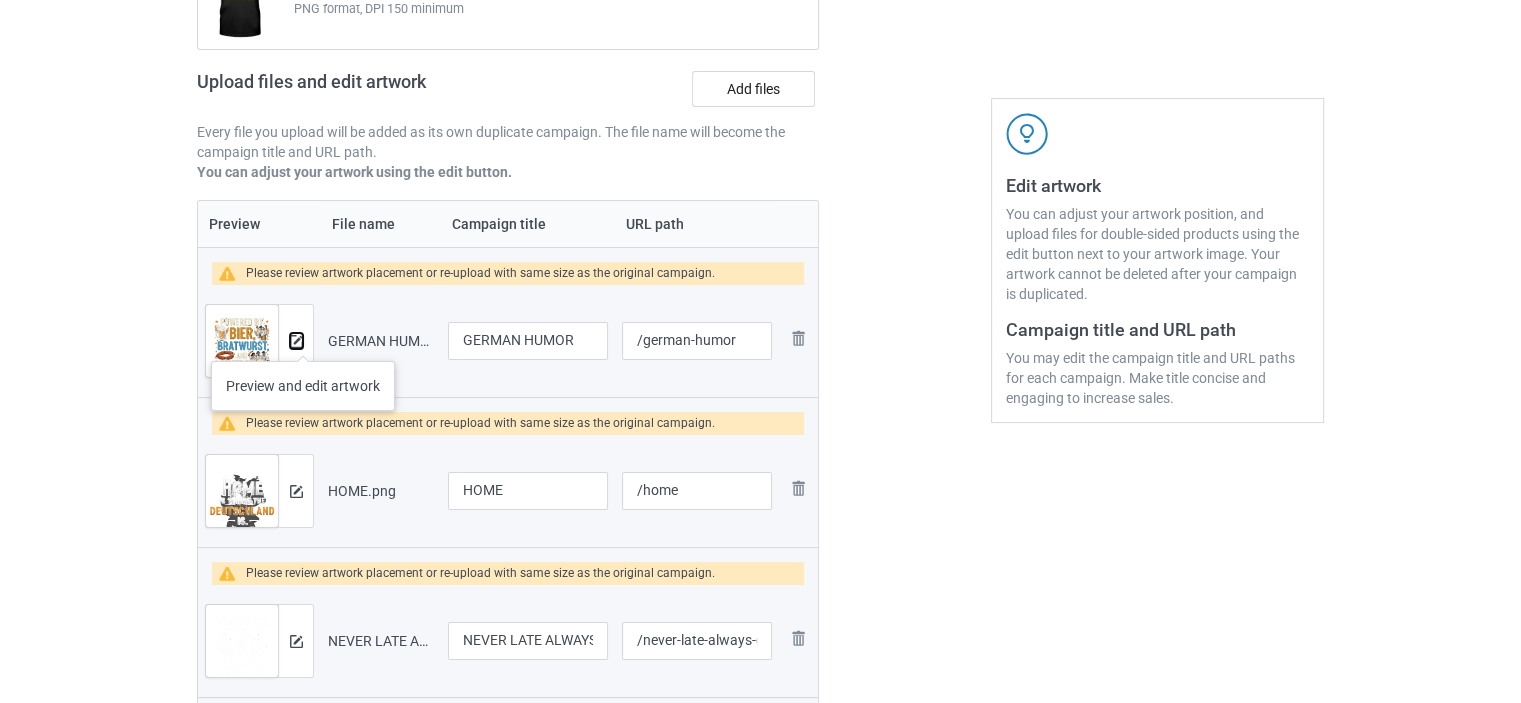 click at bounding box center [295, 341] 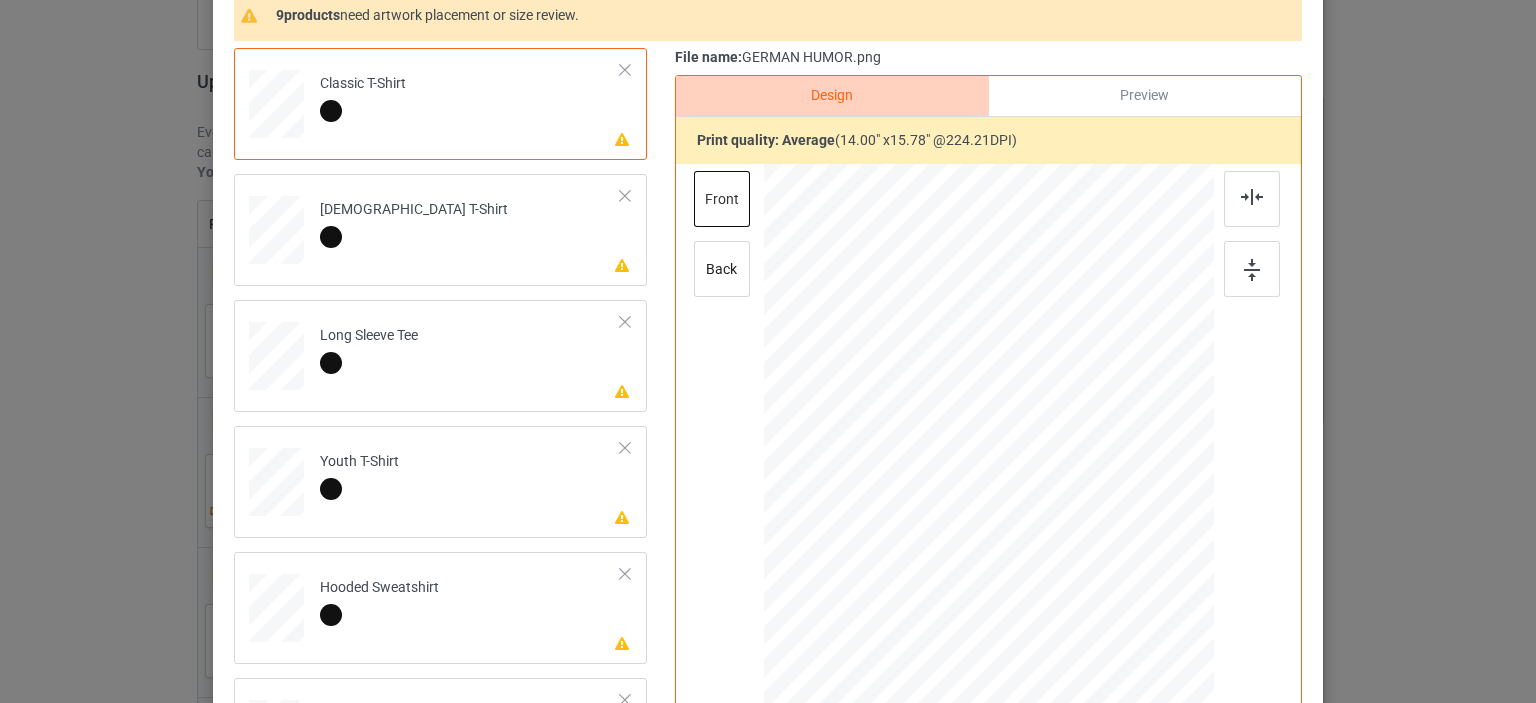 scroll, scrollTop: 200, scrollLeft: 0, axis: vertical 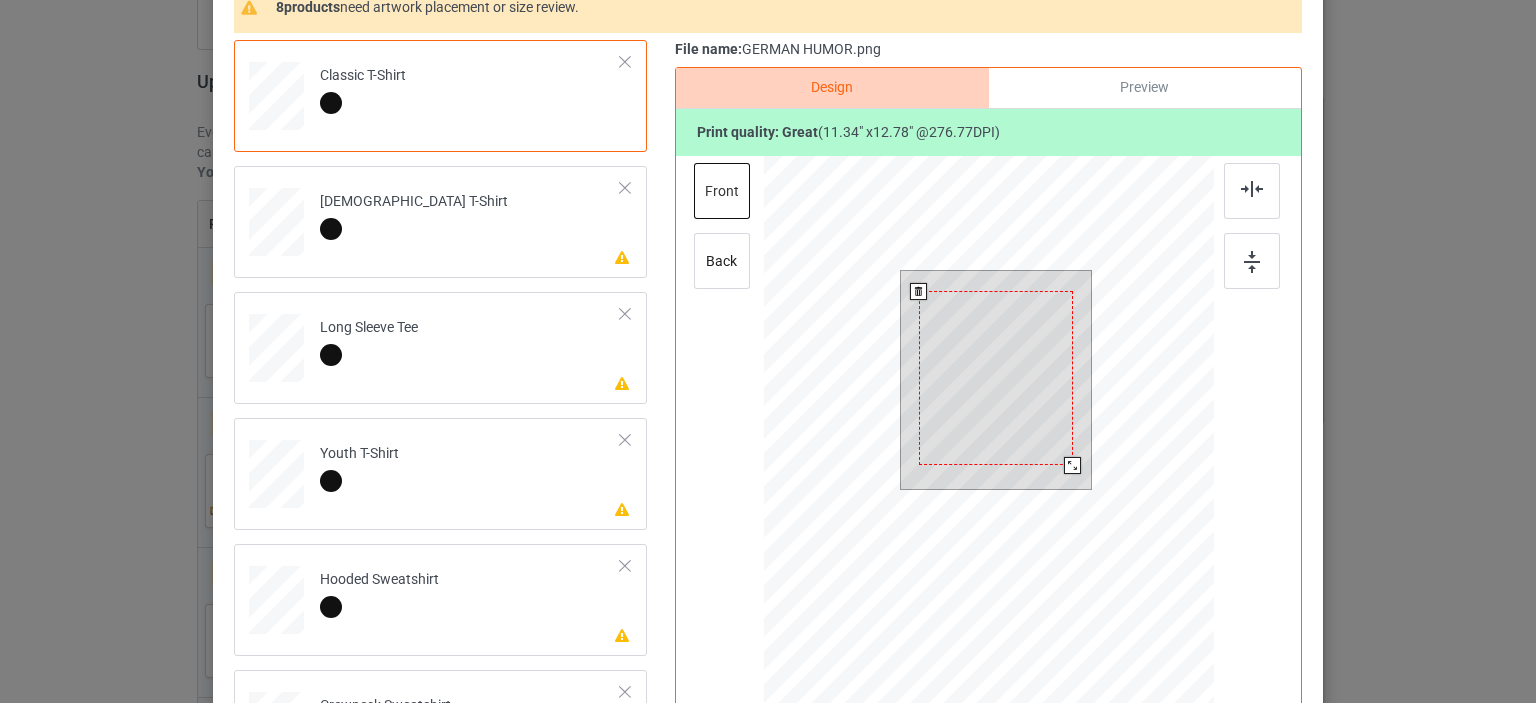 drag, startPoint x: 1084, startPoint y: 480, endPoint x: 1062, endPoint y: 464, distance: 27.202942 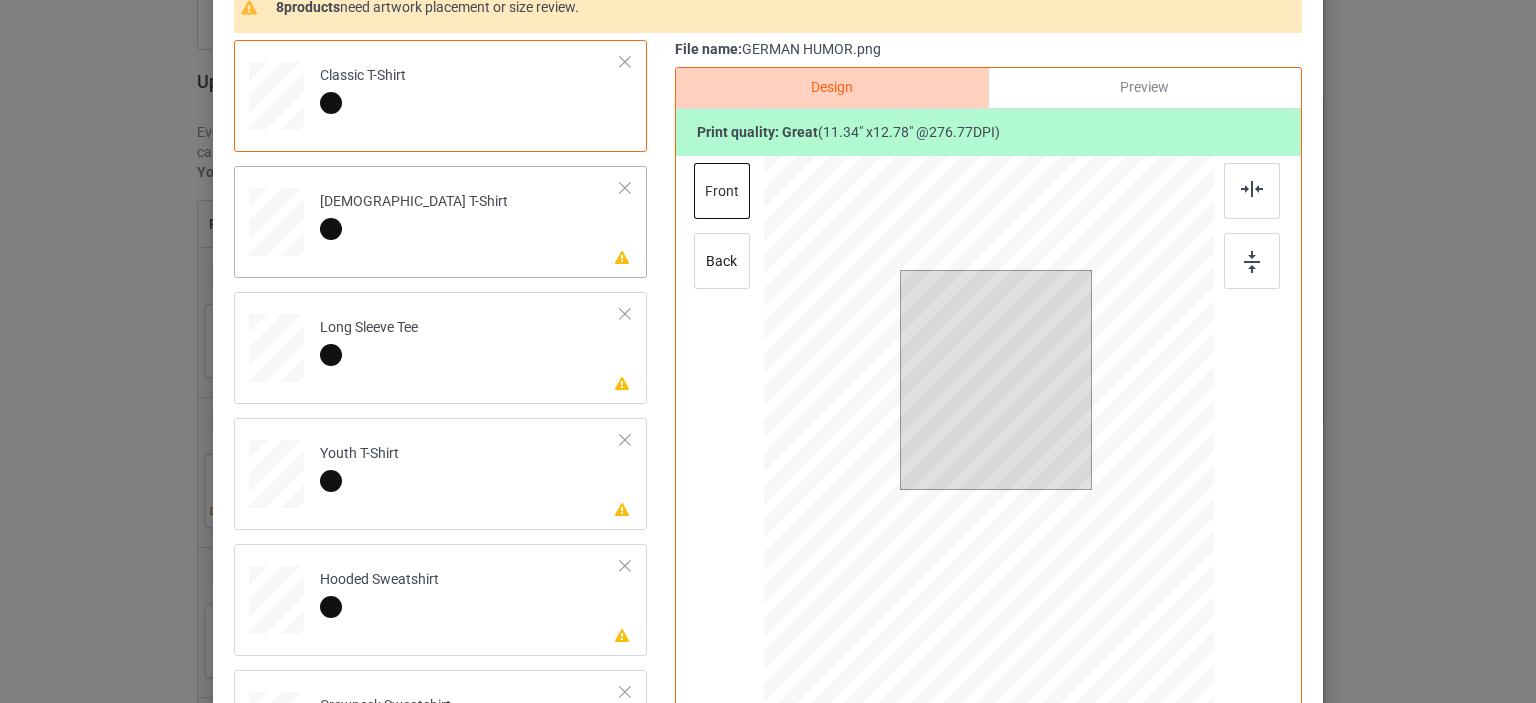 click on "Please review artwork placement Ladies T-Shirt" at bounding box center (470, 218) 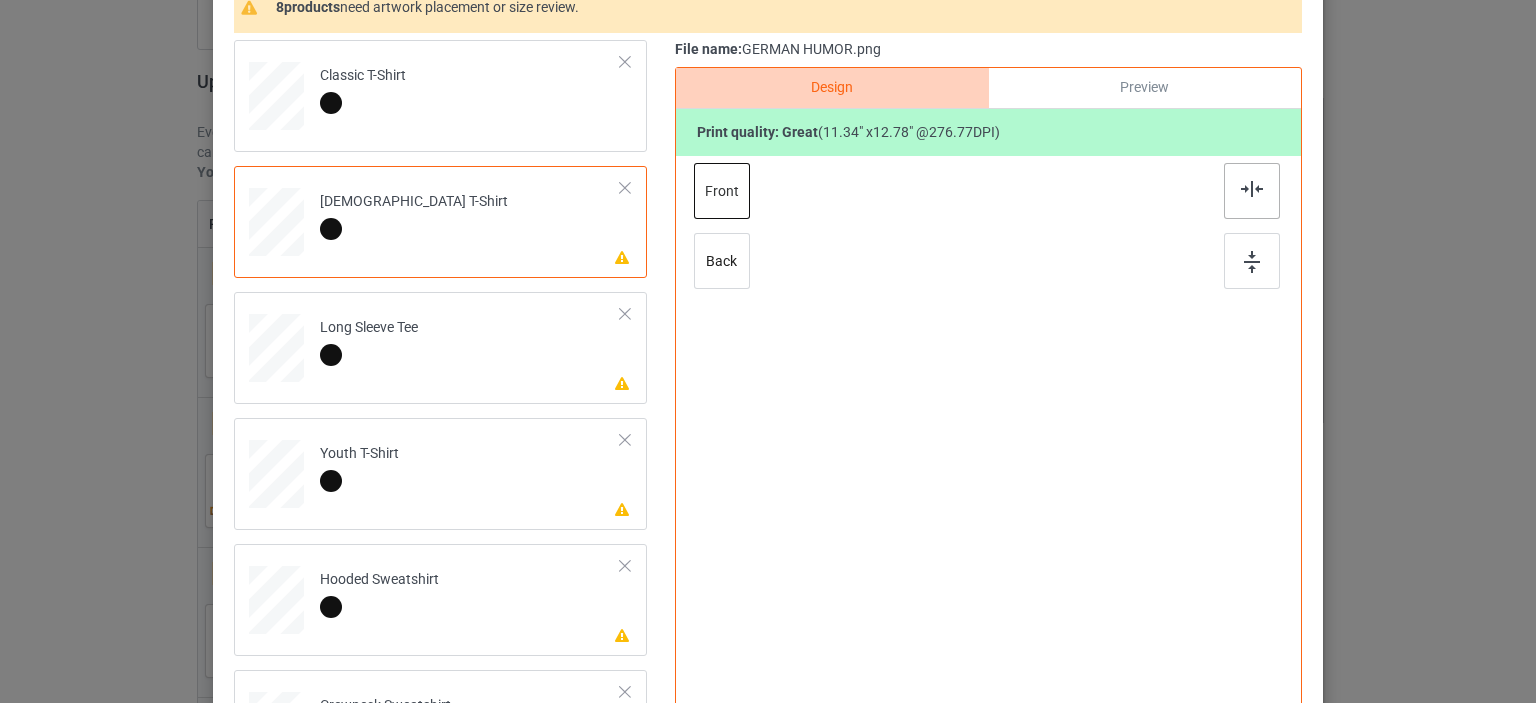 click at bounding box center (1252, 189) 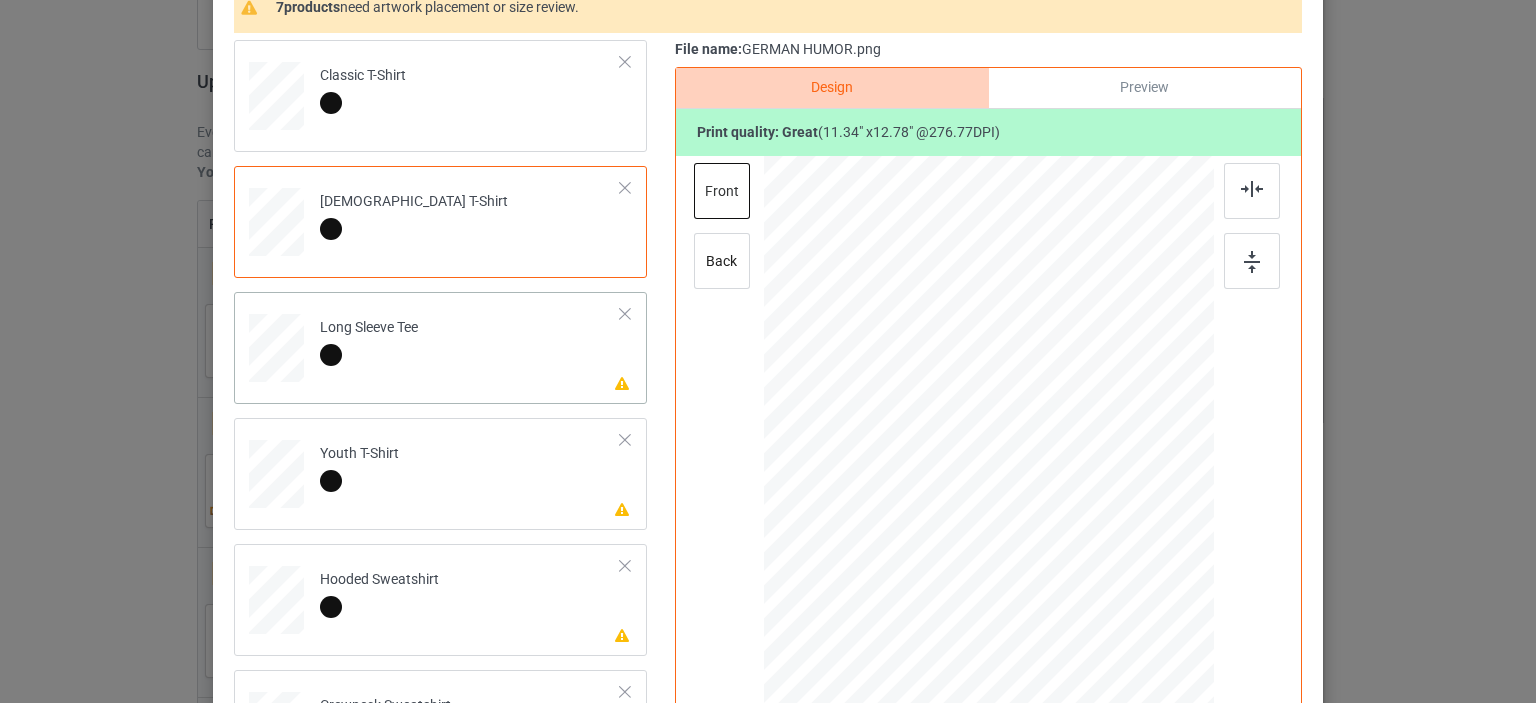 click on "Please review artwork placement Long Sleeve Tee" at bounding box center (470, 344) 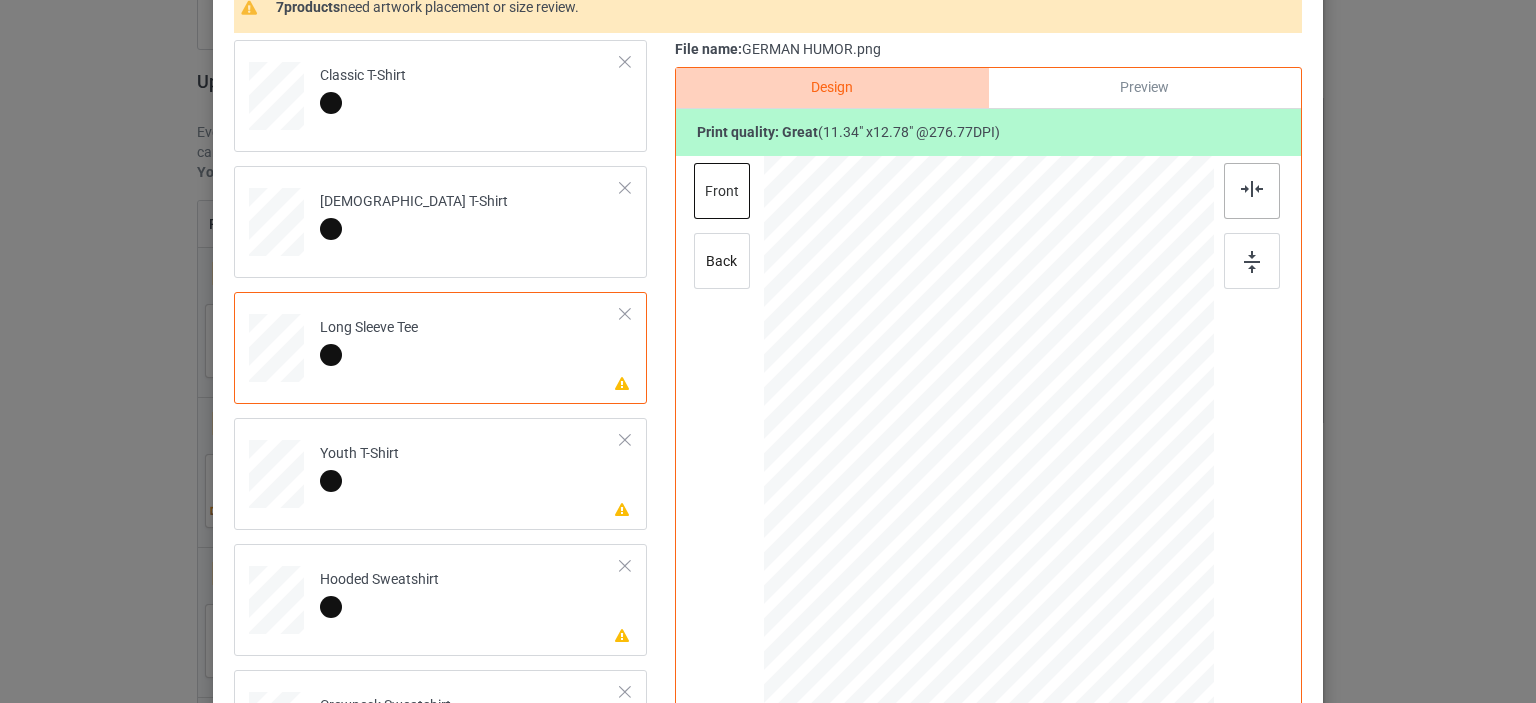 click at bounding box center (1252, 189) 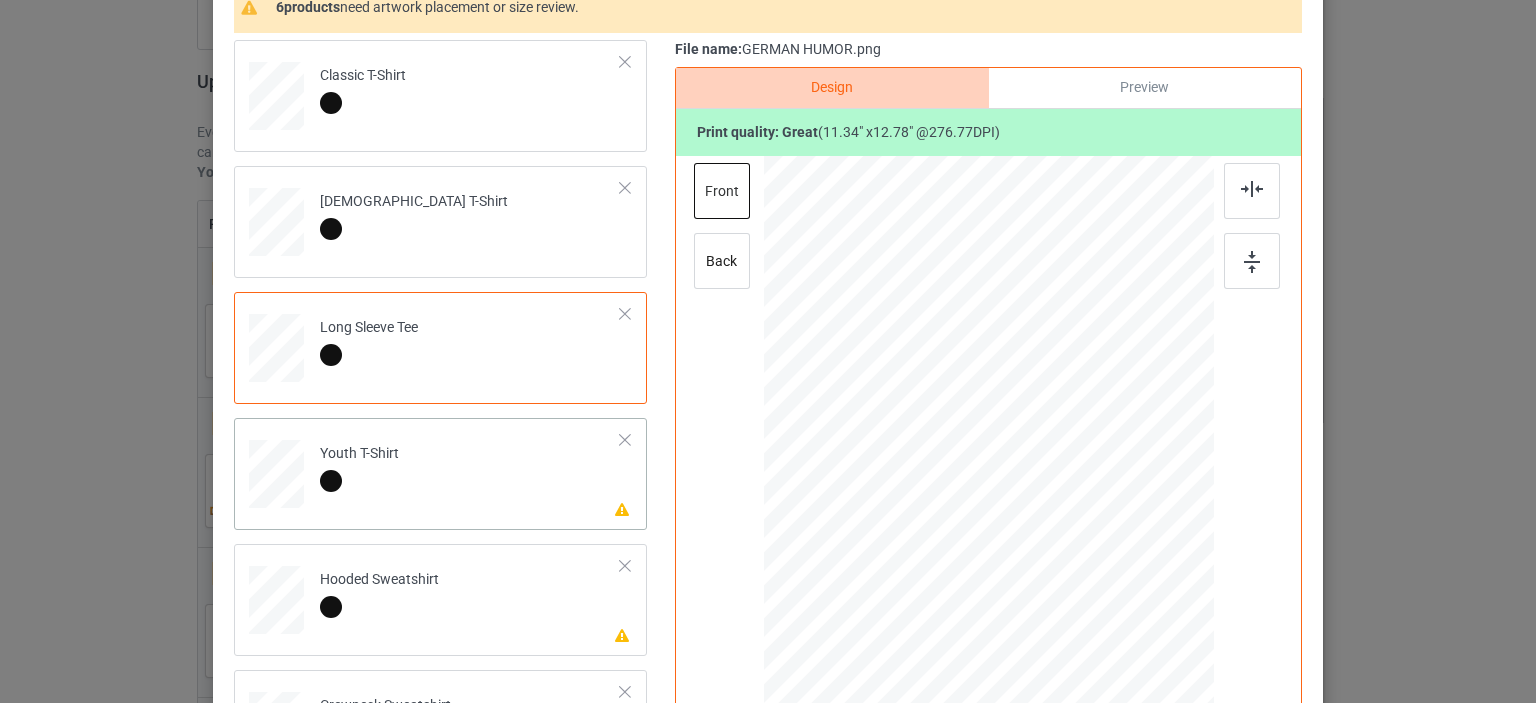 click on "Please review artwork placement Youth T-Shirt" at bounding box center [440, 474] 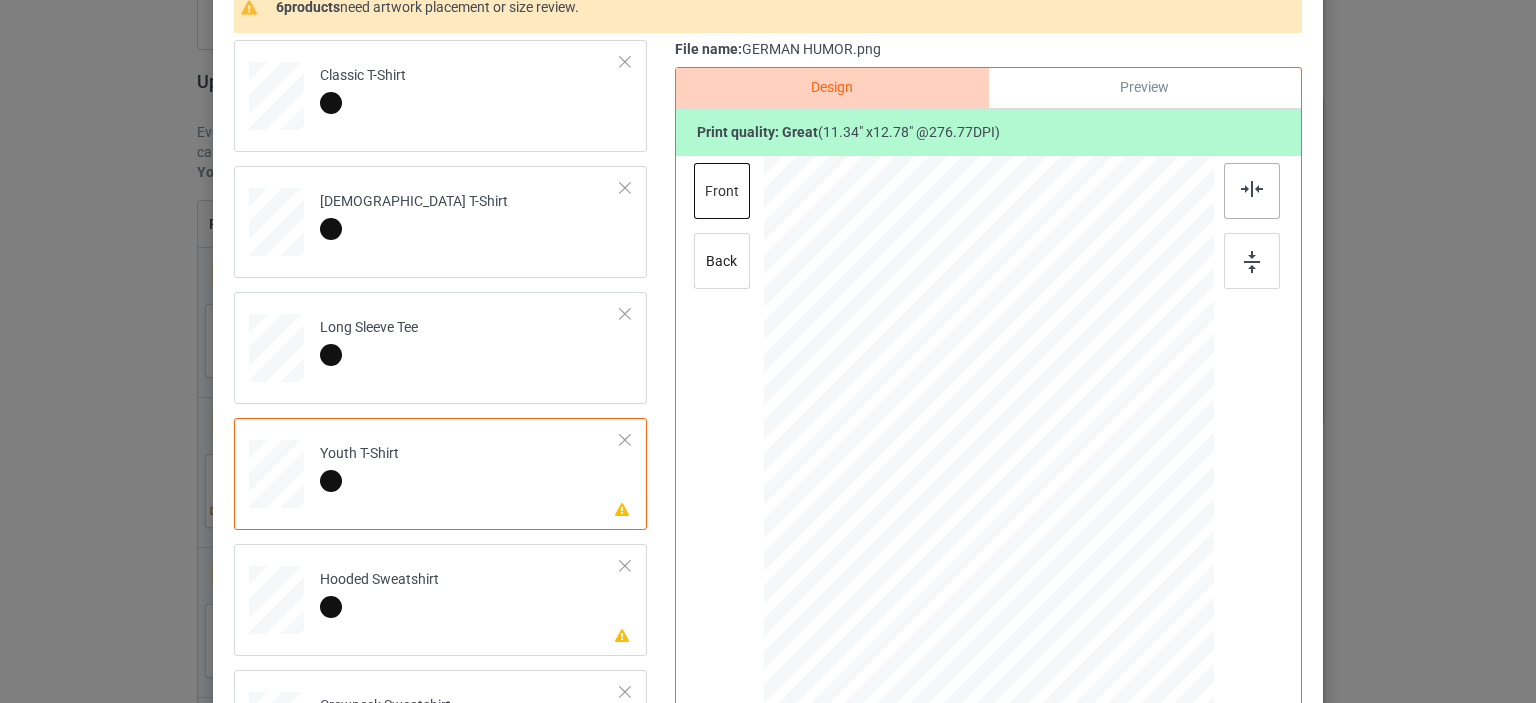 click at bounding box center (1252, 189) 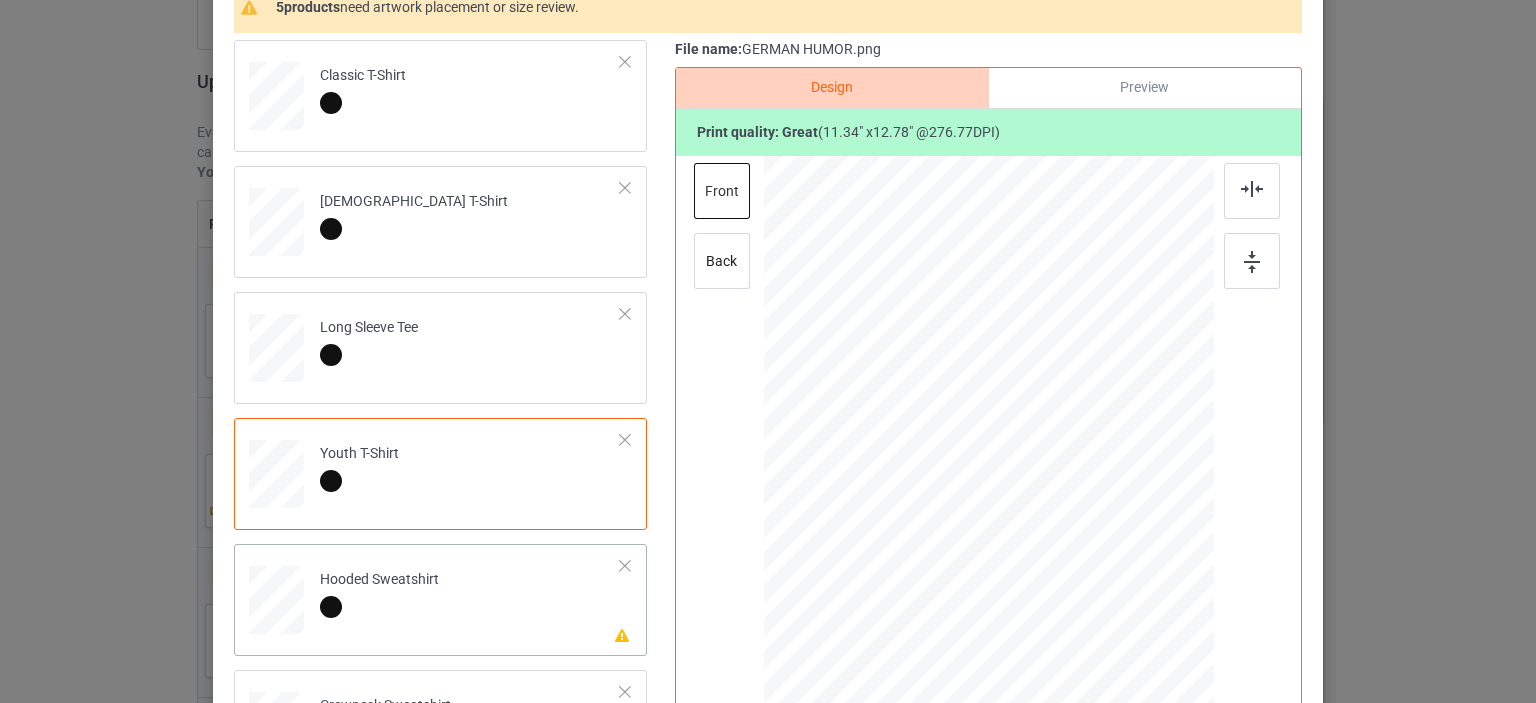 click on "Hooded Sweatshirt" at bounding box center [379, 593] 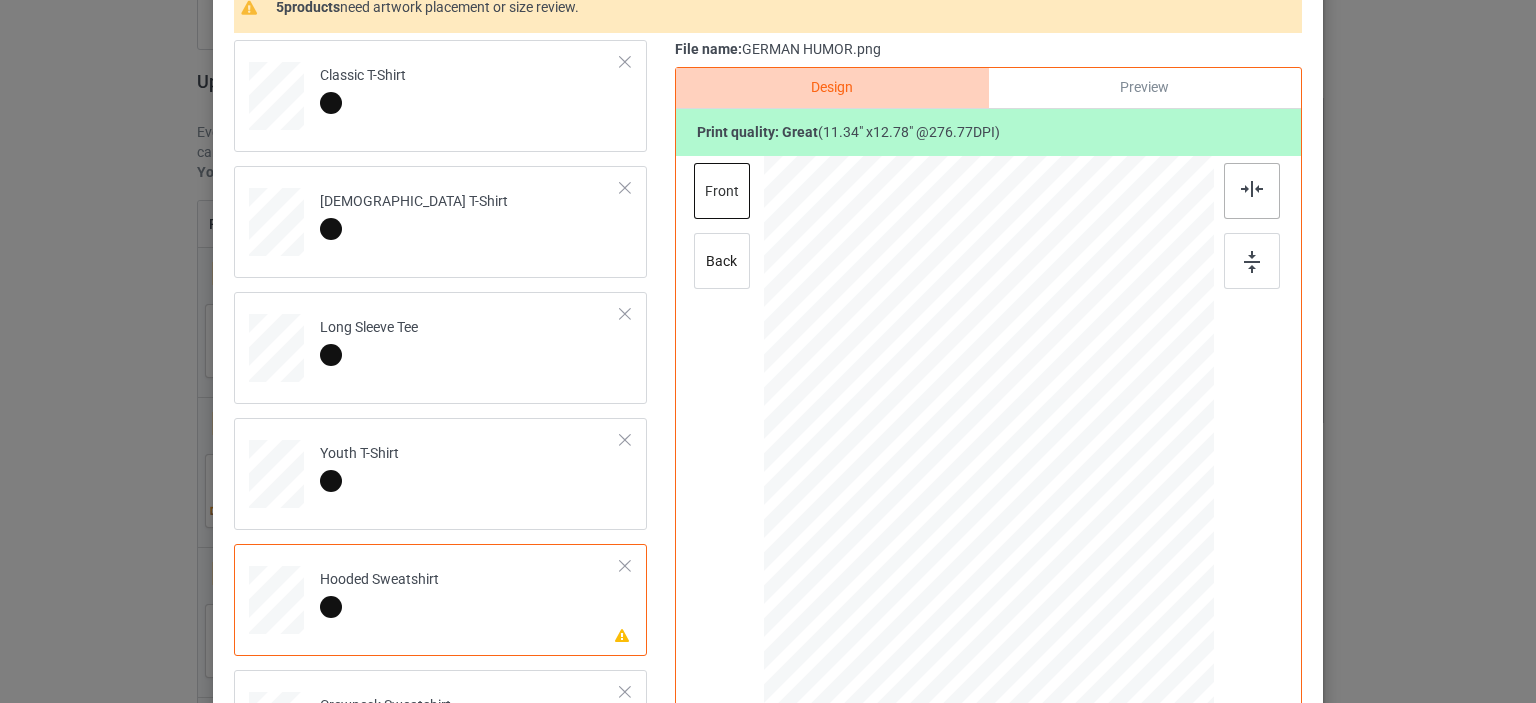 click at bounding box center [1252, 189] 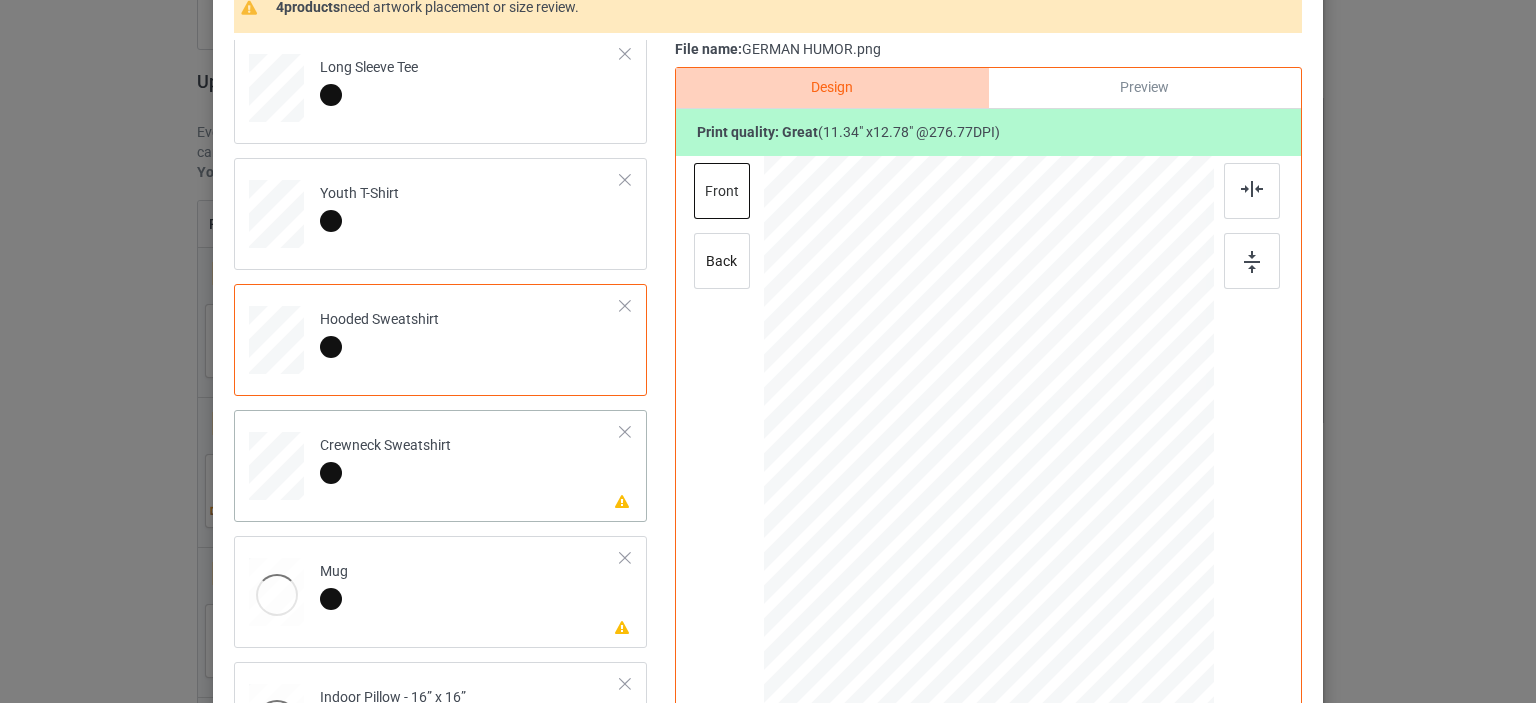 scroll, scrollTop: 266, scrollLeft: 0, axis: vertical 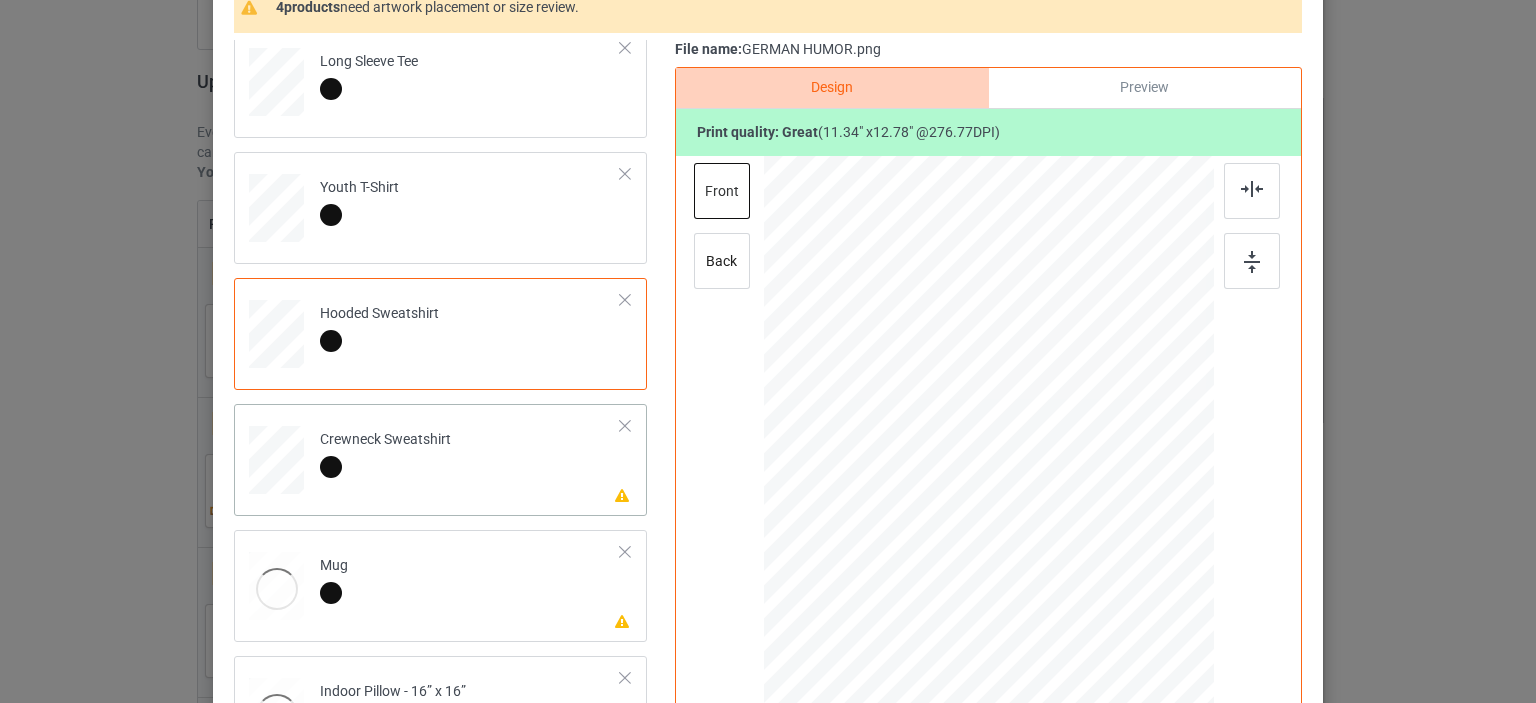 click on "Please review artwork placement Crewneck Sweatshirt" at bounding box center [470, 456] 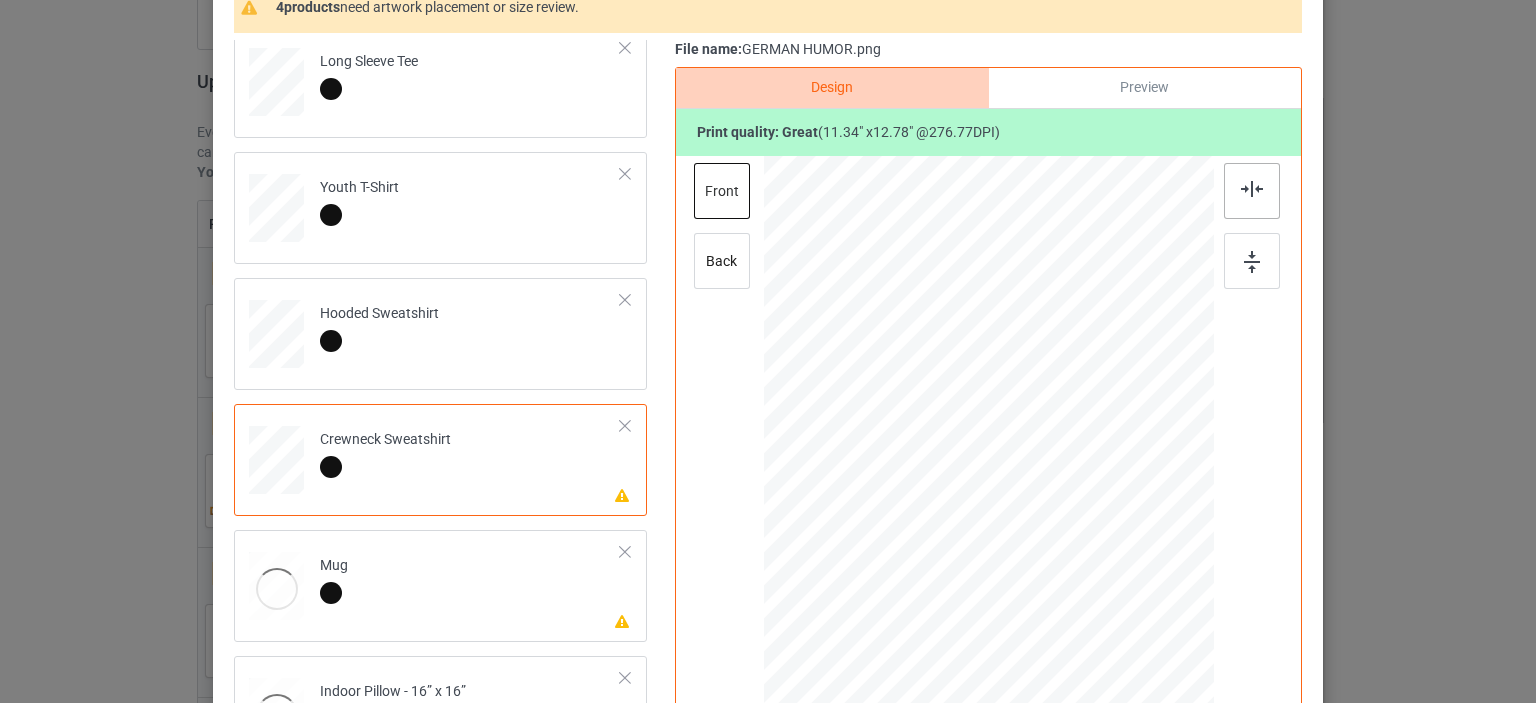 click at bounding box center (1252, 191) 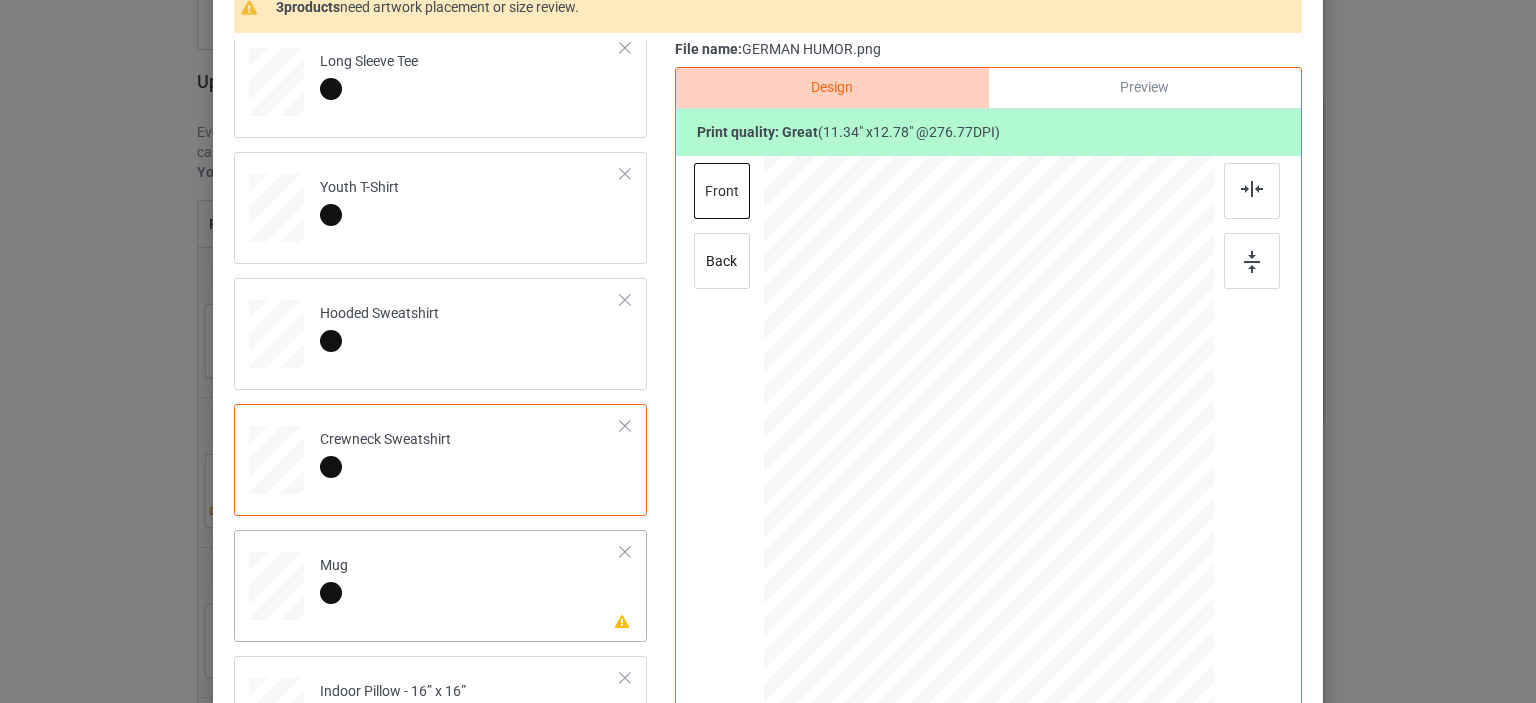click on "Mug" at bounding box center [334, 579] 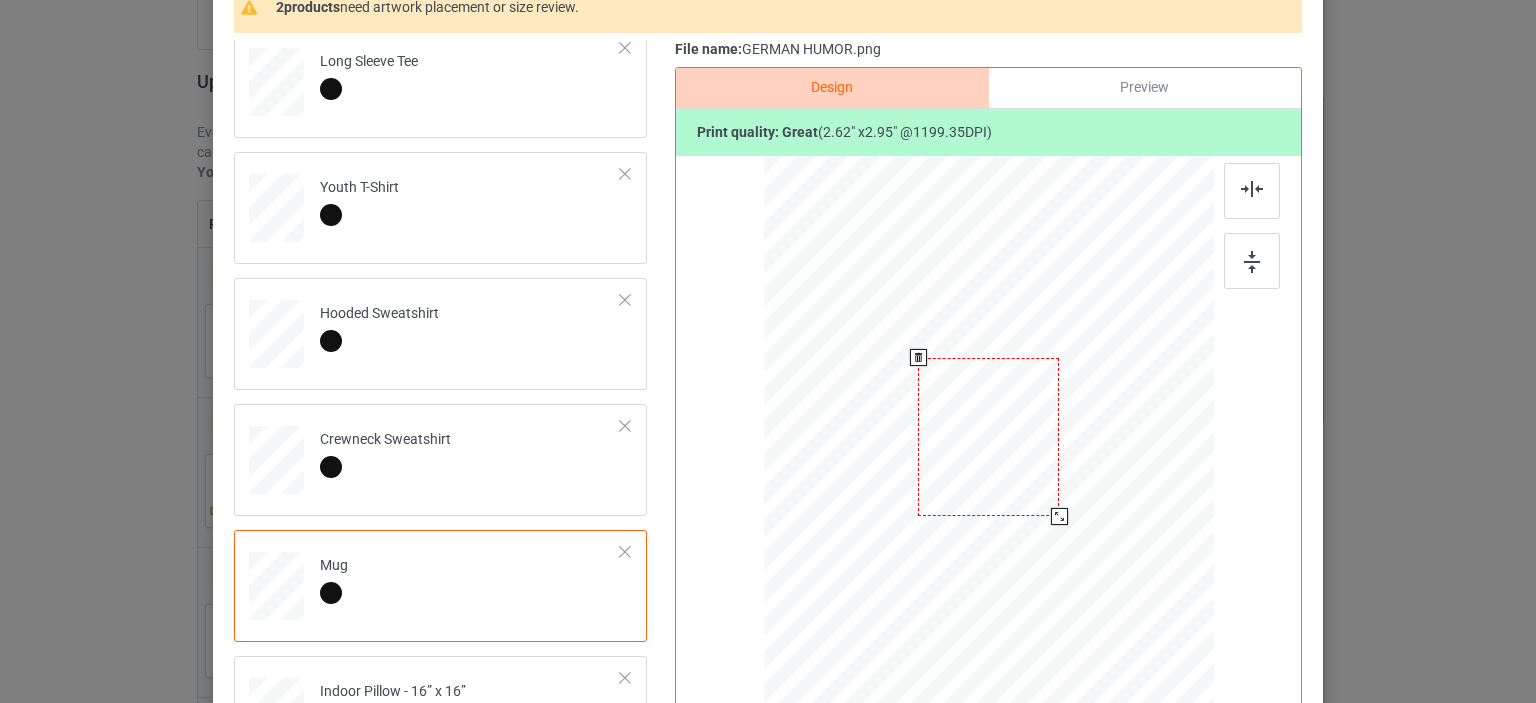 drag, startPoint x: 1116, startPoint y: 588, endPoint x: 1055, endPoint y: 513, distance: 96.67471 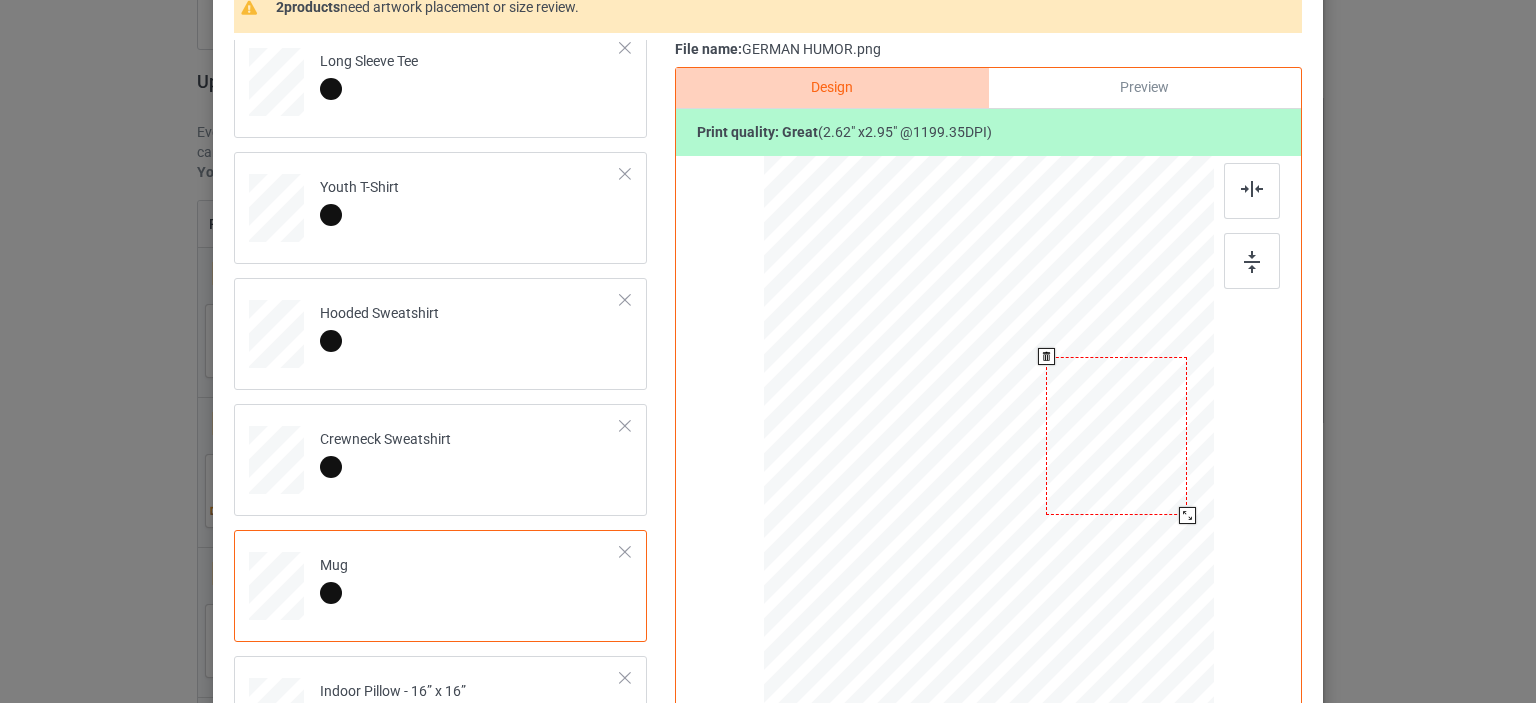 drag, startPoint x: 937, startPoint y: 442, endPoint x: 1065, endPoint y: 440, distance: 128.01562 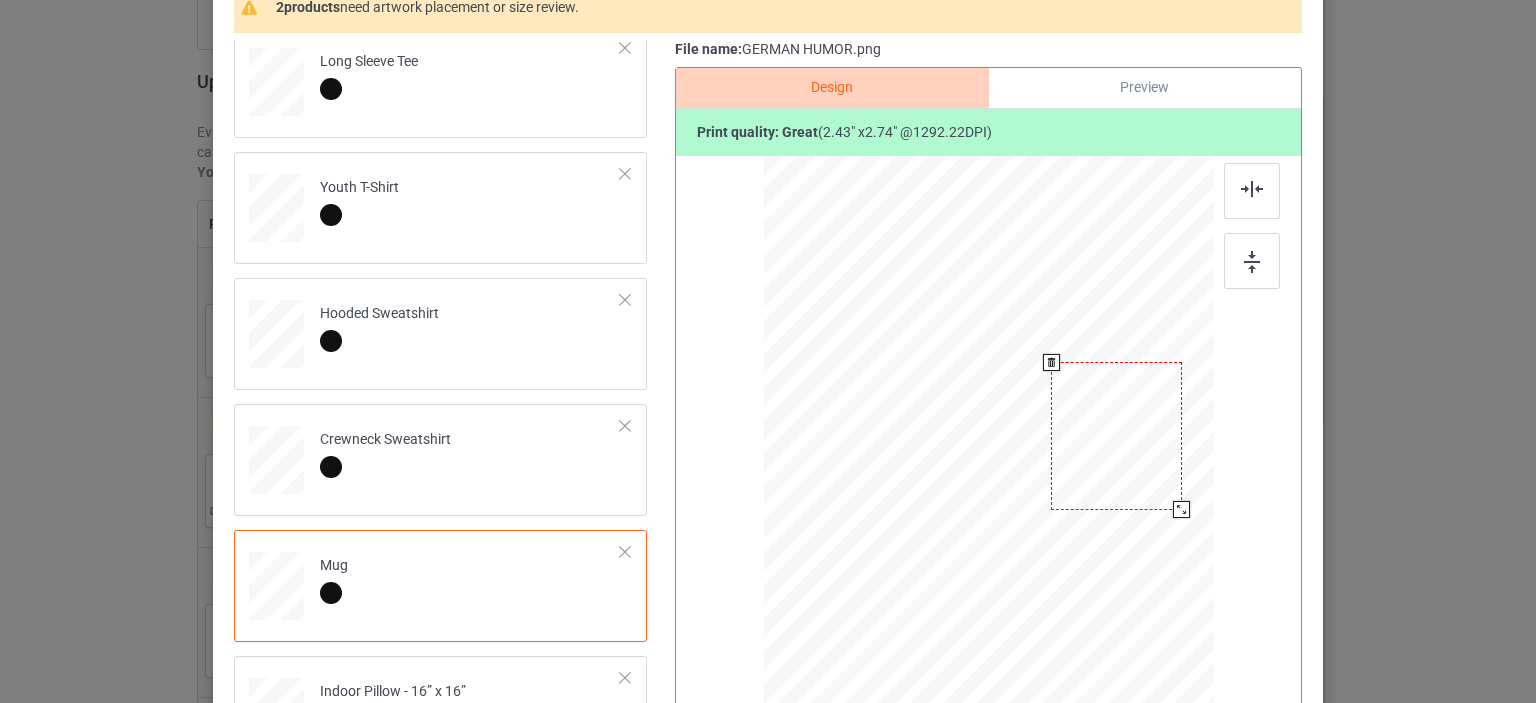 click at bounding box center [1181, 509] 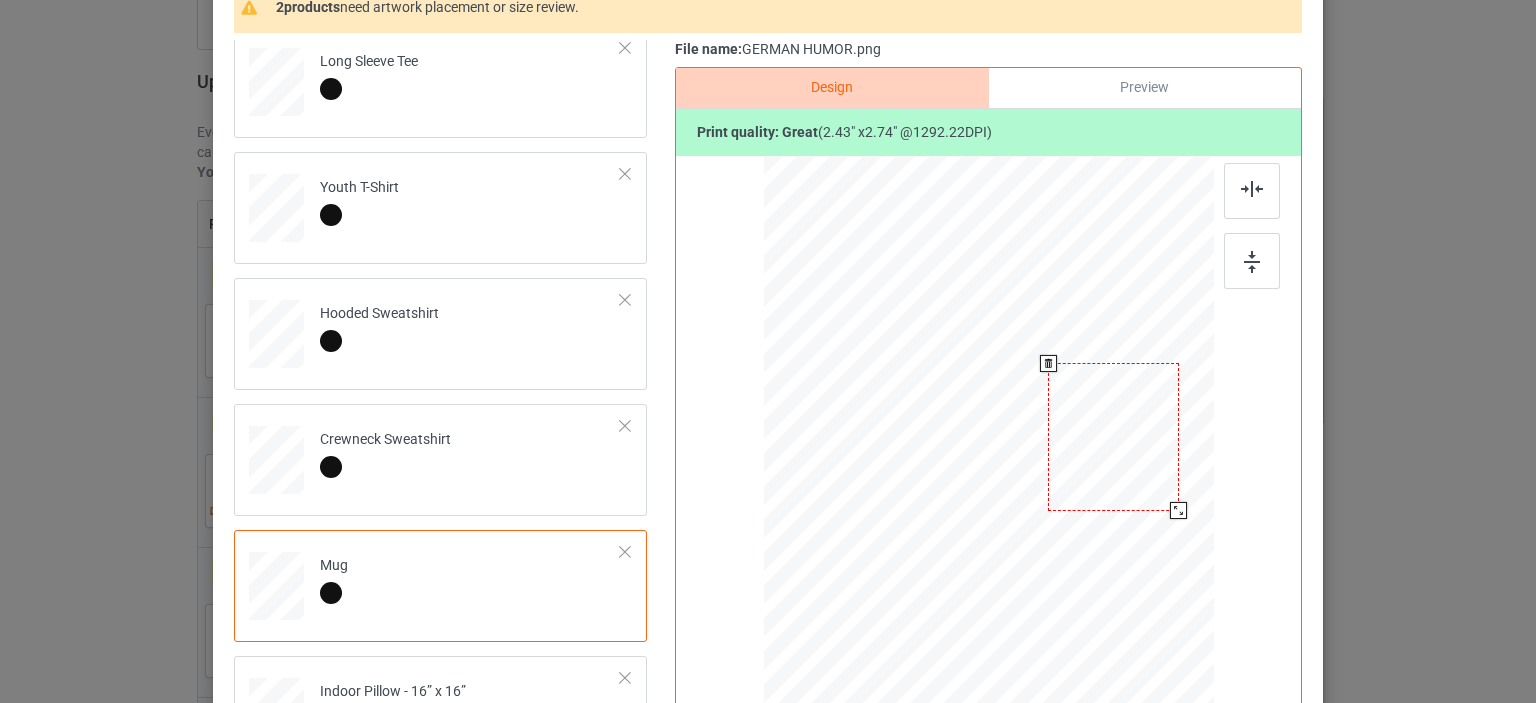 click at bounding box center (1113, 436) 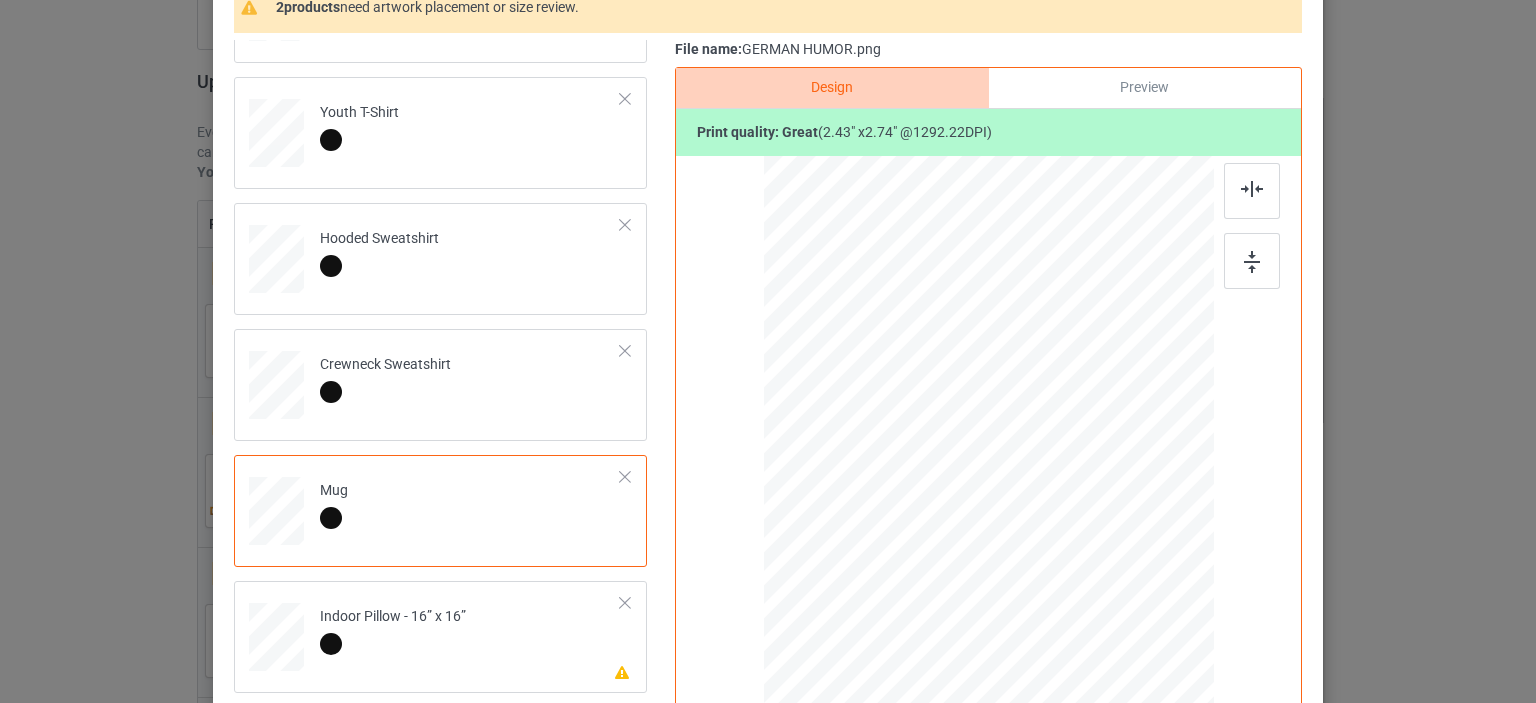 scroll, scrollTop: 344, scrollLeft: 0, axis: vertical 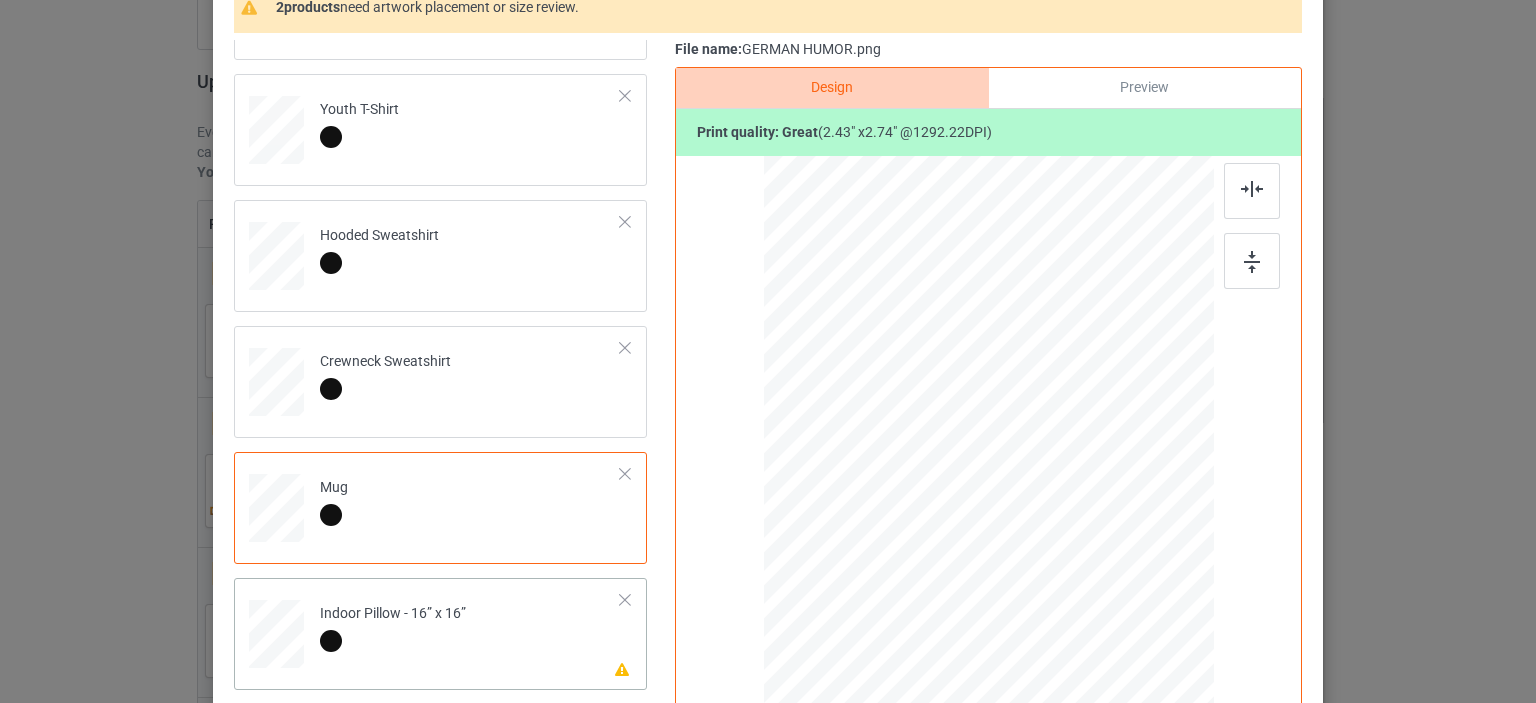 click on "Indoor Pillow - 16” x 16”" at bounding box center (393, 627) 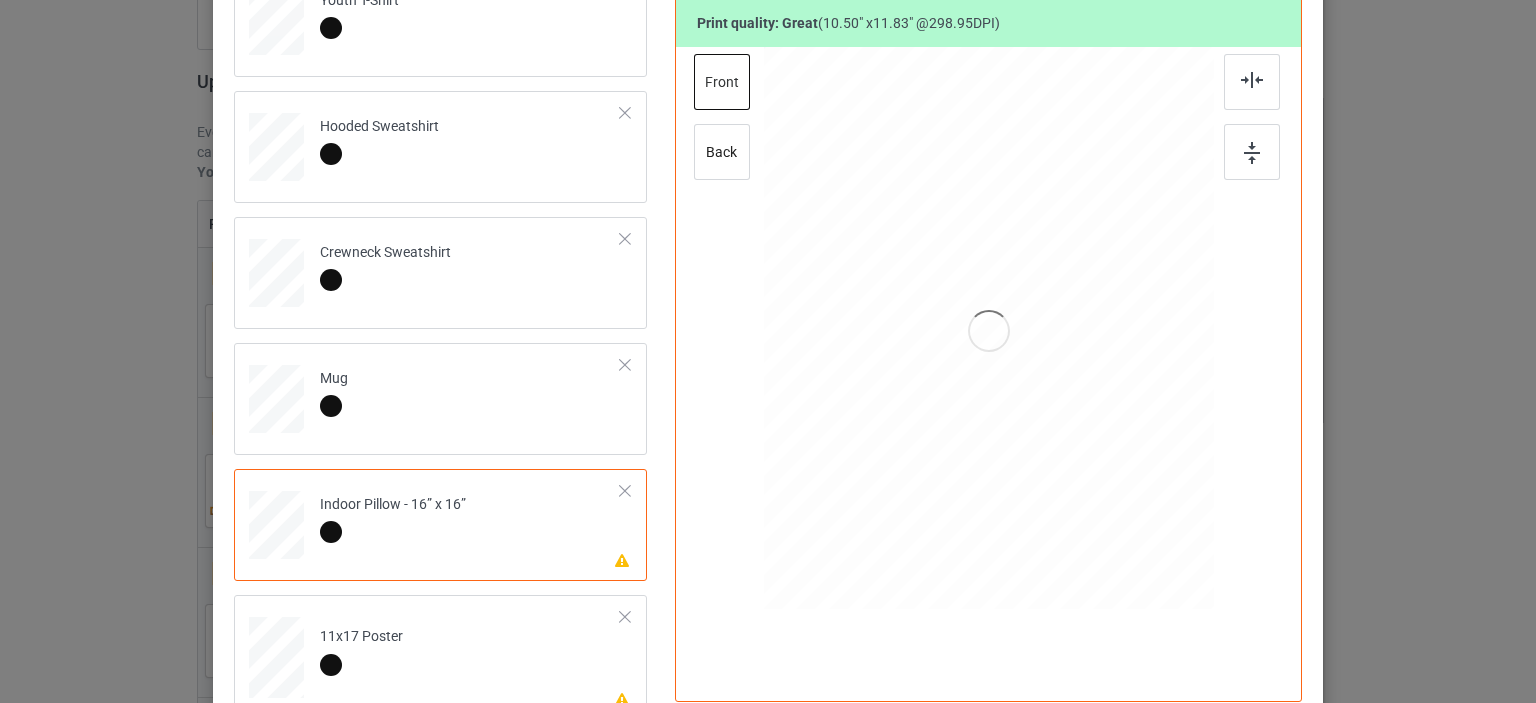 scroll, scrollTop: 333, scrollLeft: 0, axis: vertical 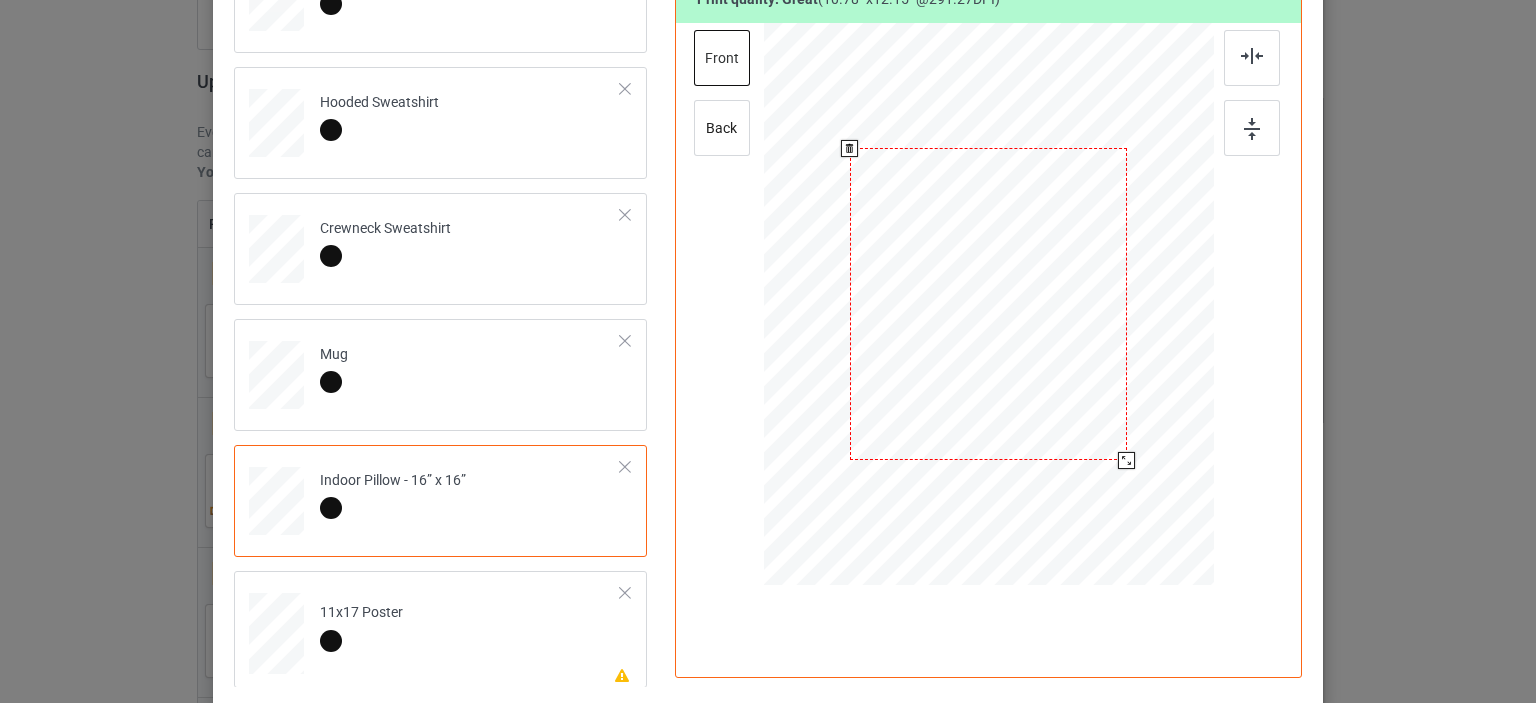 click at bounding box center [1126, 460] 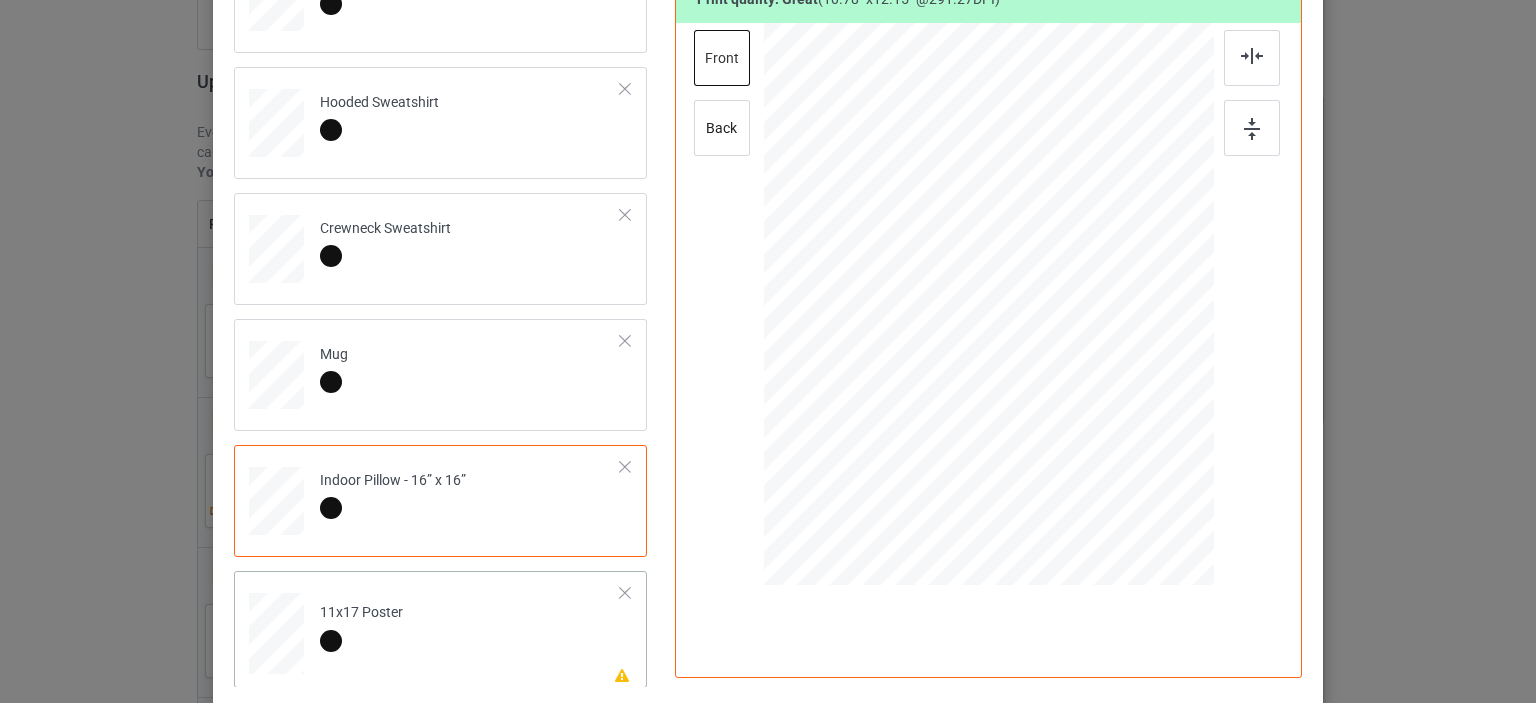 click on "Please review artwork placement 11x17 Poster" at bounding box center (470, 629) 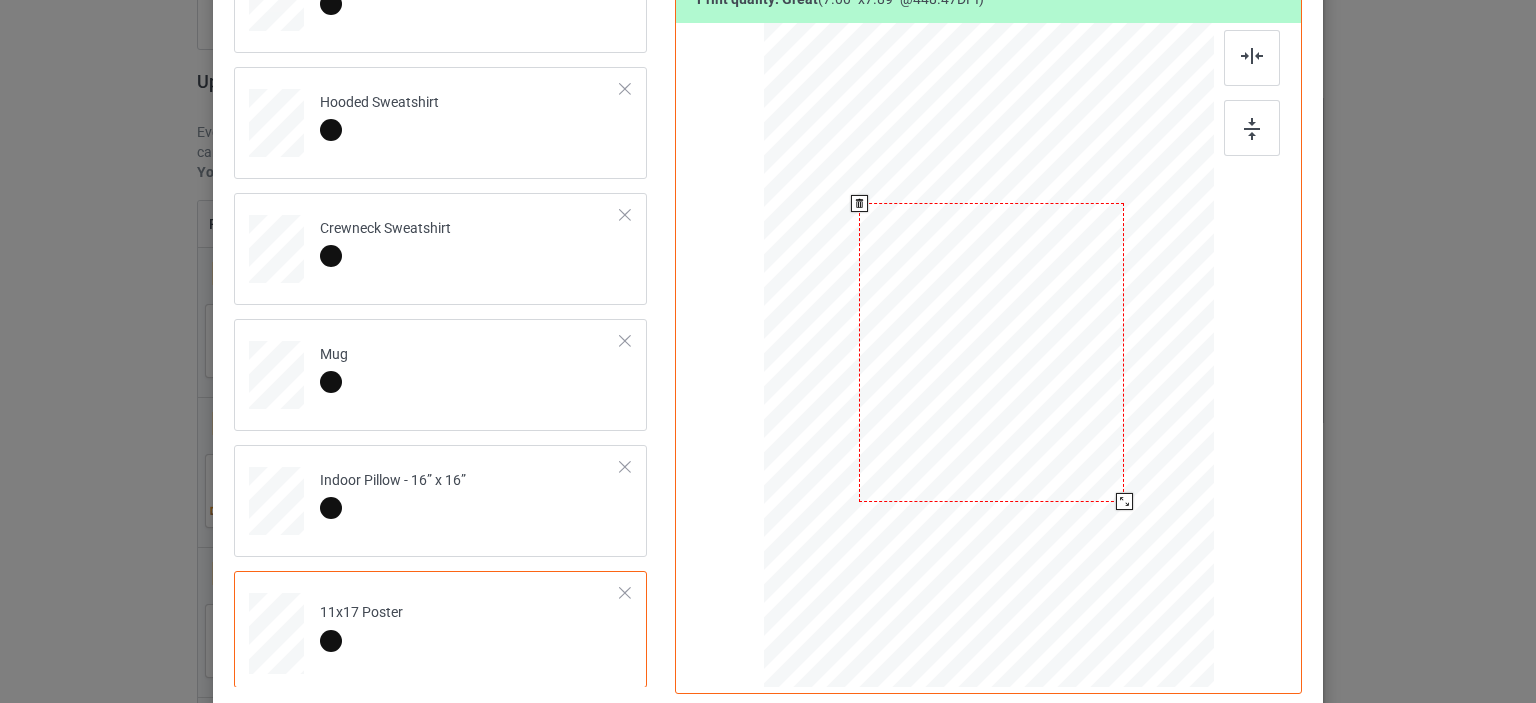 click at bounding box center [1124, 501] 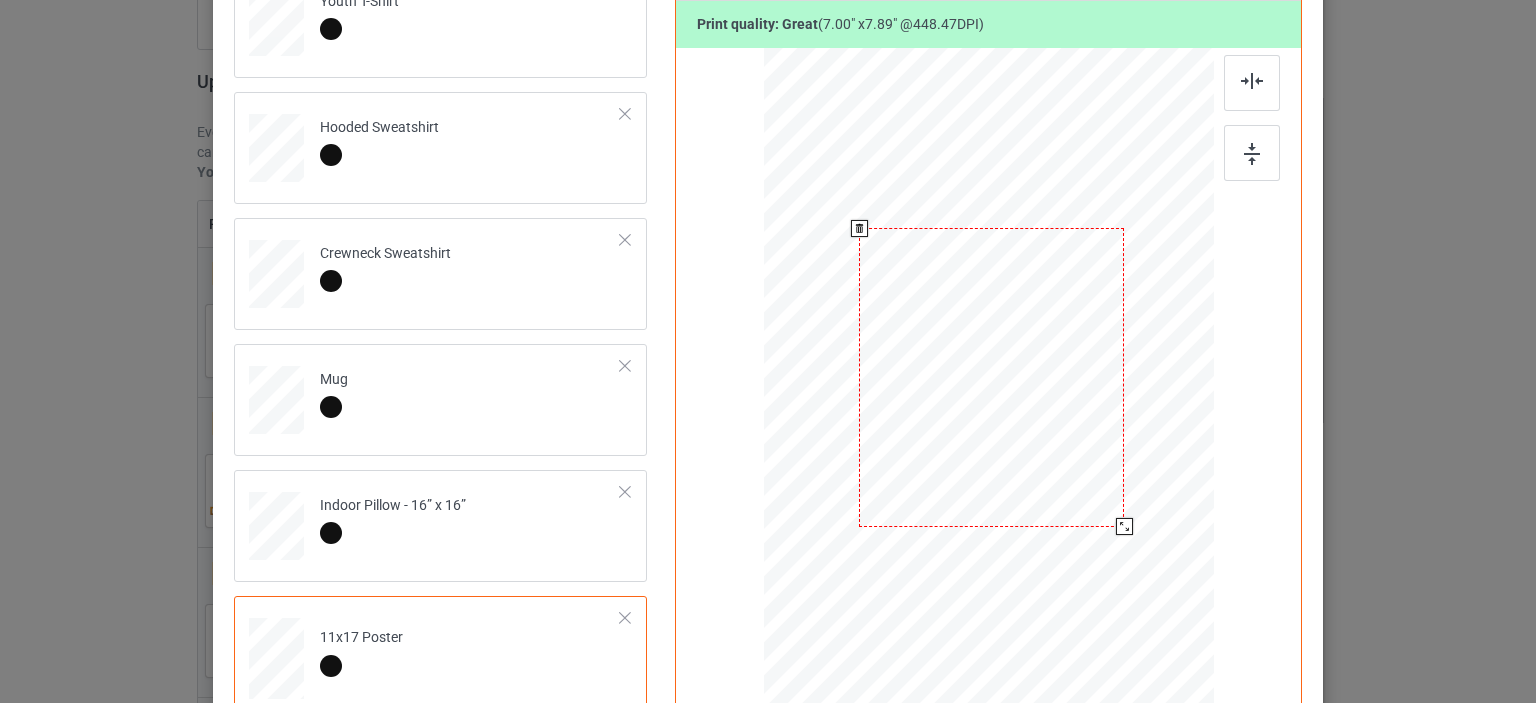 scroll, scrollTop: 266, scrollLeft: 0, axis: vertical 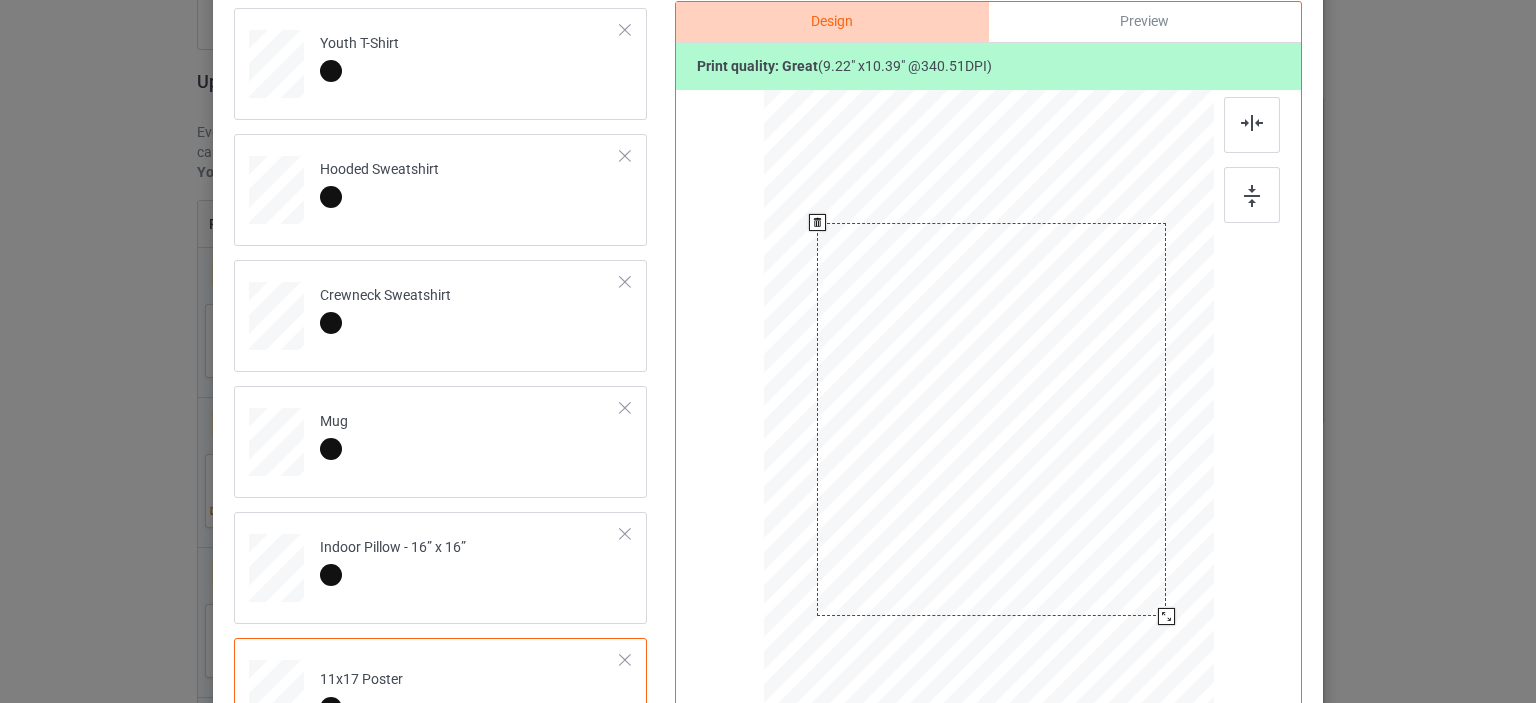 drag, startPoint x: 1113, startPoint y: 567, endPoint x: 1113, endPoint y: 643, distance: 76 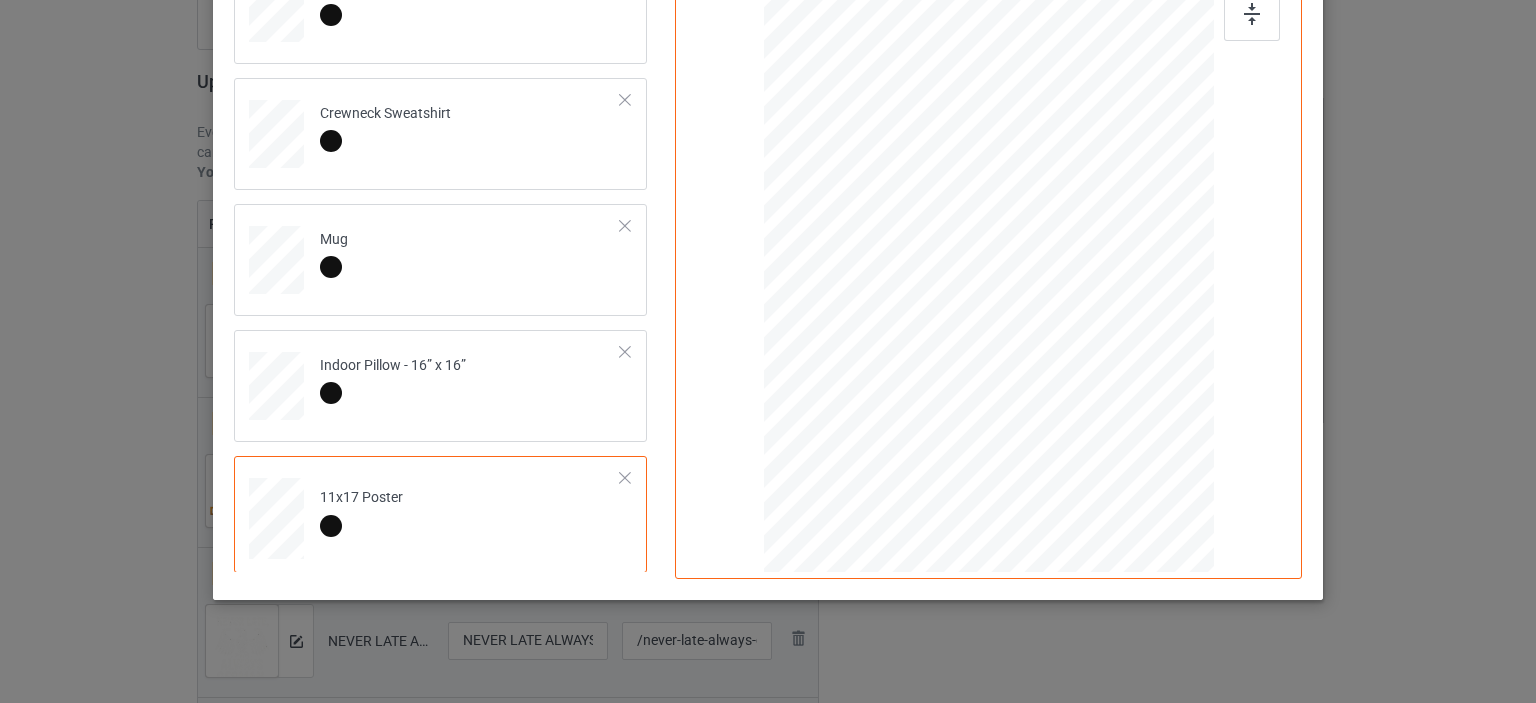 scroll, scrollTop: 456, scrollLeft: 0, axis: vertical 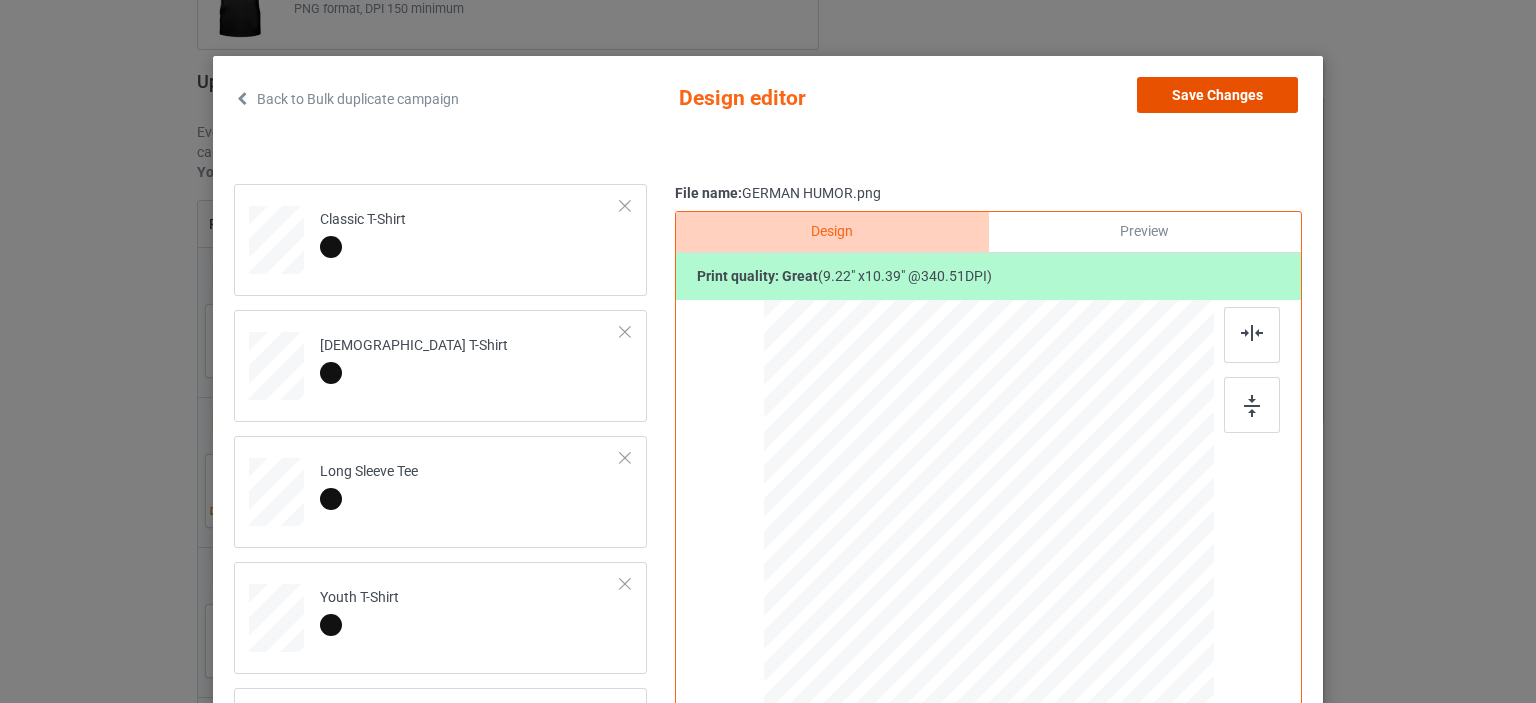 click on "Save Changes" at bounding box center [1217, 95] 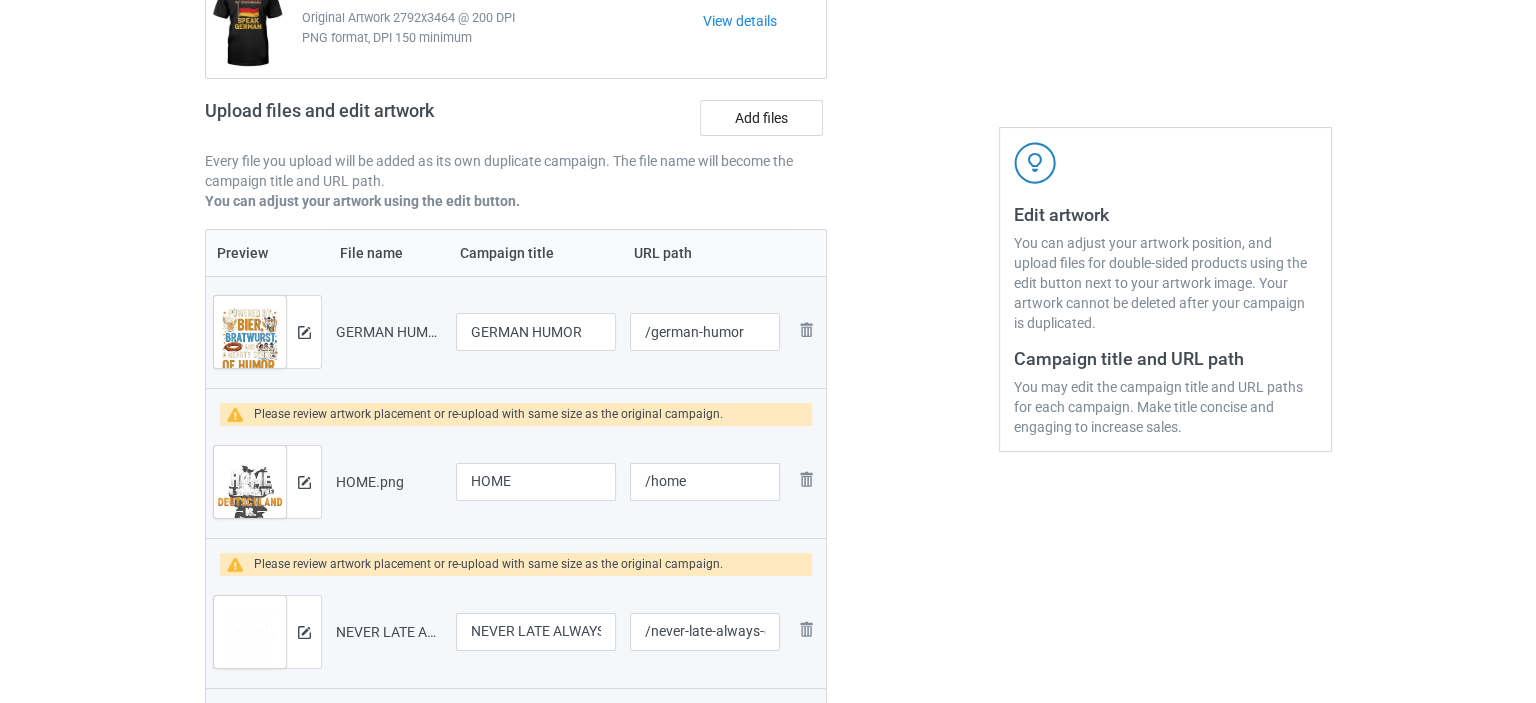 scroll, scrollTop: 133, scrollLeft: 0, axis: vertical 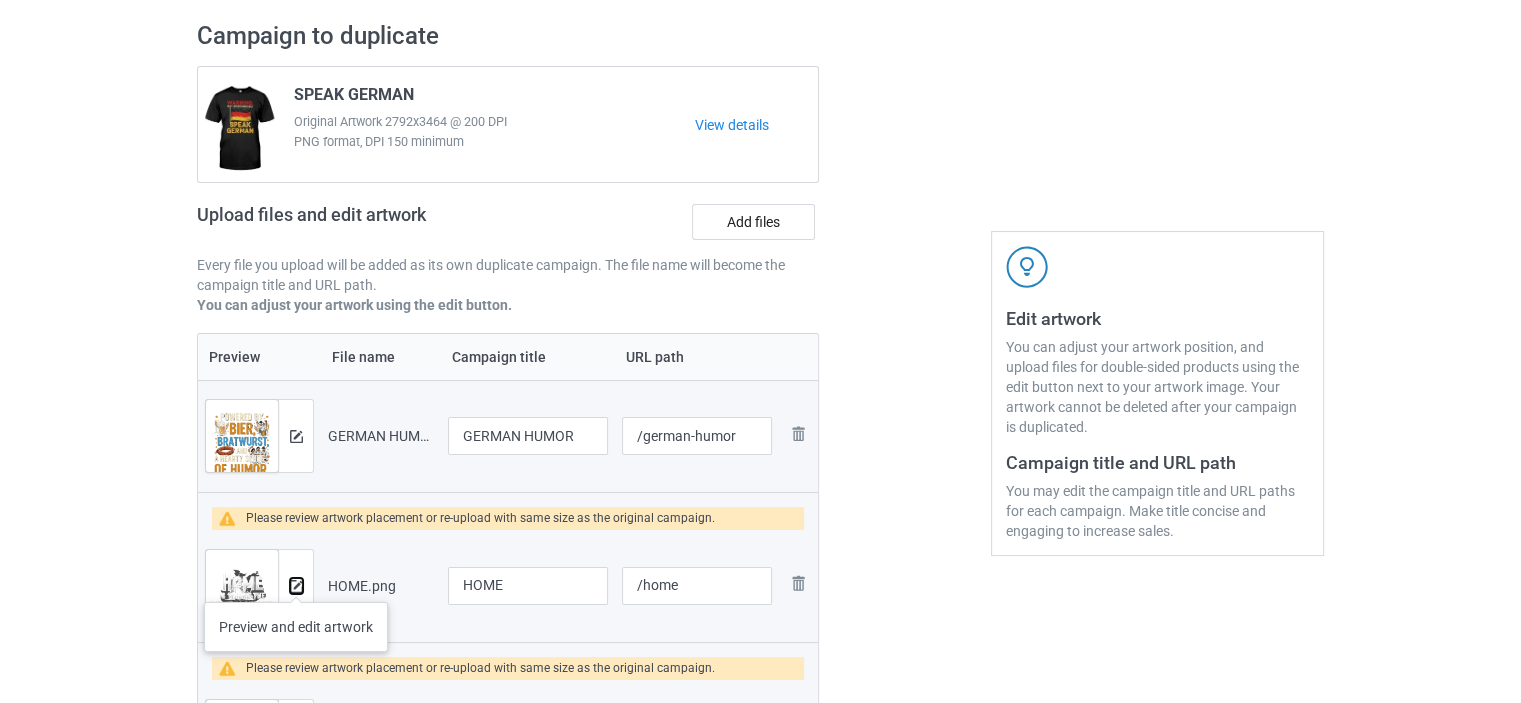 click at bounding box center (296, 586) 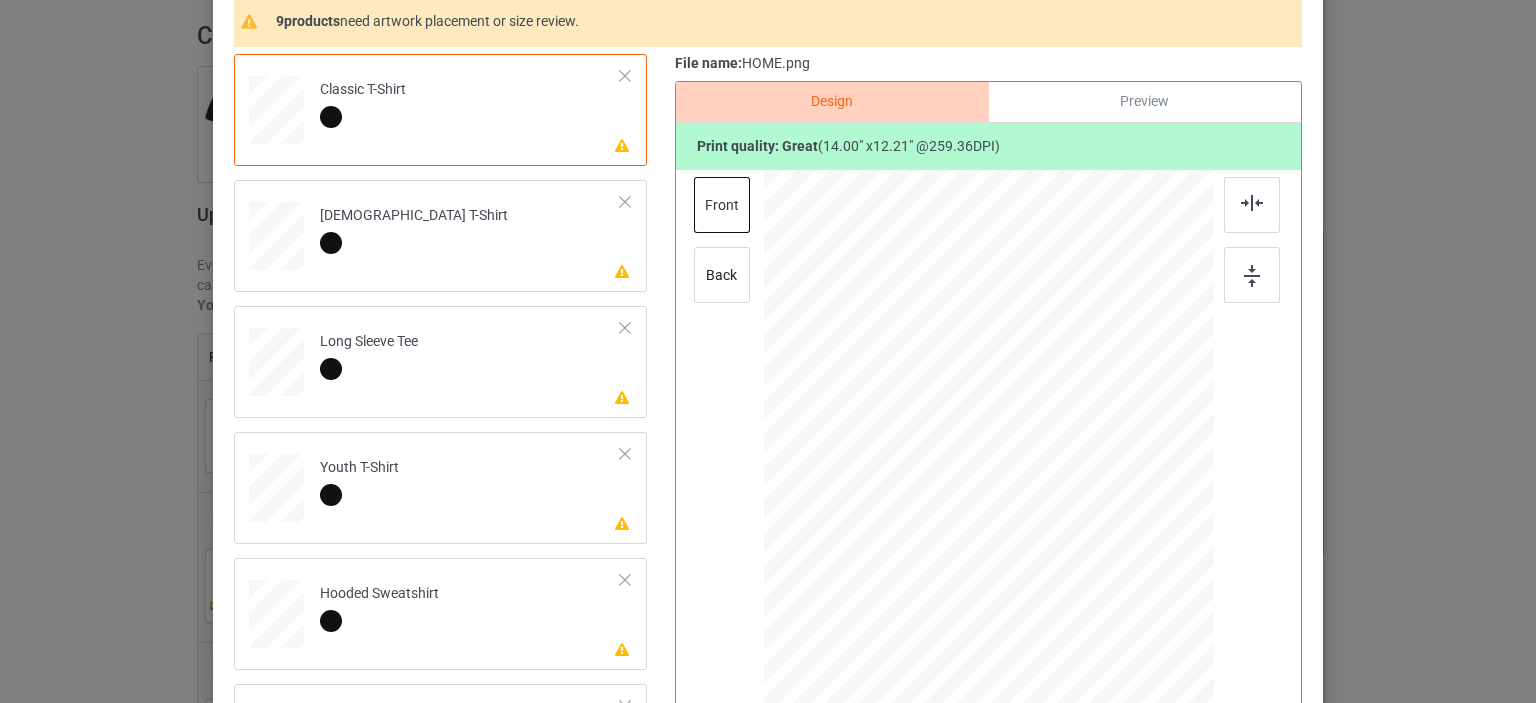 scroll, scrollTop: 200, scrollLeft: 0, axis: vertical 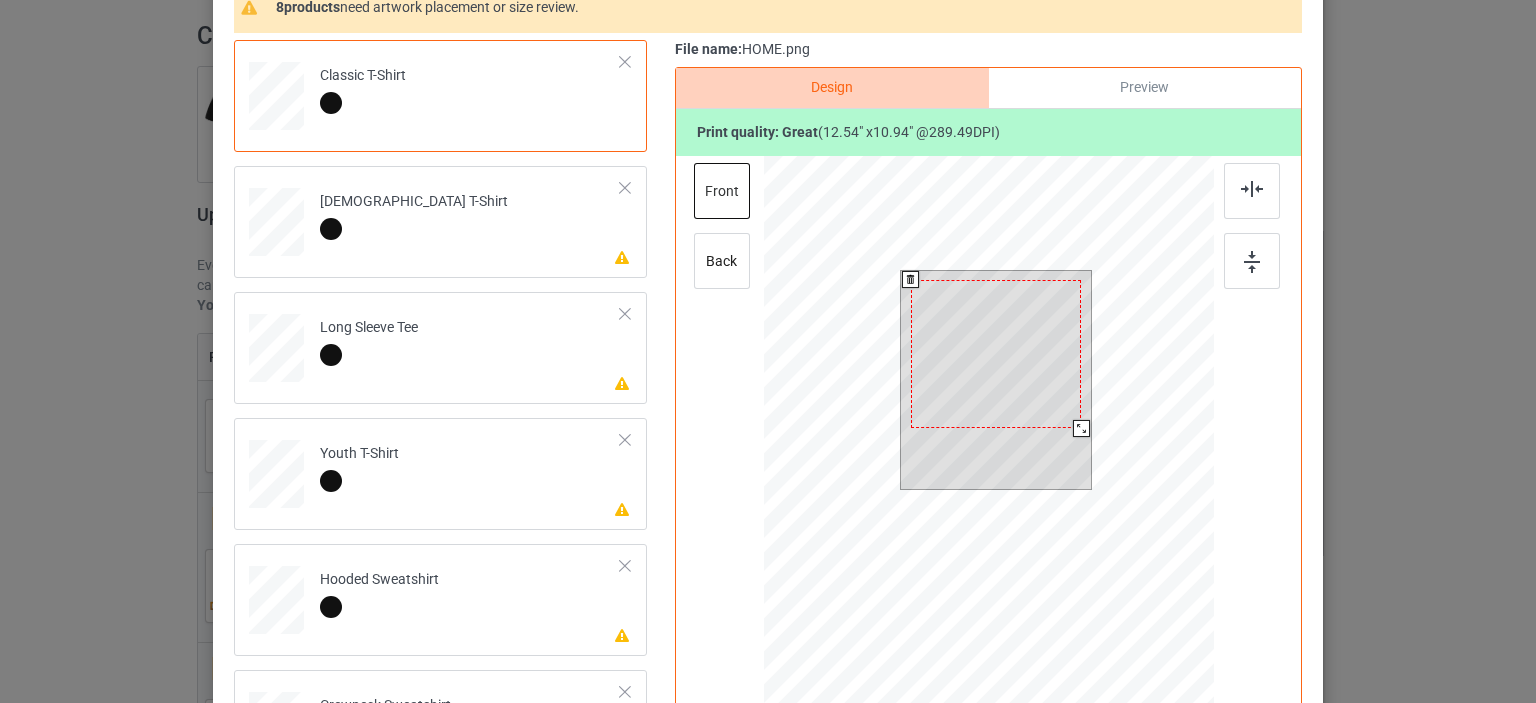 drag, startPoint x: 1087, startPoint y: 434, endPoint x: 1074, endPoint y: 428, distance: 14.3178215 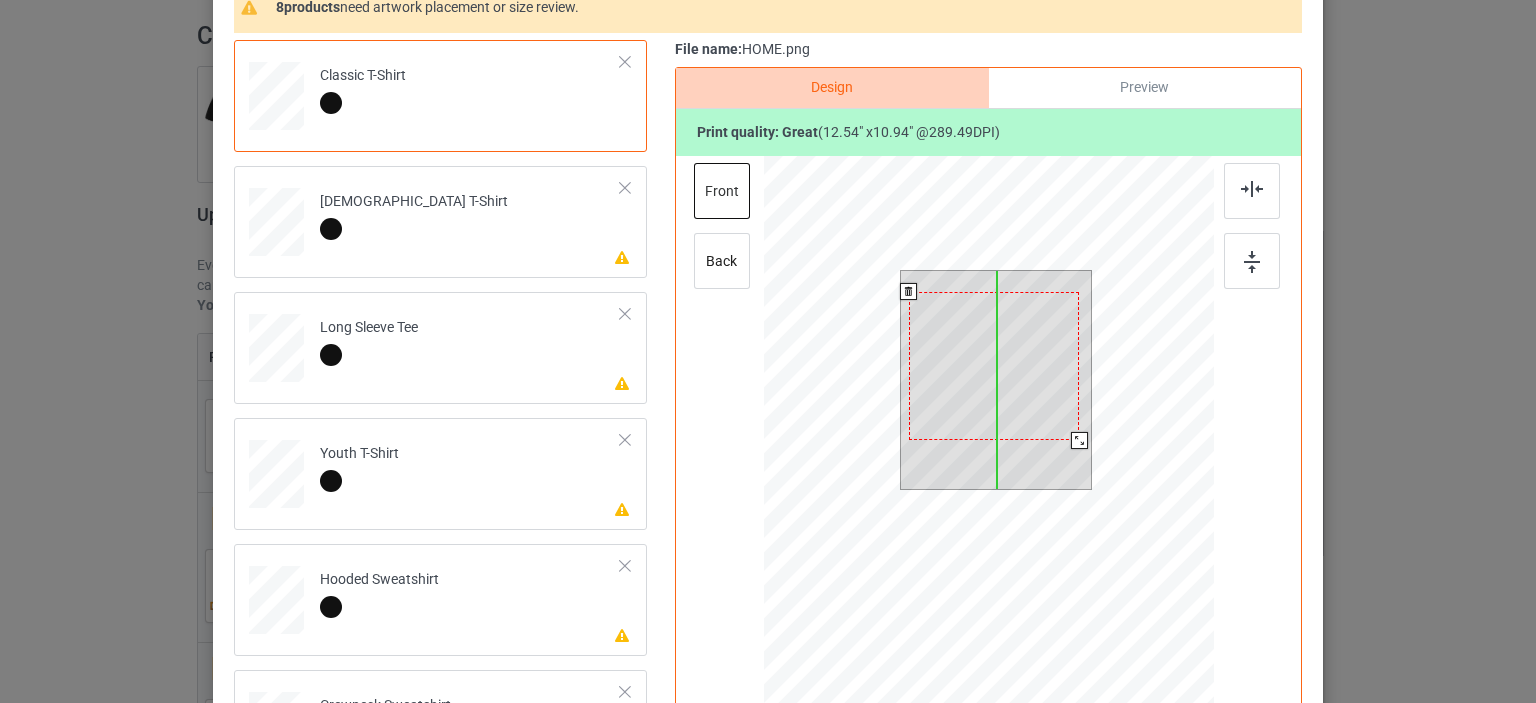 drag, startPoint x: 986, startPoint y: 397, endPoint x: 984, endPoint y: 409, distance: 12.165525 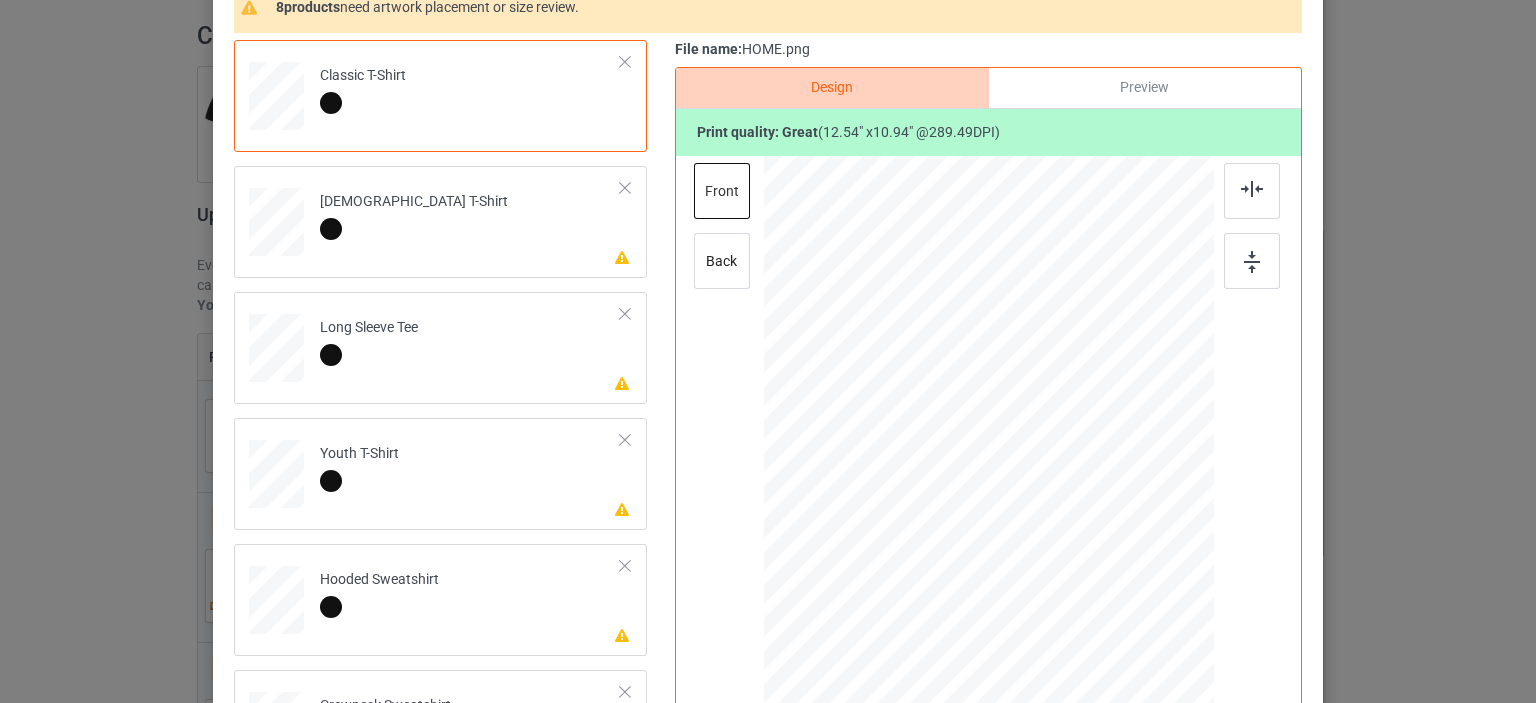 click on "Classic T-Shirt Please review artwork placement Ladies T-Shirt Please review artwork placement Long Sleeve Tee Please review artwork placement Youth T-Shirt Please review artwork placement Hooded Sweatshirt Please review artwork placement Crewneck Sweatshirt Please review artwork placement Mug Please review artwork placement Indoor Pillow - 16” x 16” Please review artwork placement 11x17 Poster" at bounding box center (447, 602) 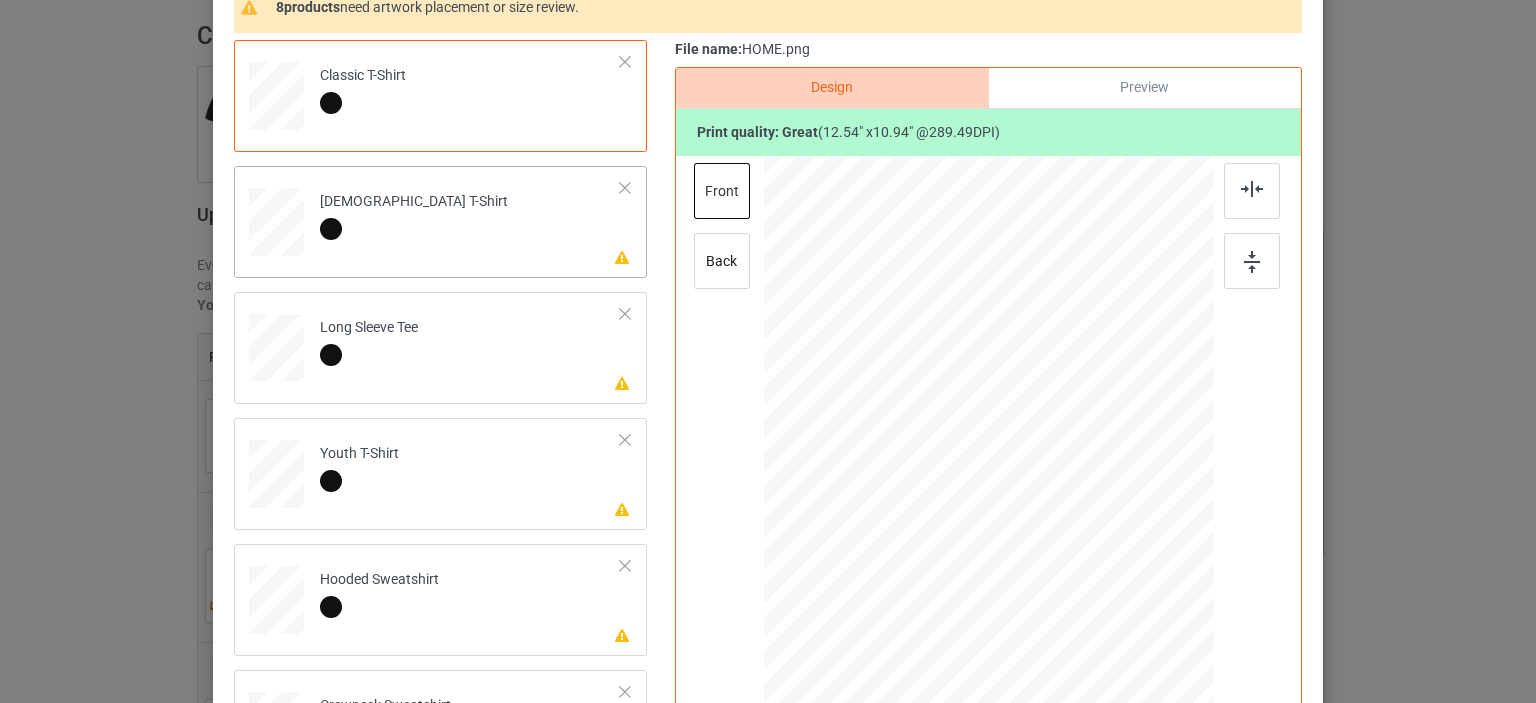 click on "Please review artwork placement Ladies T-Shirt" at bounding box center [470, 218] 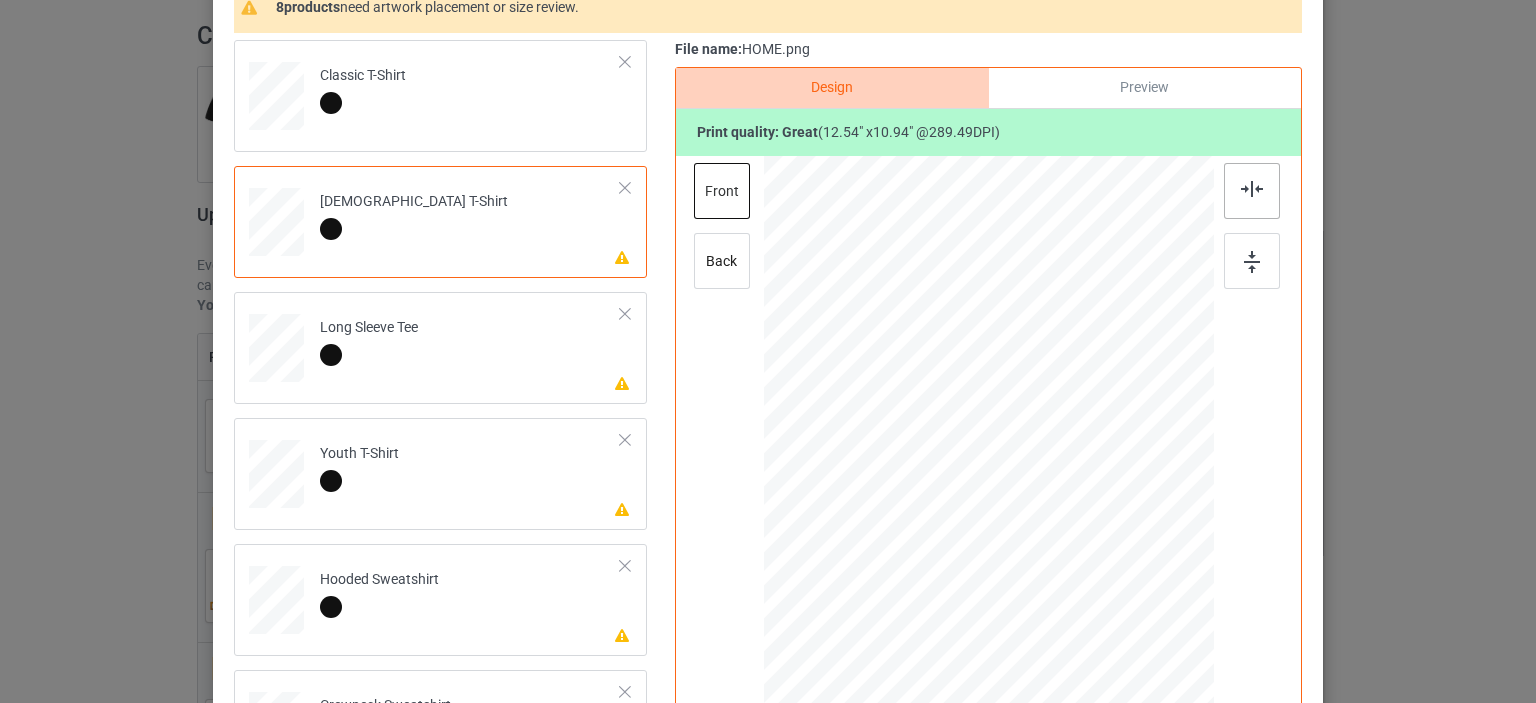 click at bounding box center [1252, 189] 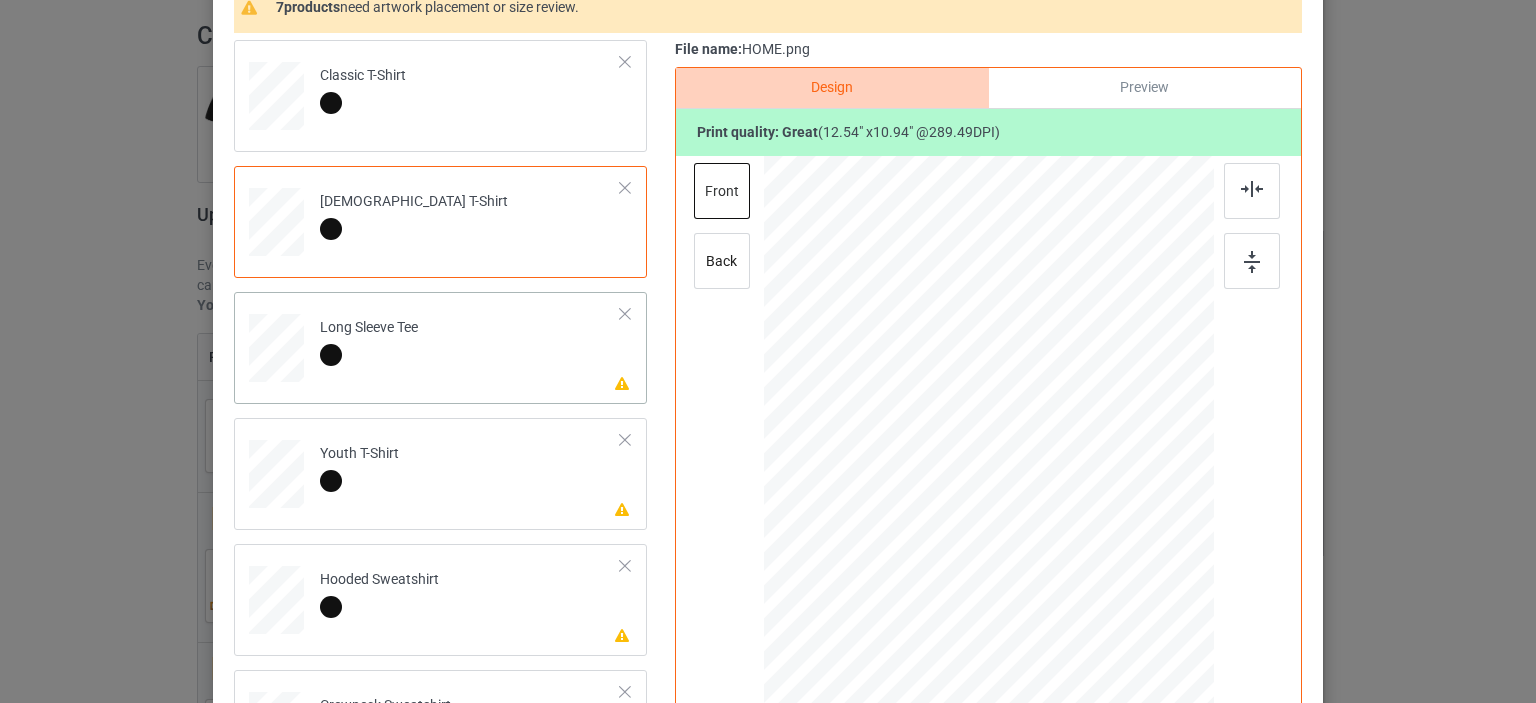 click on "Please review artwork placement Long Sleeve Tee" at bounding box center (470, 344) 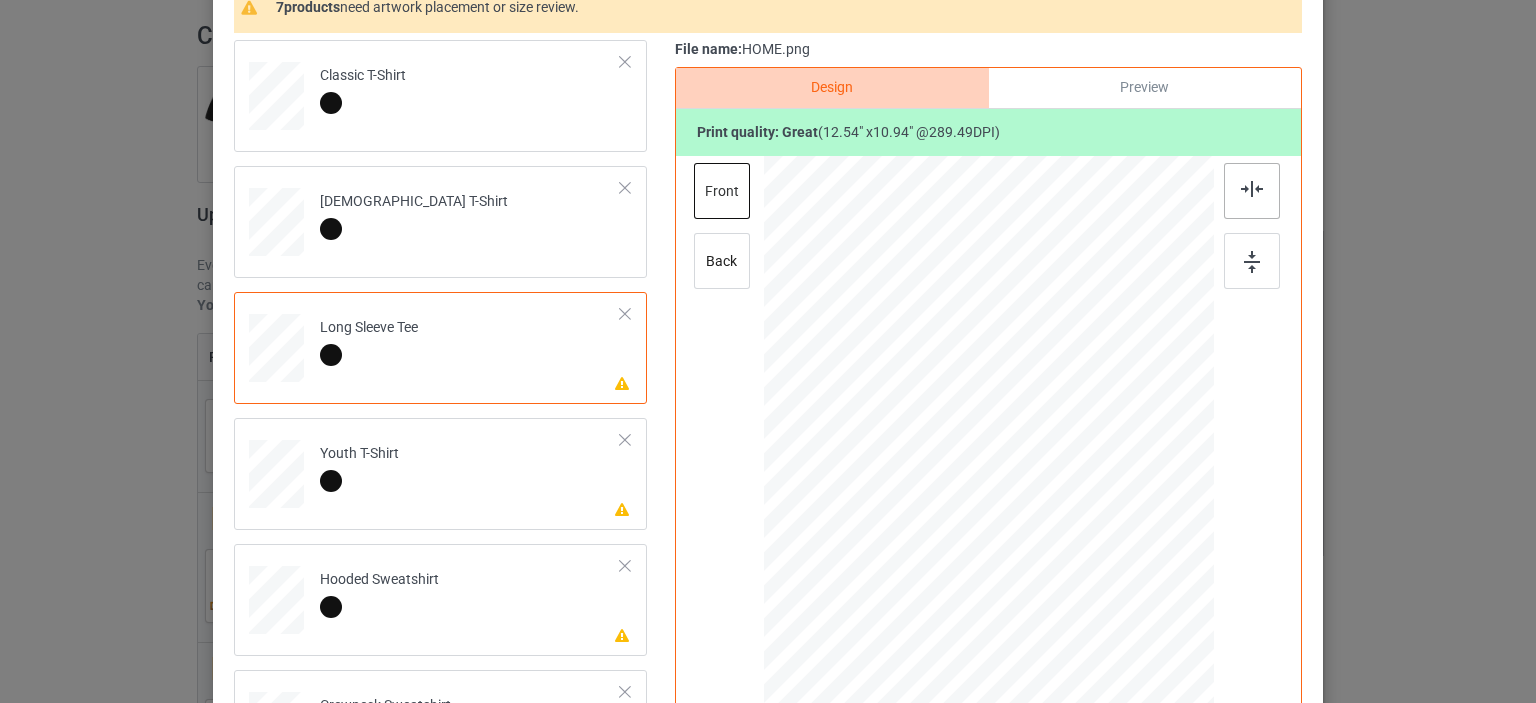 click at bounding box center [1252, 191] 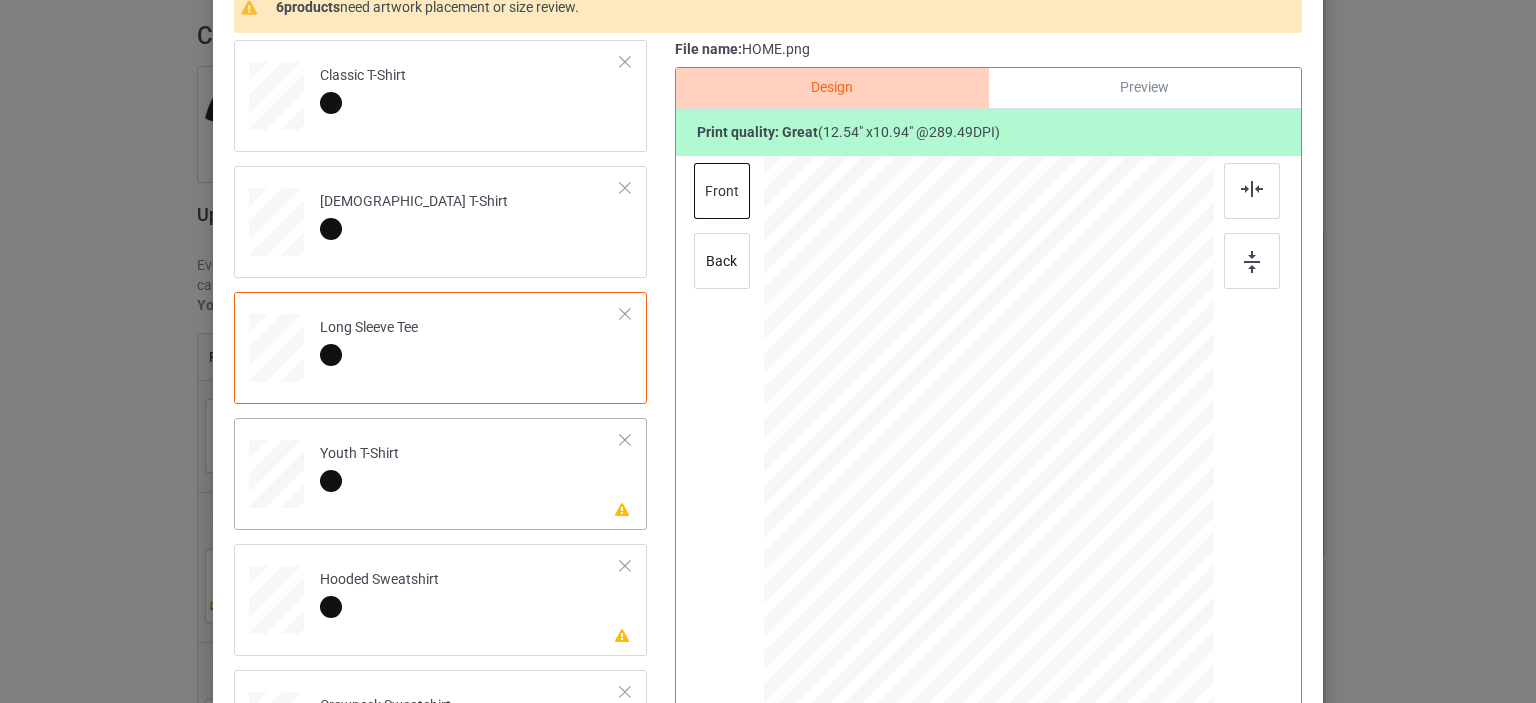click on "Youth T-Shirt" at bounding box center [359, 467] 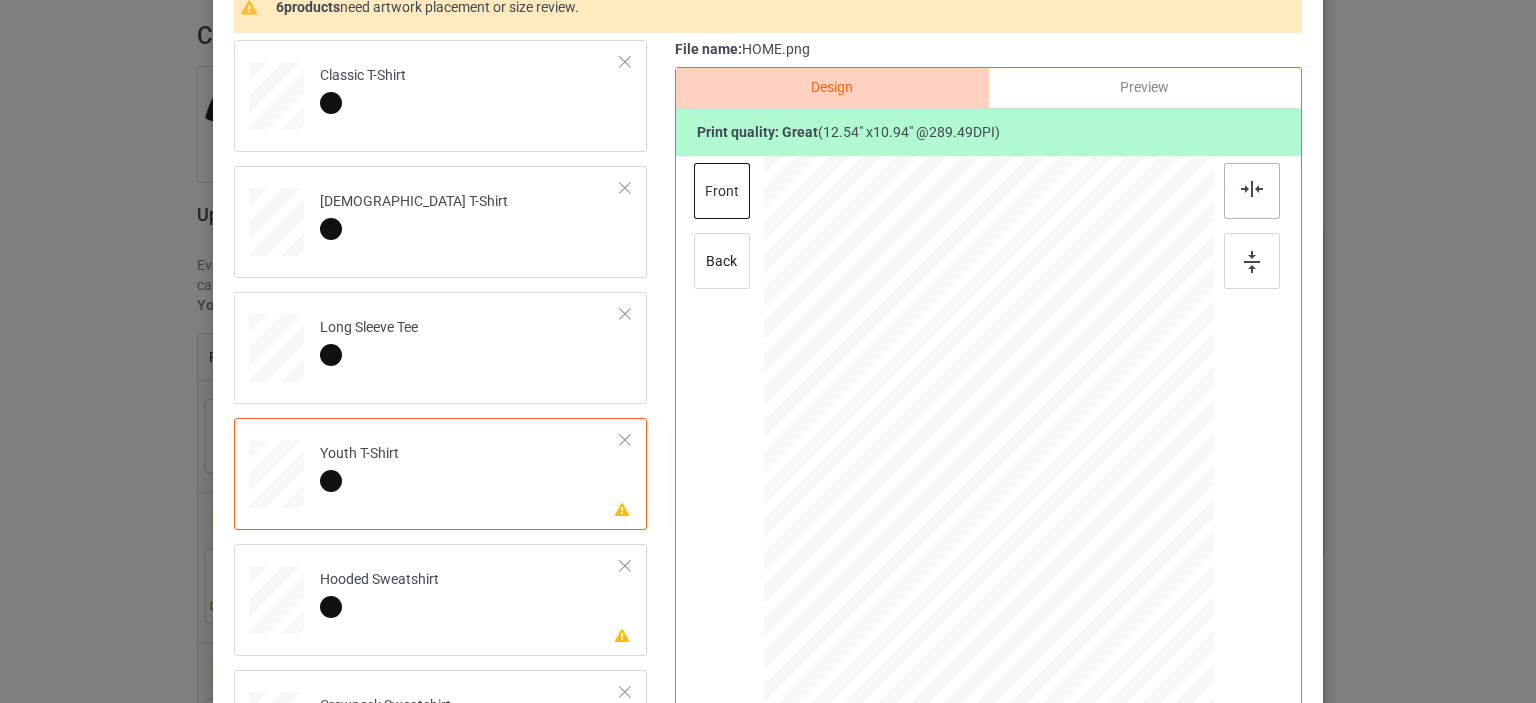click at bounding box center (1252, 189) 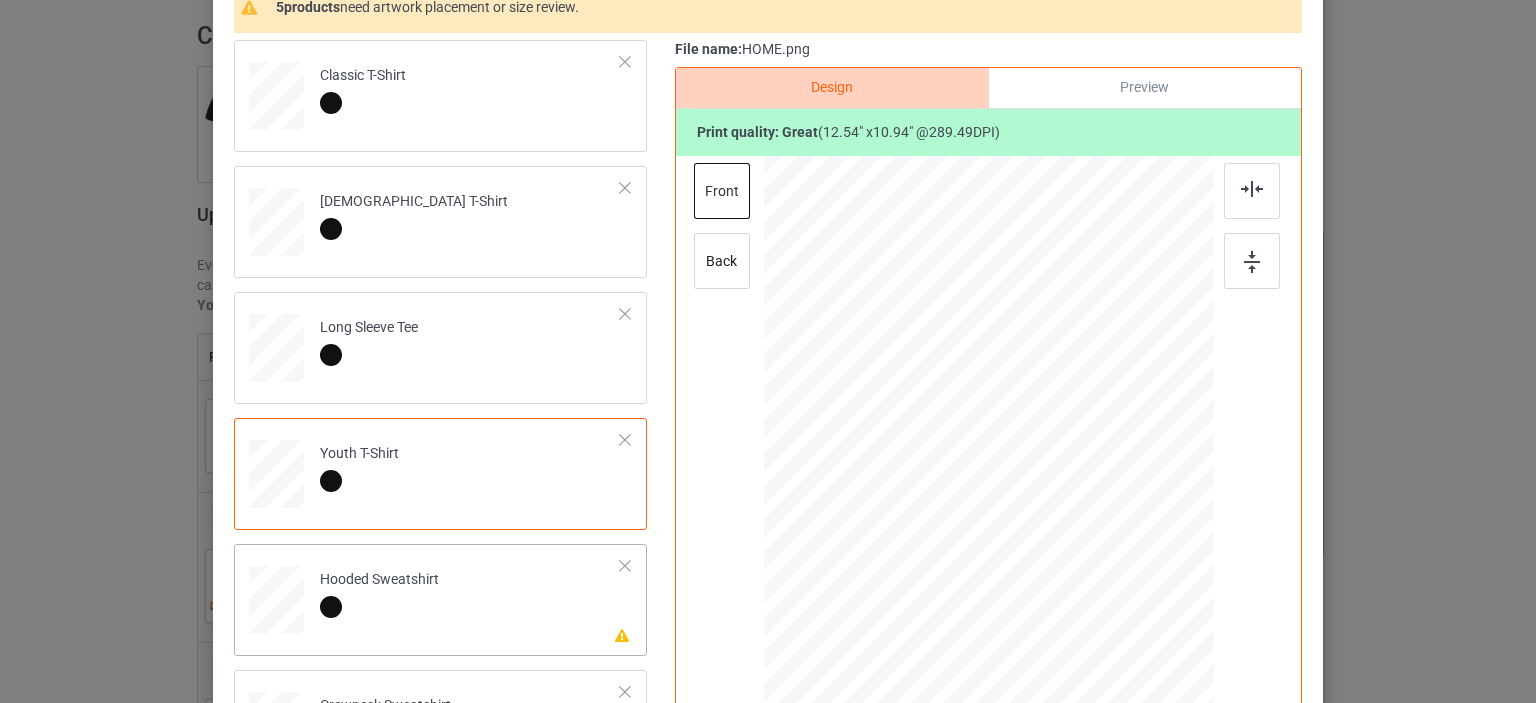 click on "Please review artwork placement Hooded Sweatshirt" at bounding box center (470, 596) 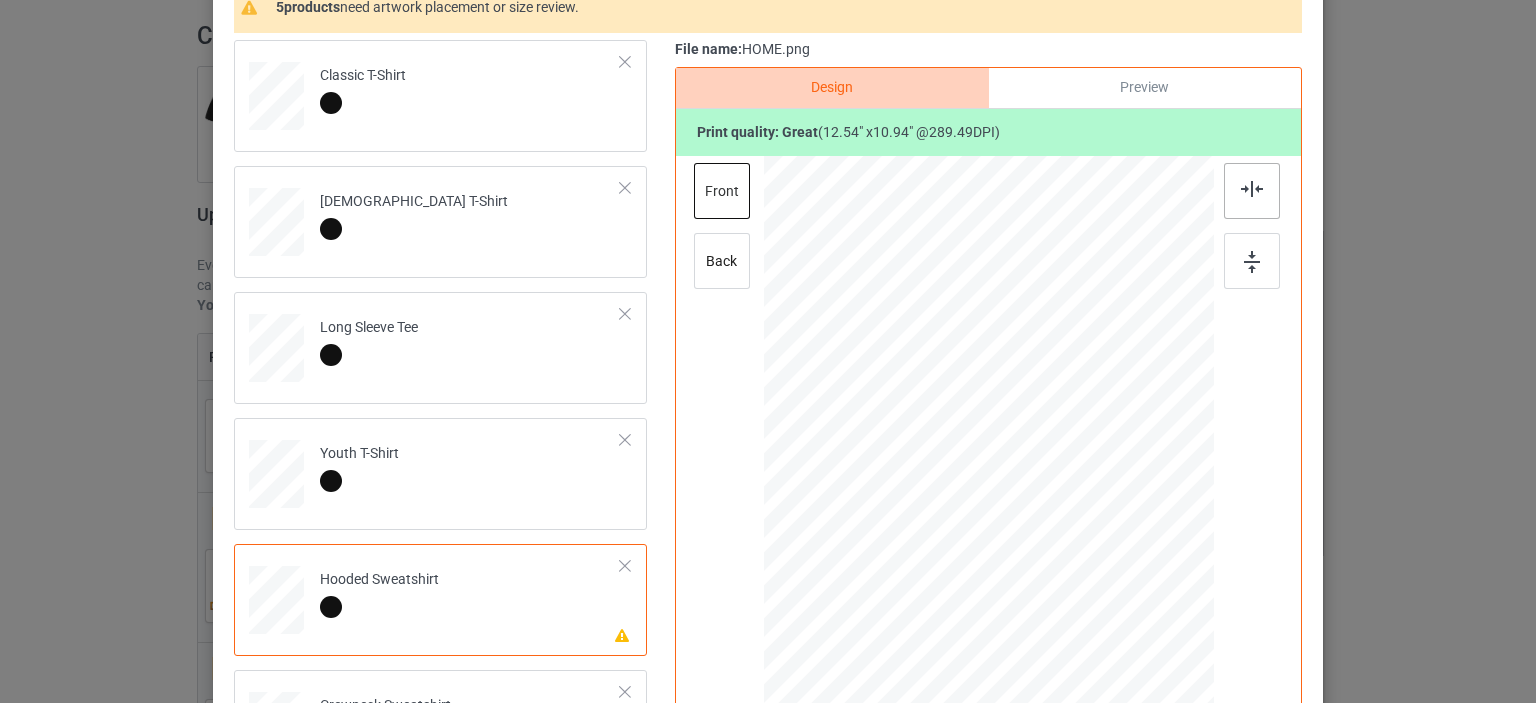 click at bounding box center (1252, 189) 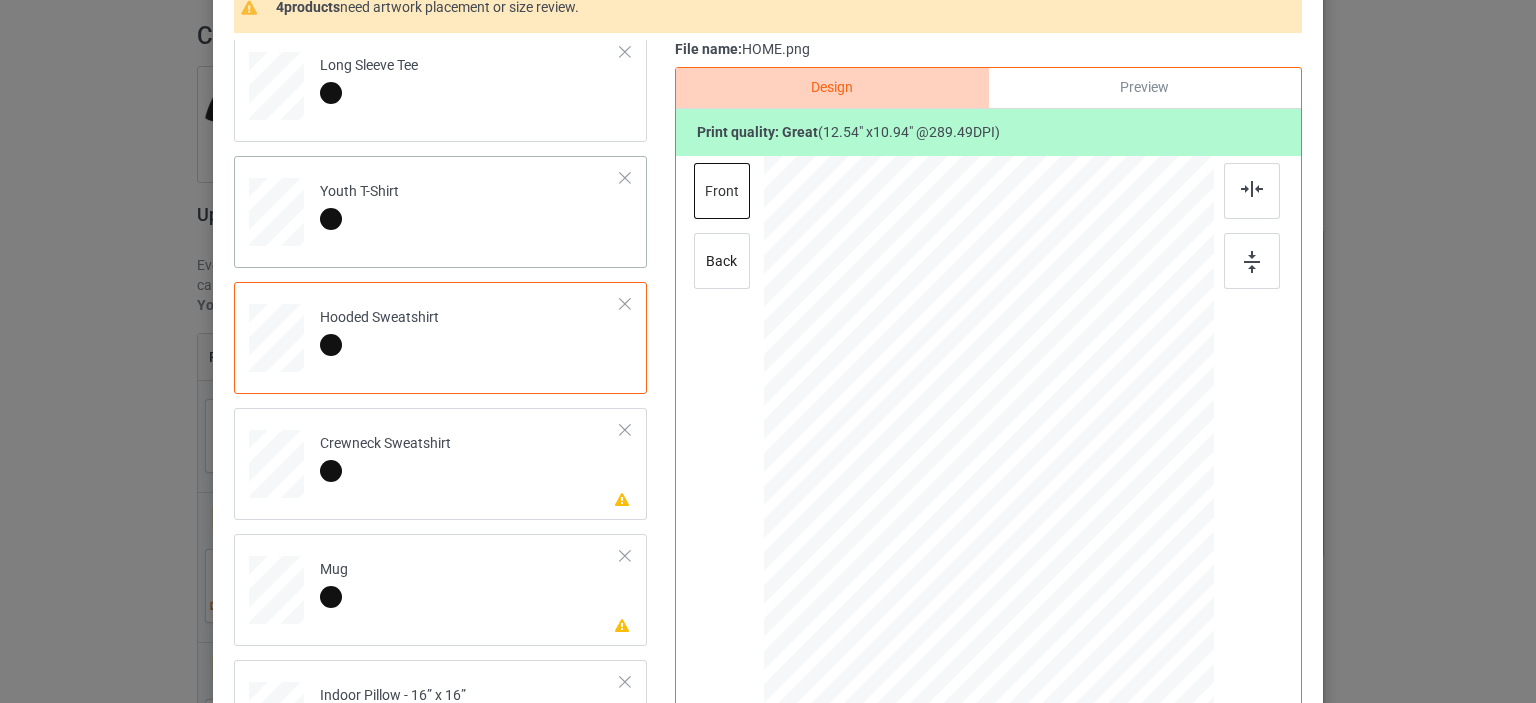 scroll, scrollTop: 266, scrollLeft: 0, axis: vertical 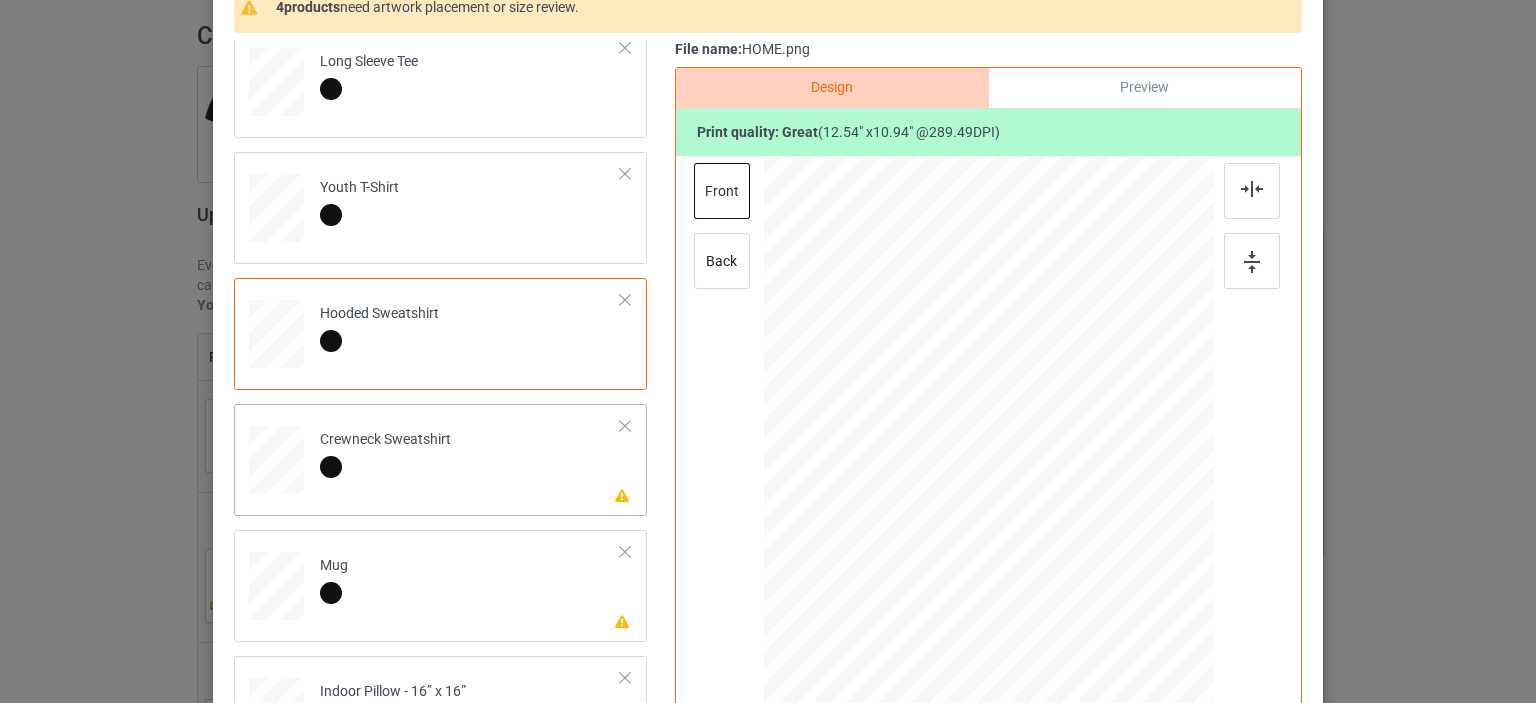 click on "Please review artwork placement Crewneck Sweatshirt" at bounding box center [470, 456] 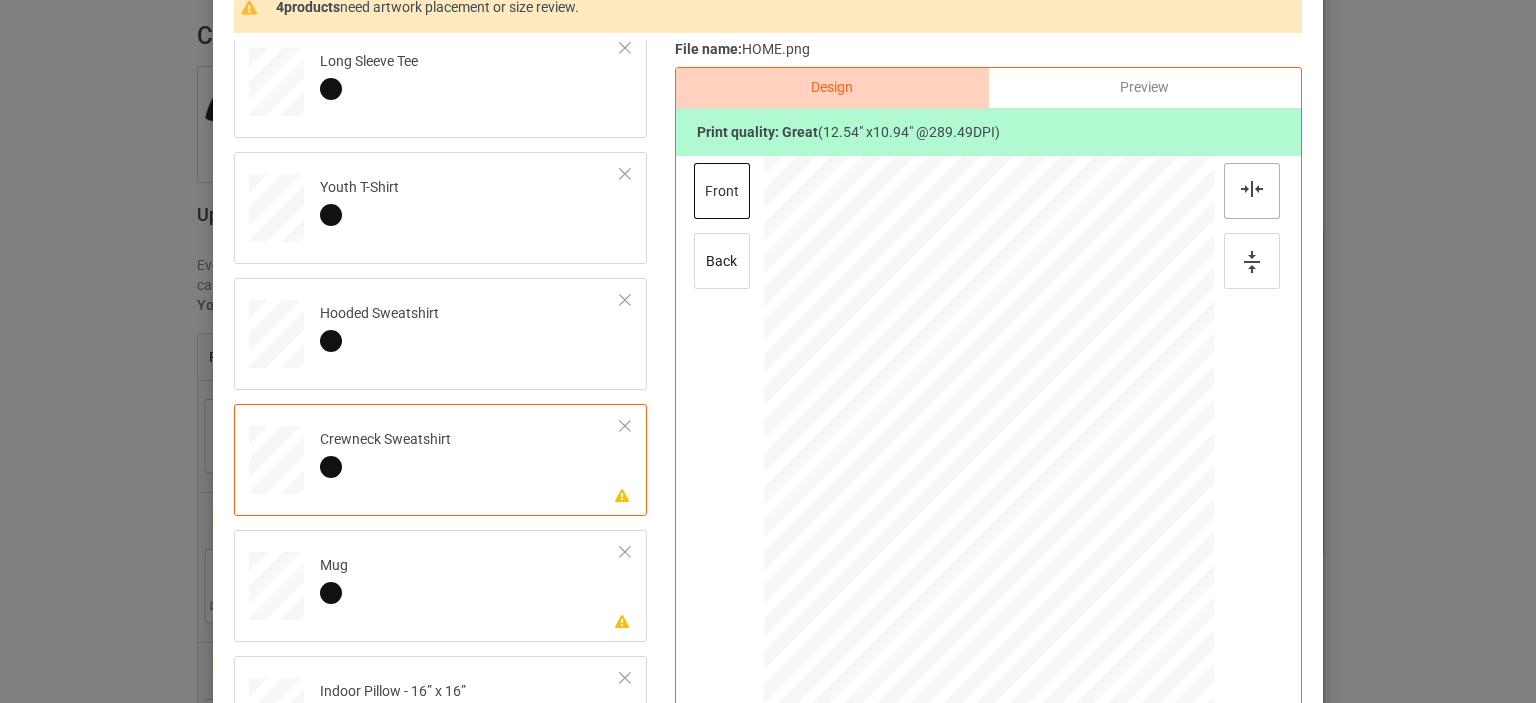 click at bounding box center [1252, 189] 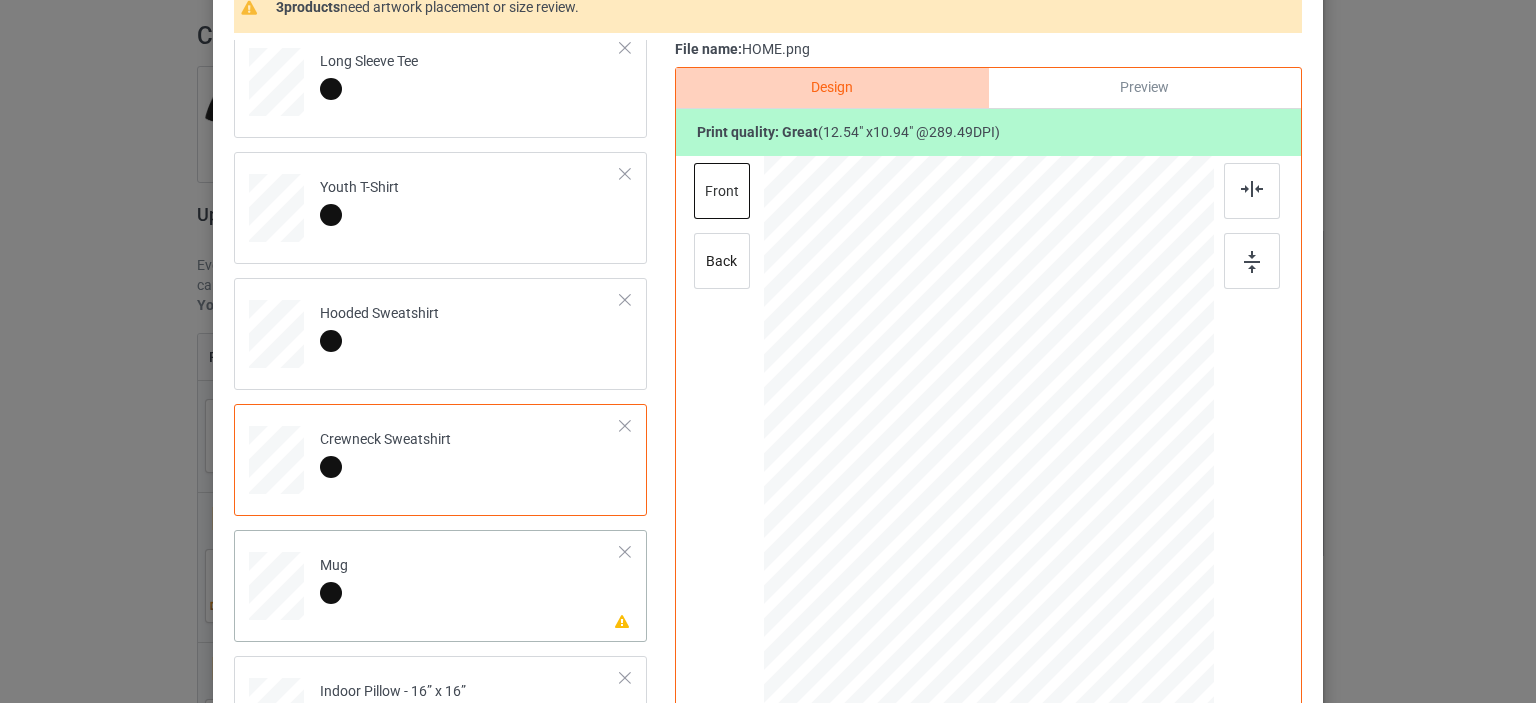 click on "Please review artwork placement Mug" at bounding box center [470, 582] 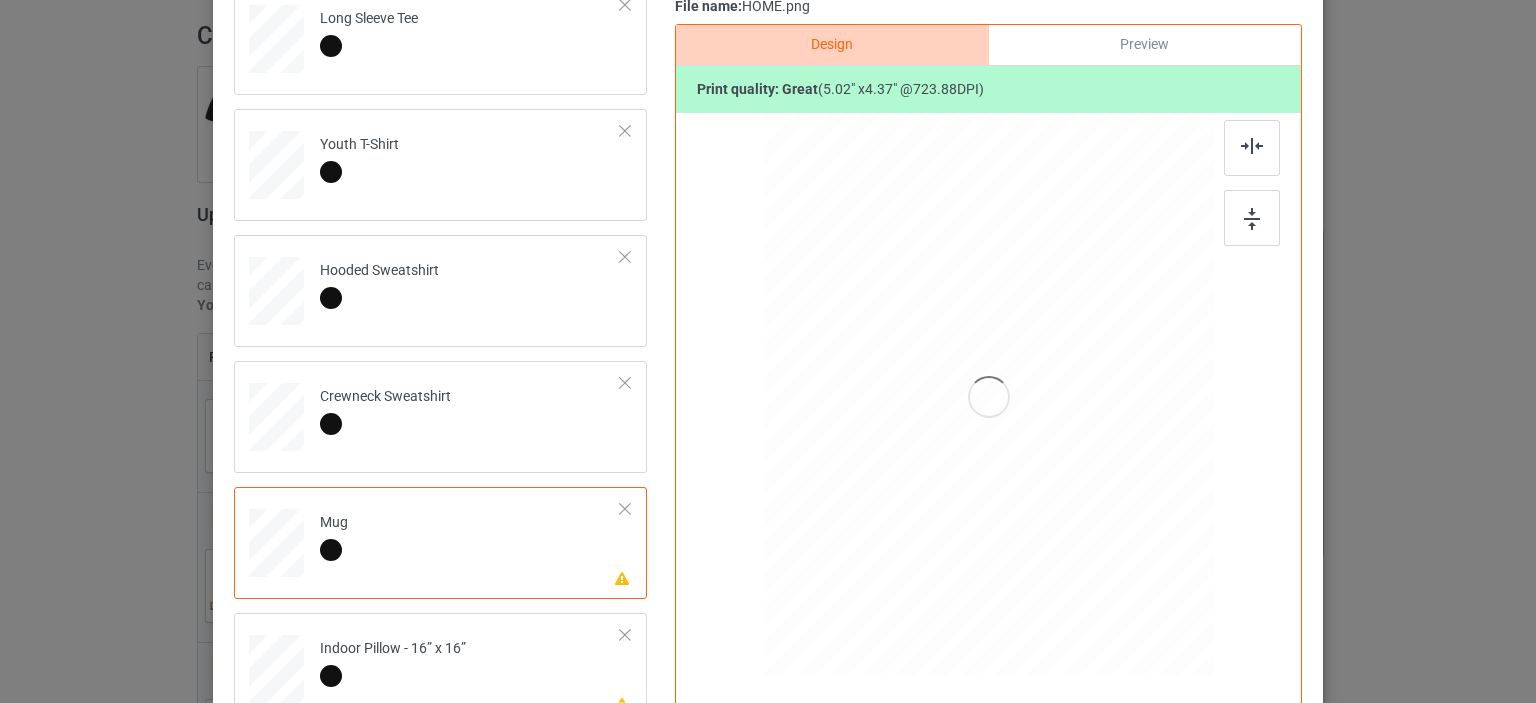 scroll, scrollTop: 266, scrollLeft: 0, axis: vertical 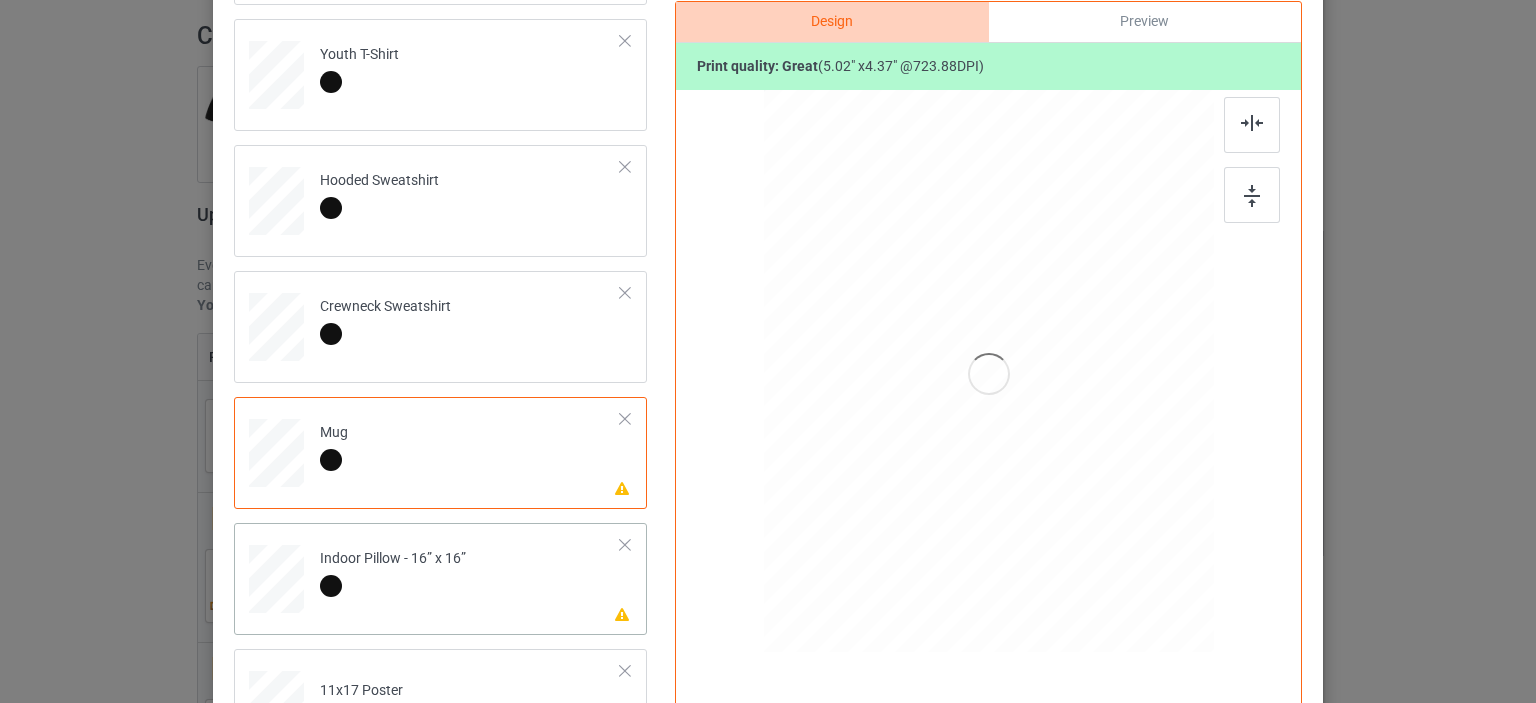 click on "Indoor Pillow - 16” x 16”" at bounding box center [393, 572] 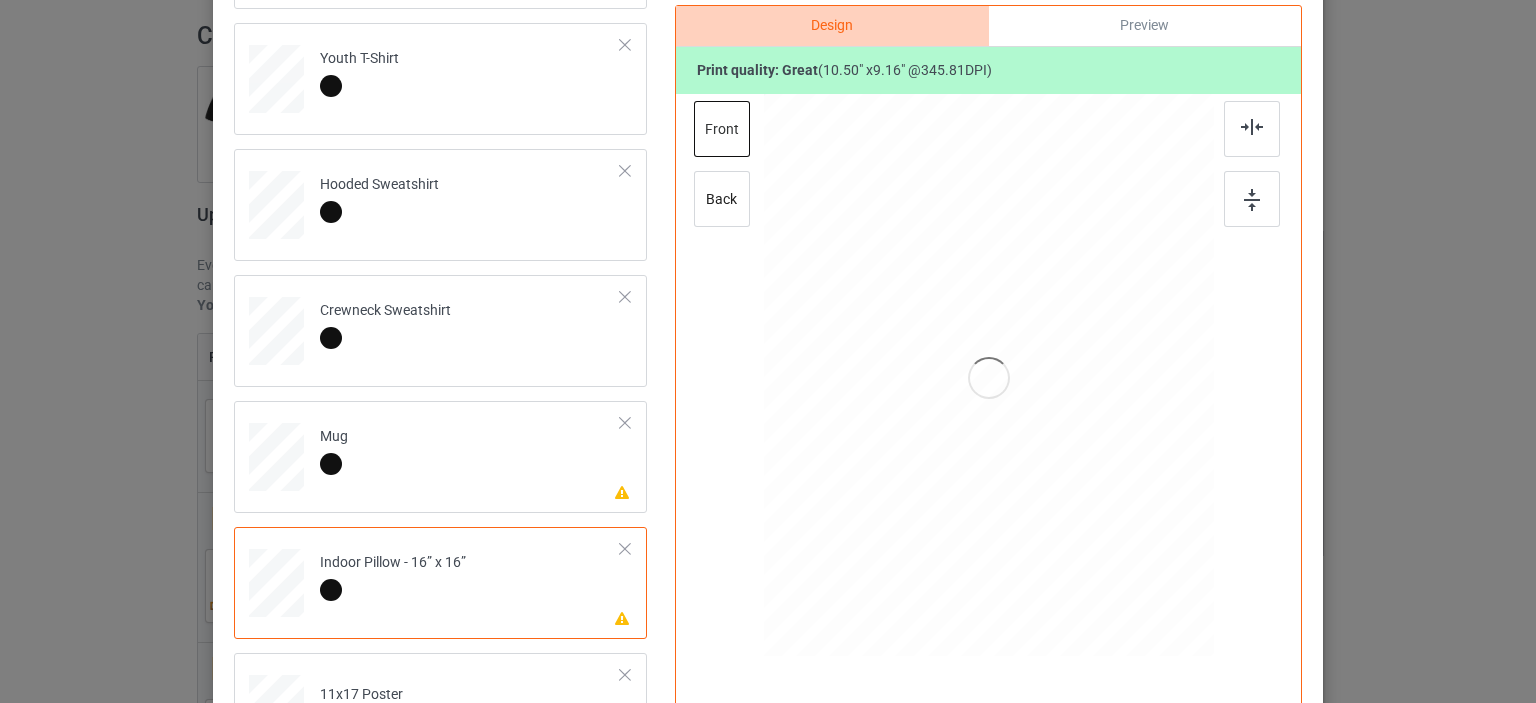 scroll, scrollTop: 333, scrollLeft: 0, axis: vertical 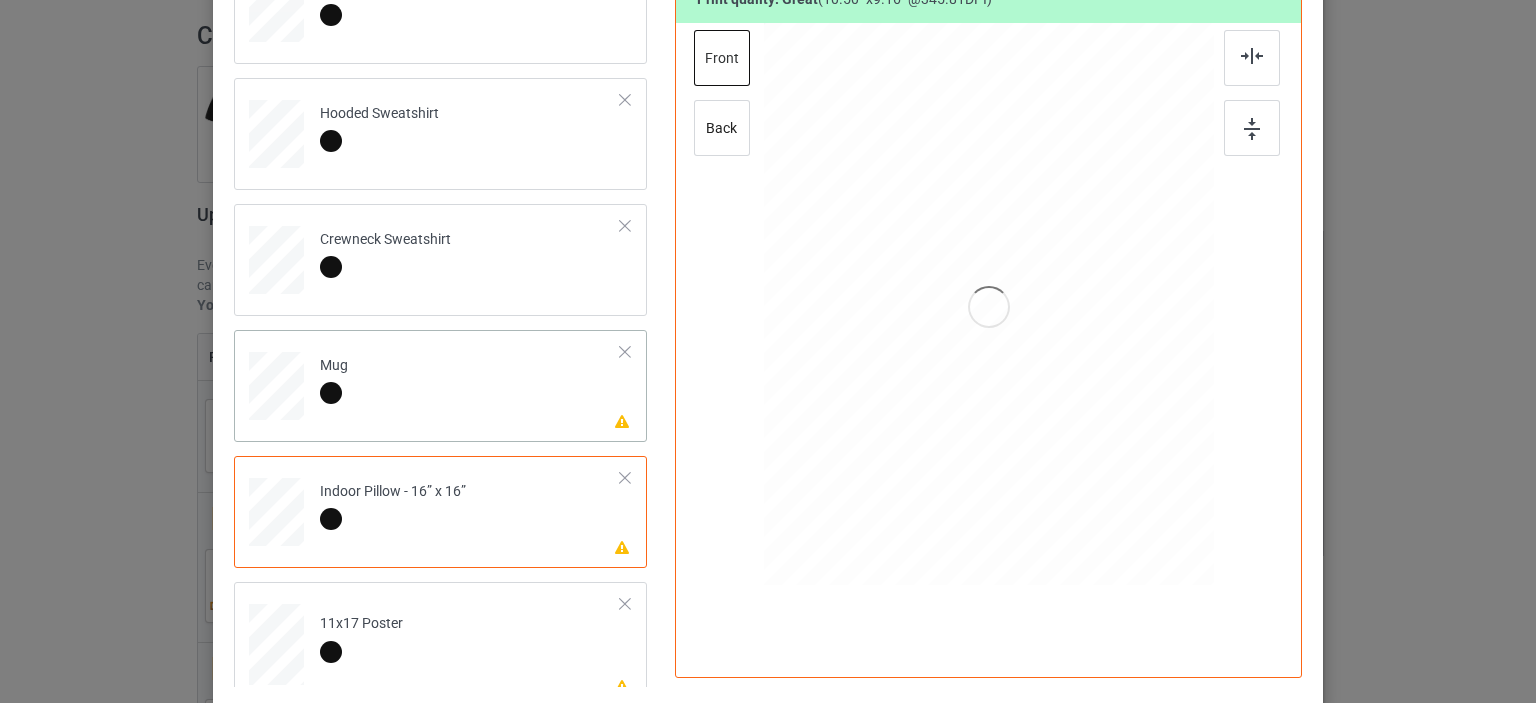 click on "Please review artwork placement Mug" at bounding box center [470, 382] 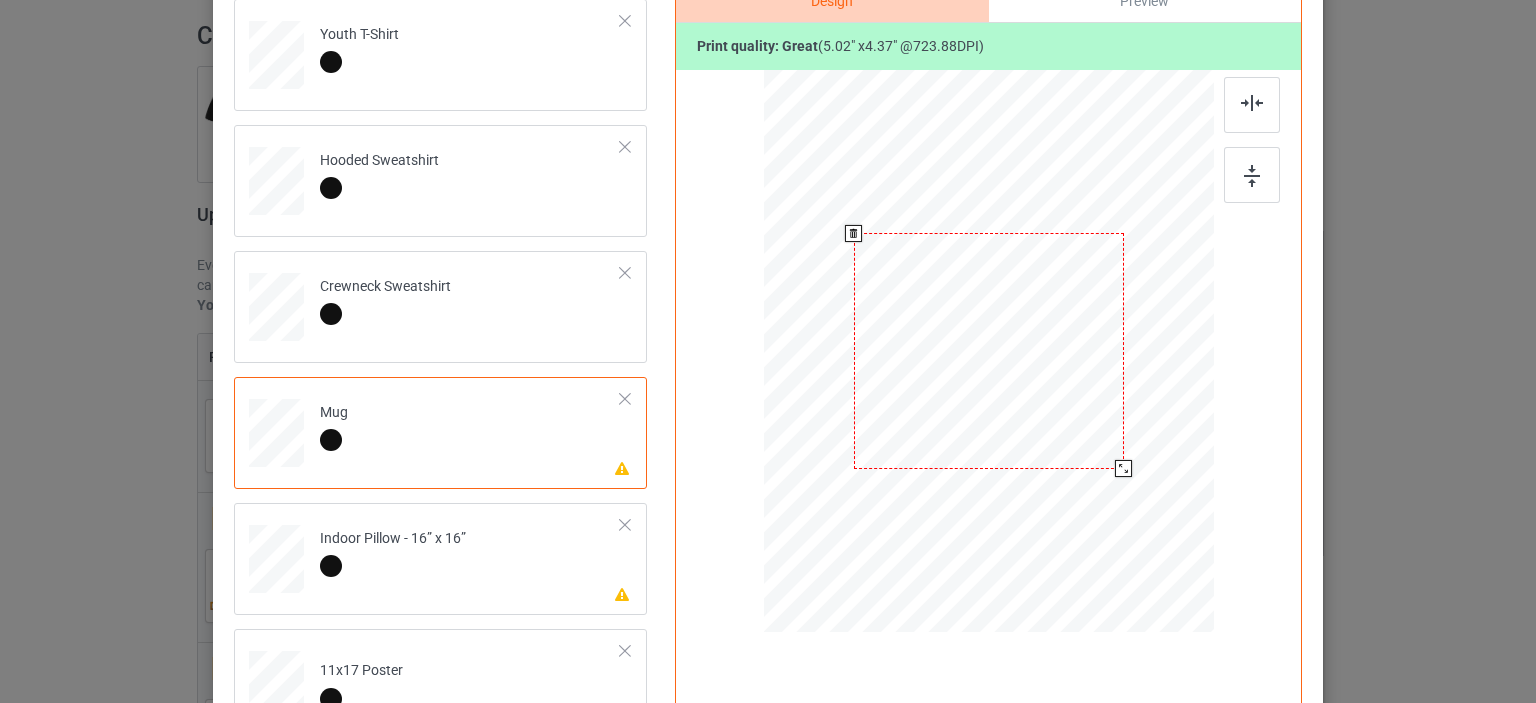 scroll, scrollTop: 266, scrollLeft: 0, axis: vertical 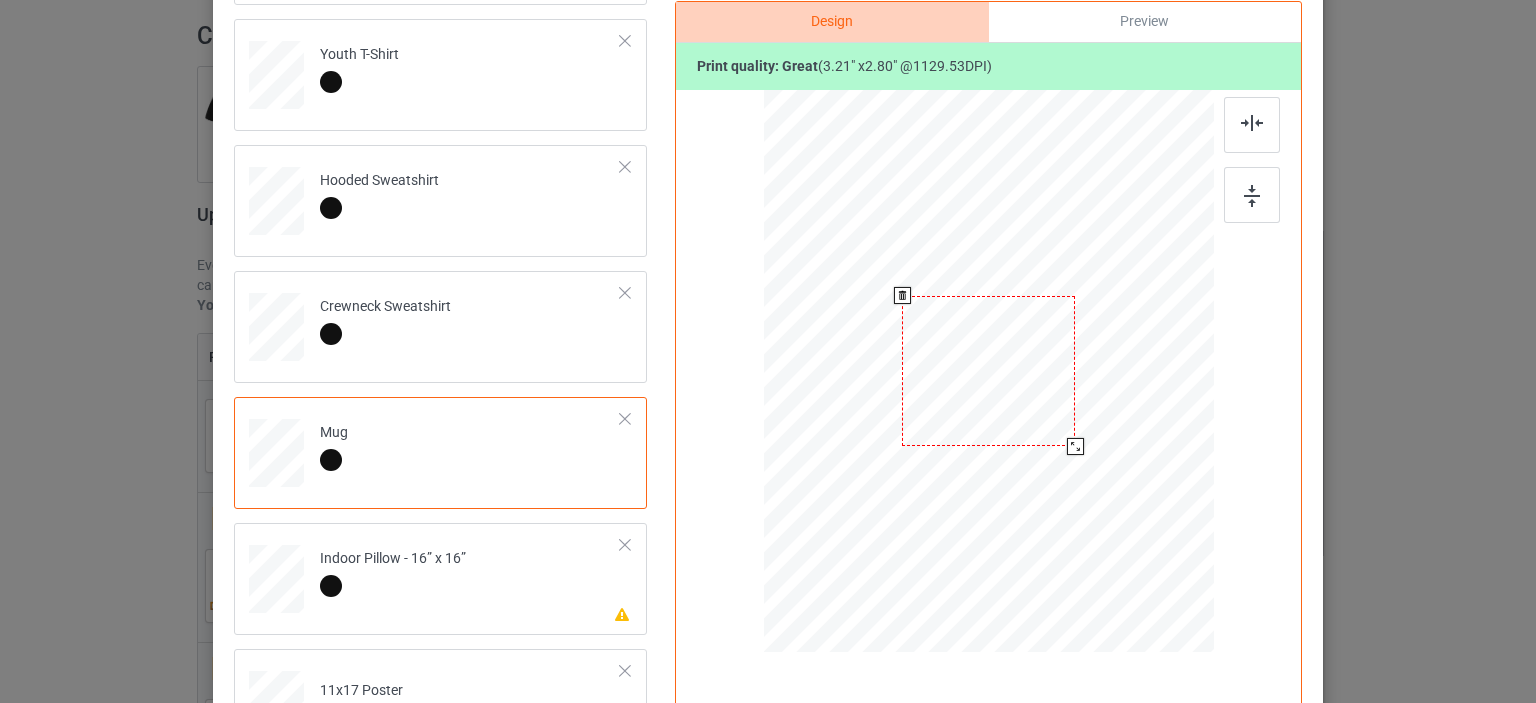 drag, startPoint x: 1116, startPoint y: 489, endPoint x: 1064, endPoint y: 451, distance: 64.40497 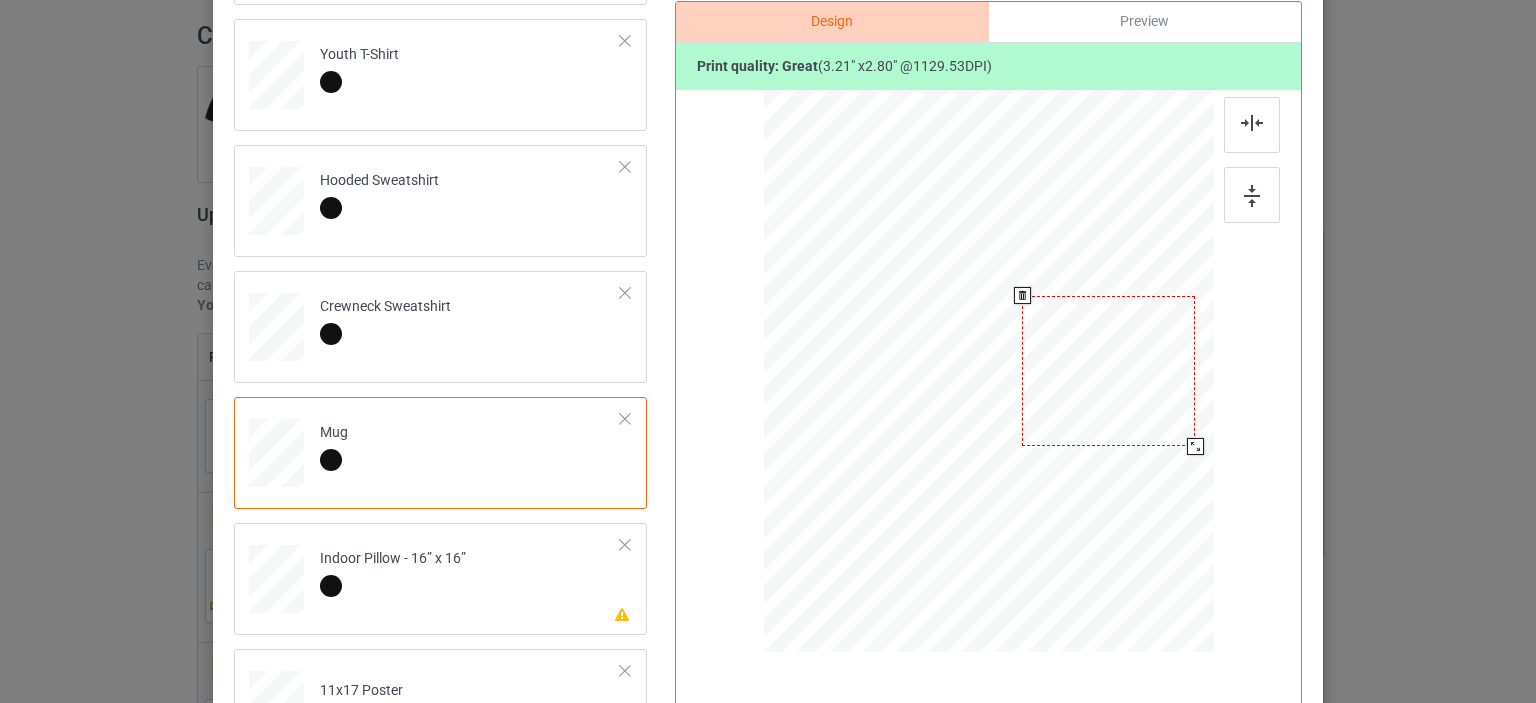drag, startPoint x: 976, startPoint y: 387, endPoint x: 1096, endPoint y: 387, distance: 120 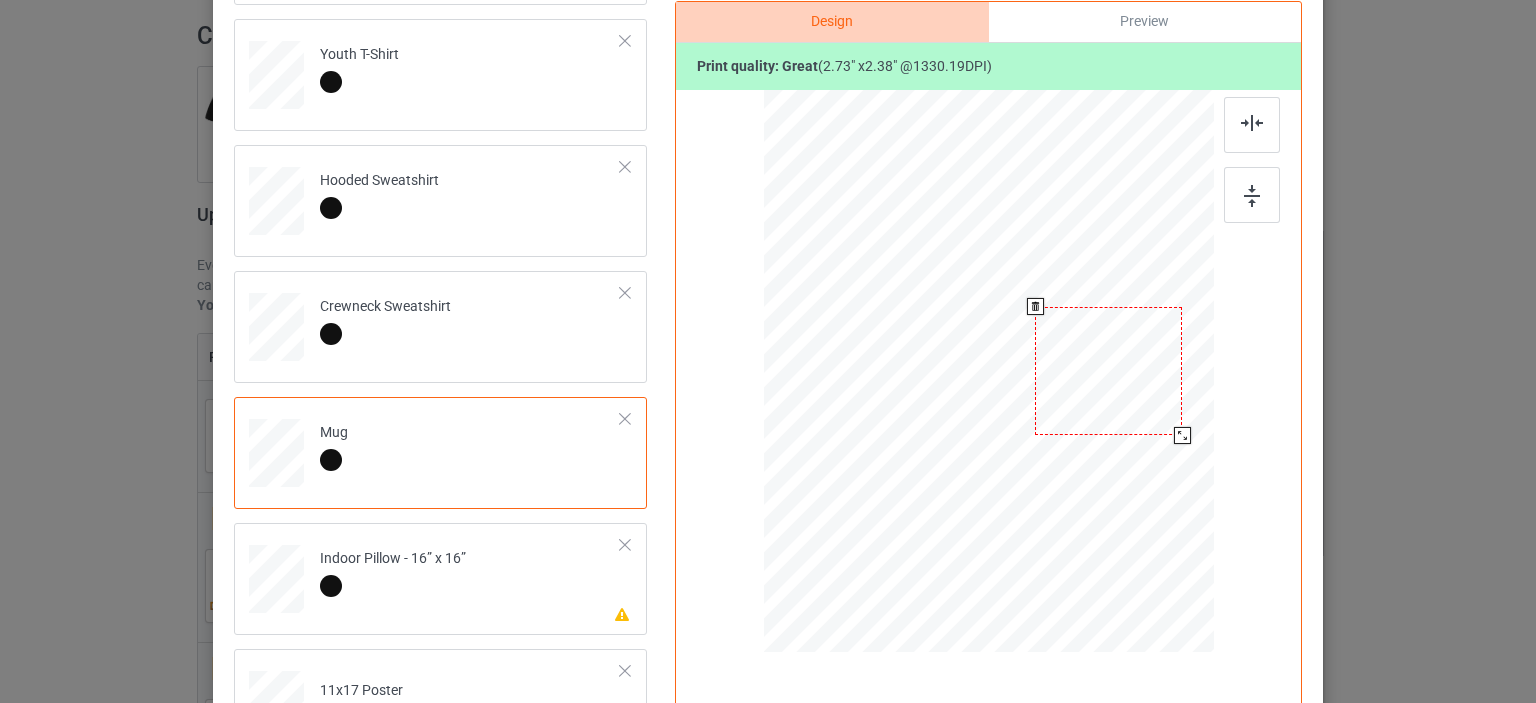 drag, startPoint x: 1190, startPoint y: 443, endPoint x: 1175, endPoint y: 433, distance: 18.027756 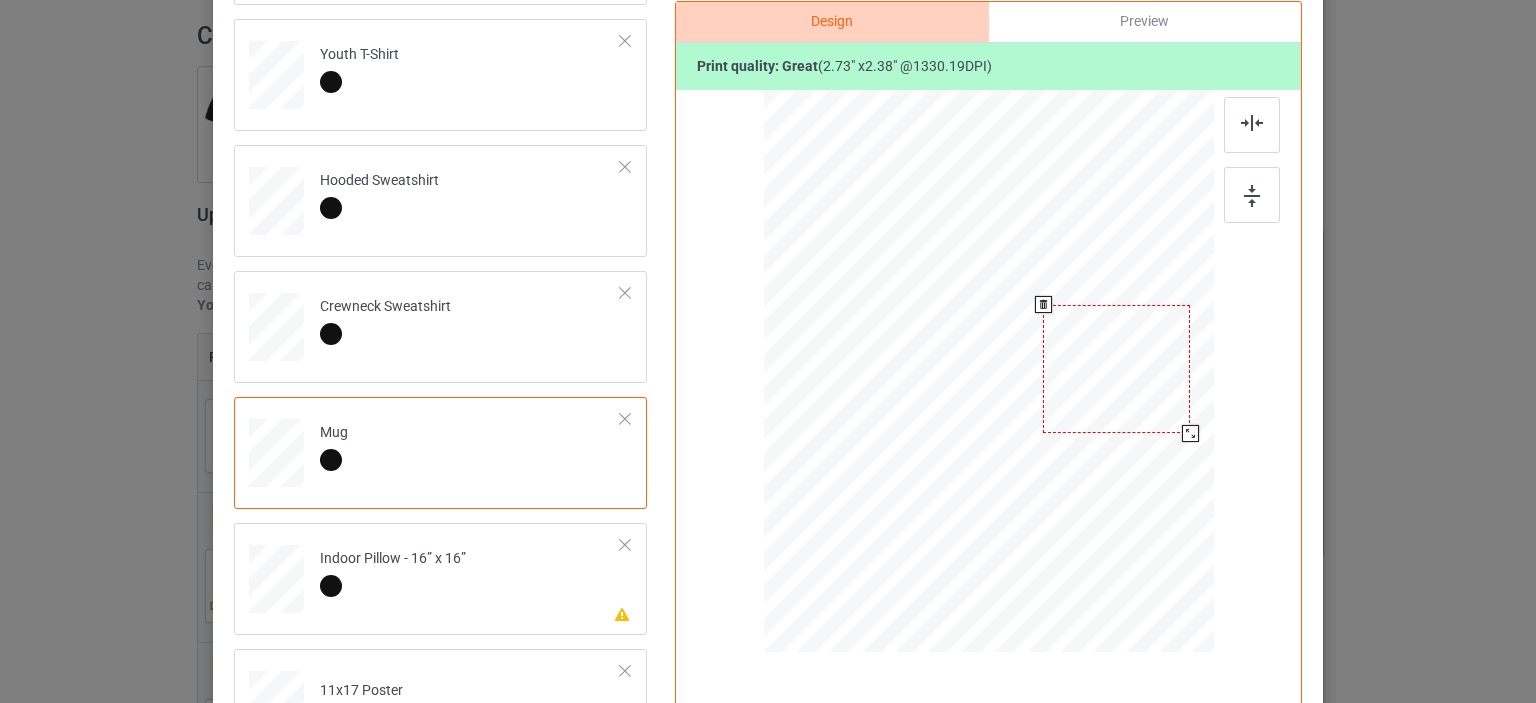 click at bounding box center [1116, 369] 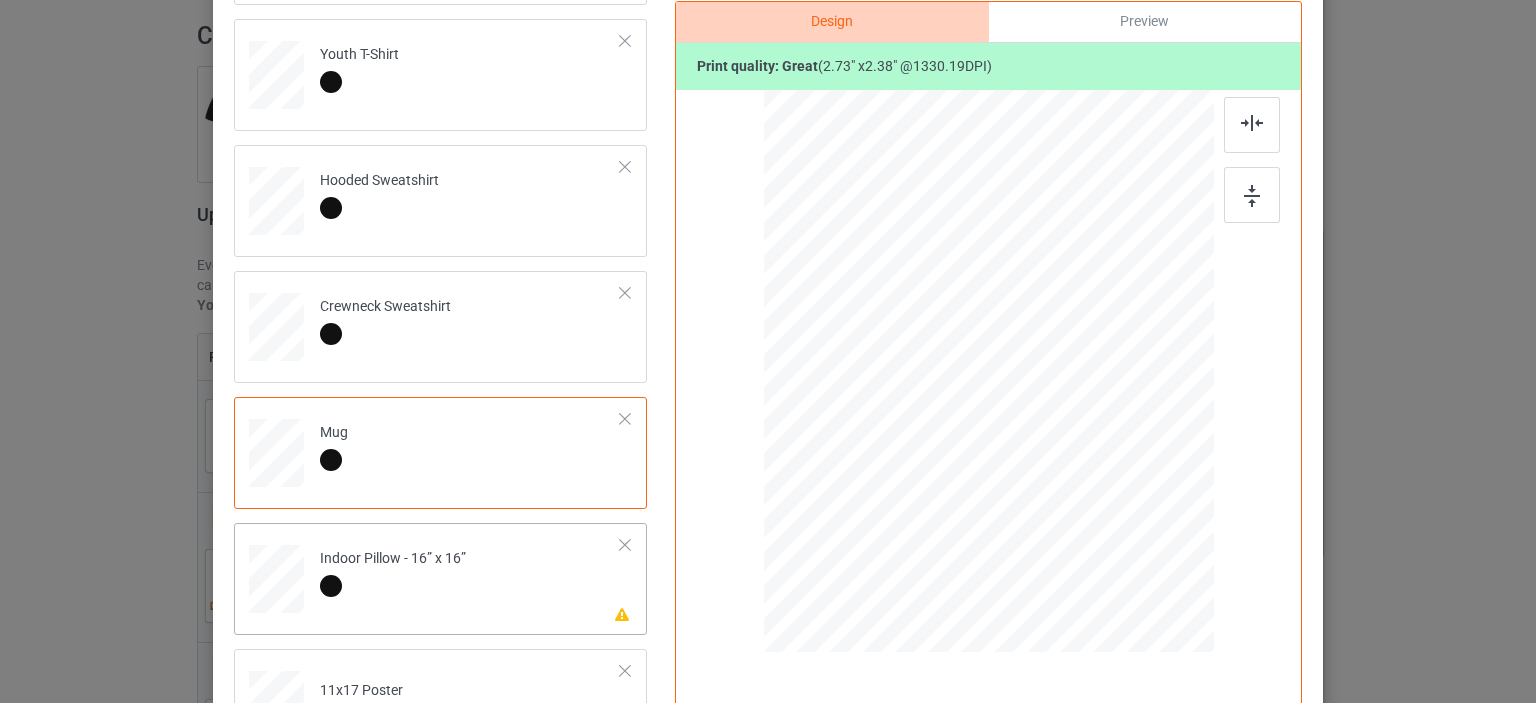 click on "Please review artwork placement Indoor Pillow - 16” x 16”" at bounding box center [470, 575] 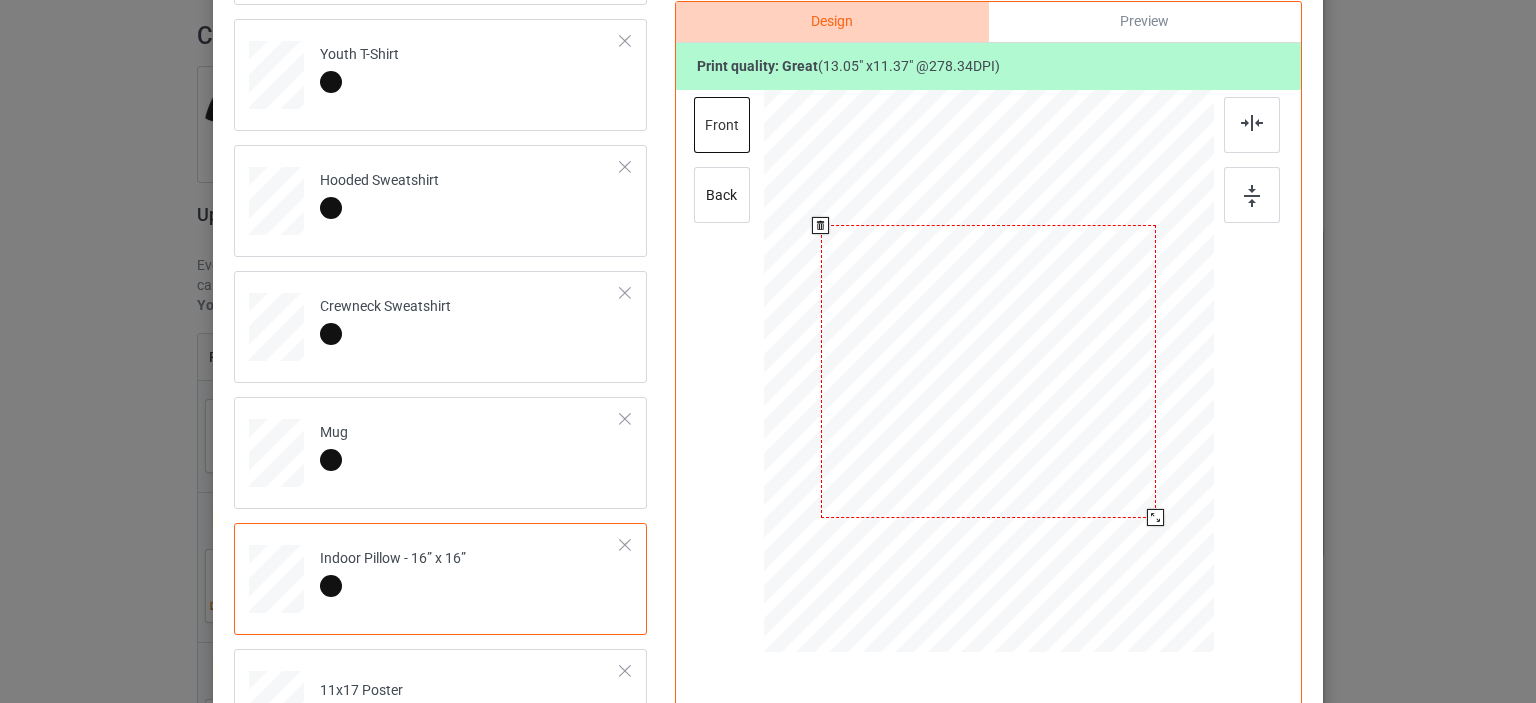 click at bounding box center (989, 371) 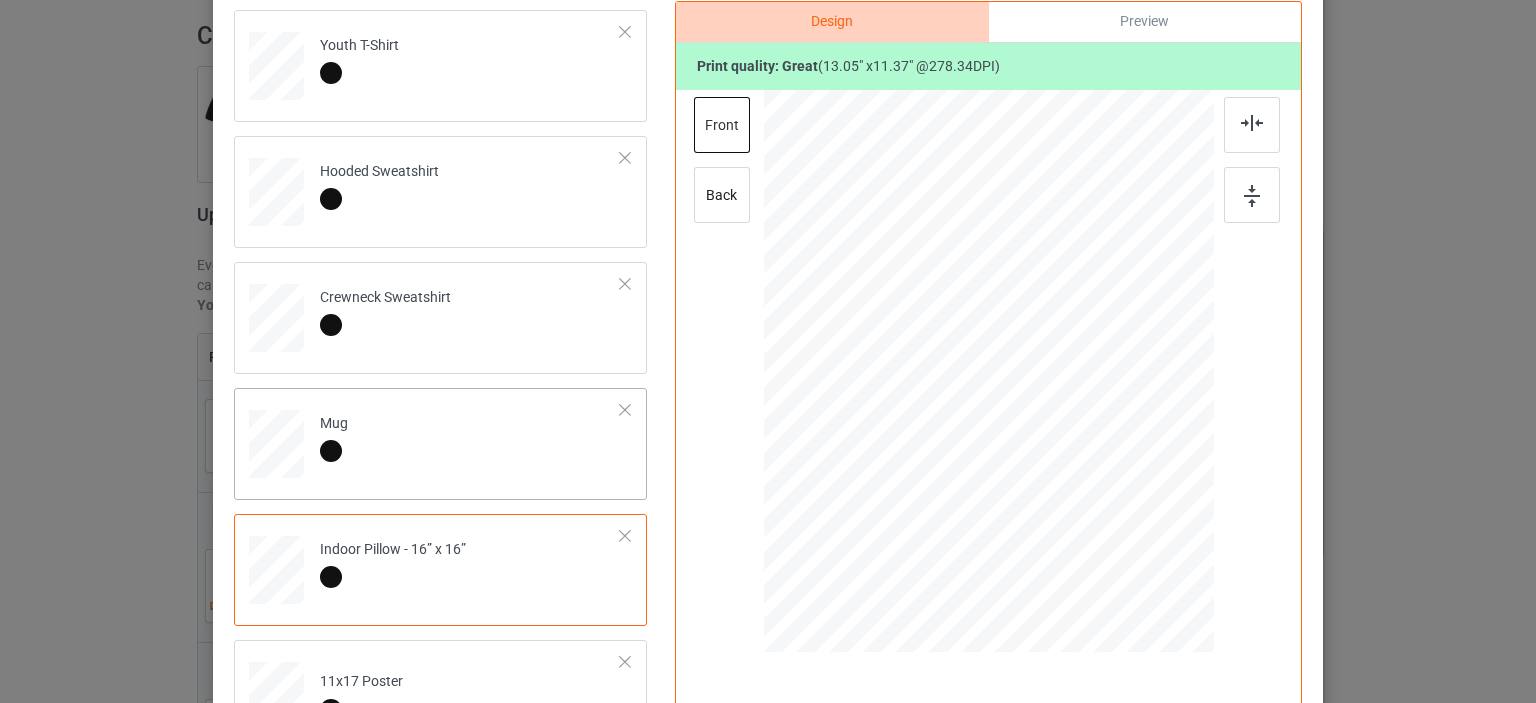 scroll, scrollTop: 344, scrollLeft: 0, axis: vertical 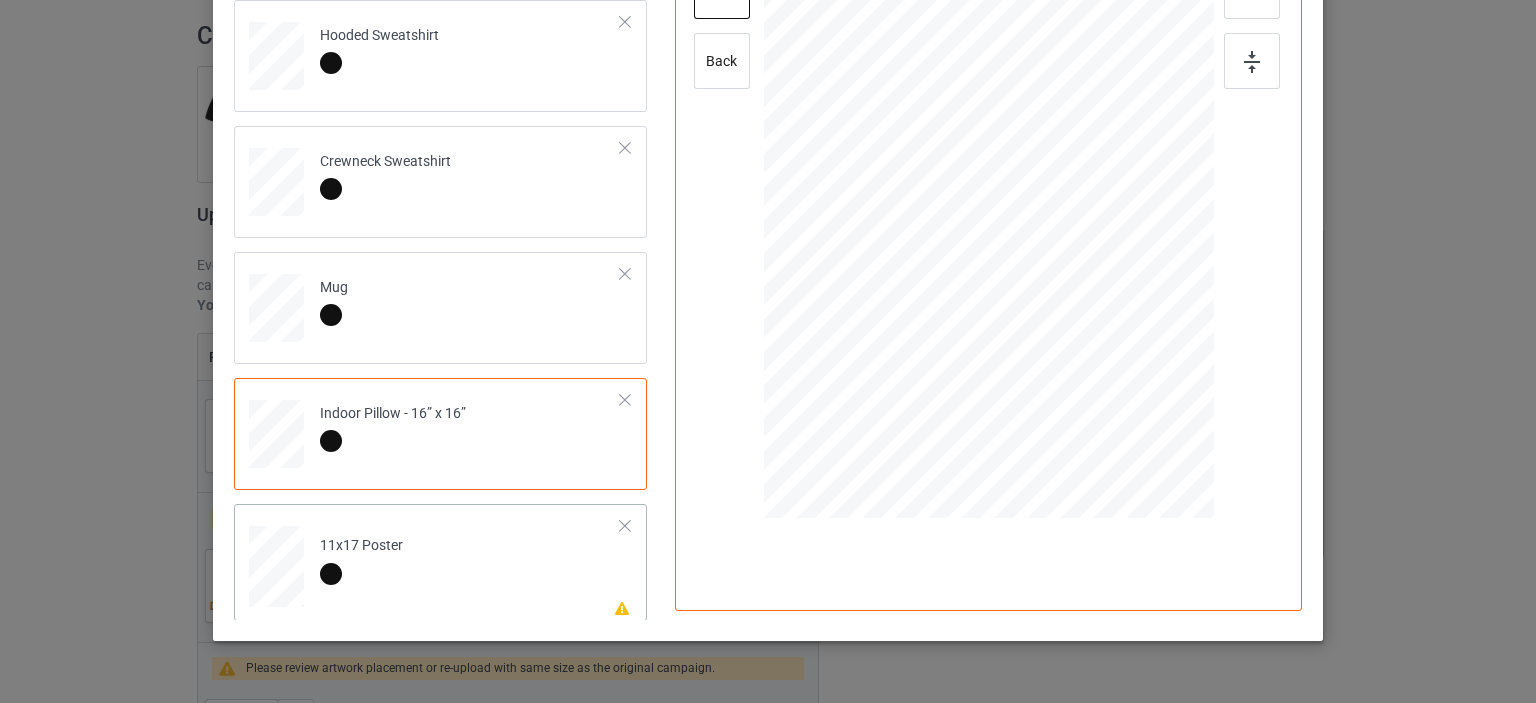 click on "Please review artwork placement 11x17 Poster" at bounding box center [470, 562] 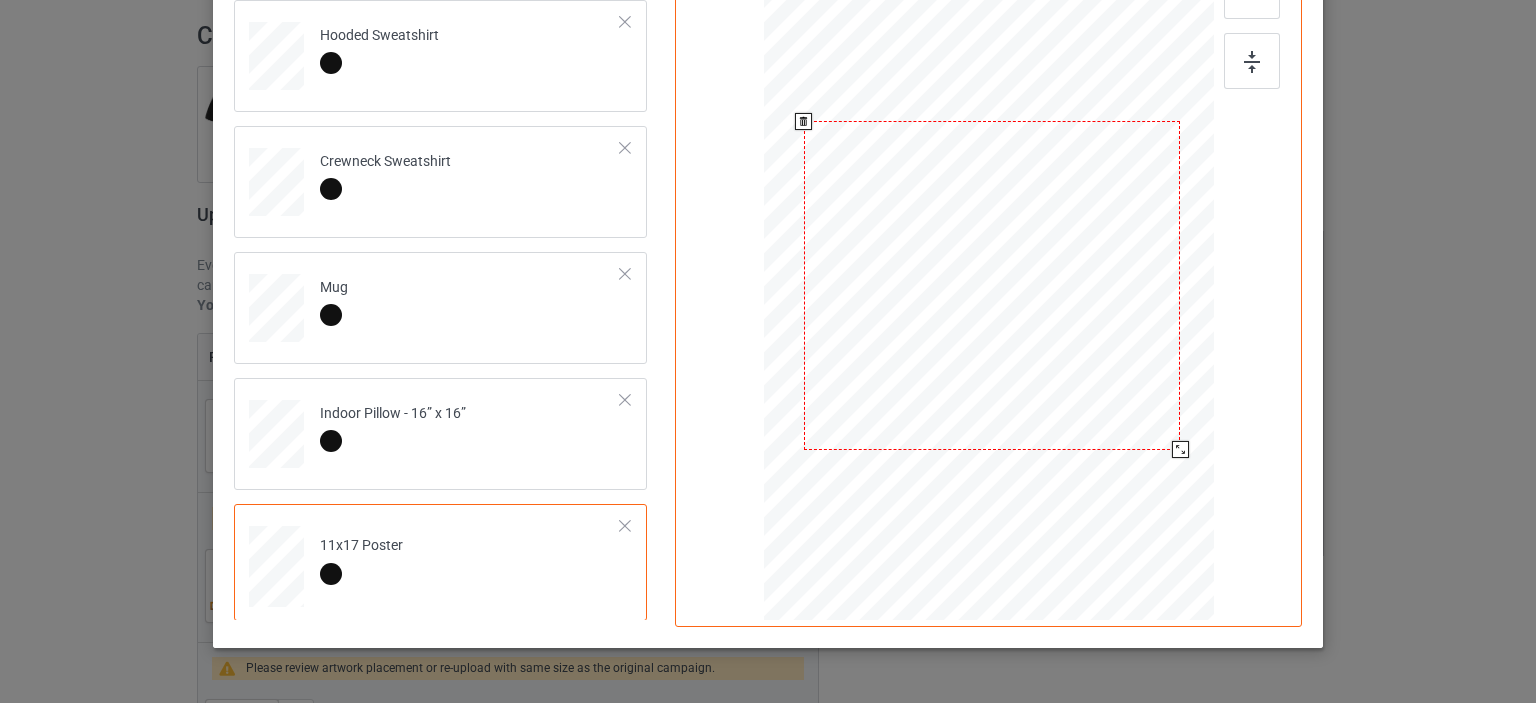 drag, startPoint x: 1113, startPoint y: 399, endPoint x: 1151, endPoint y: 474, distance: 84.07735 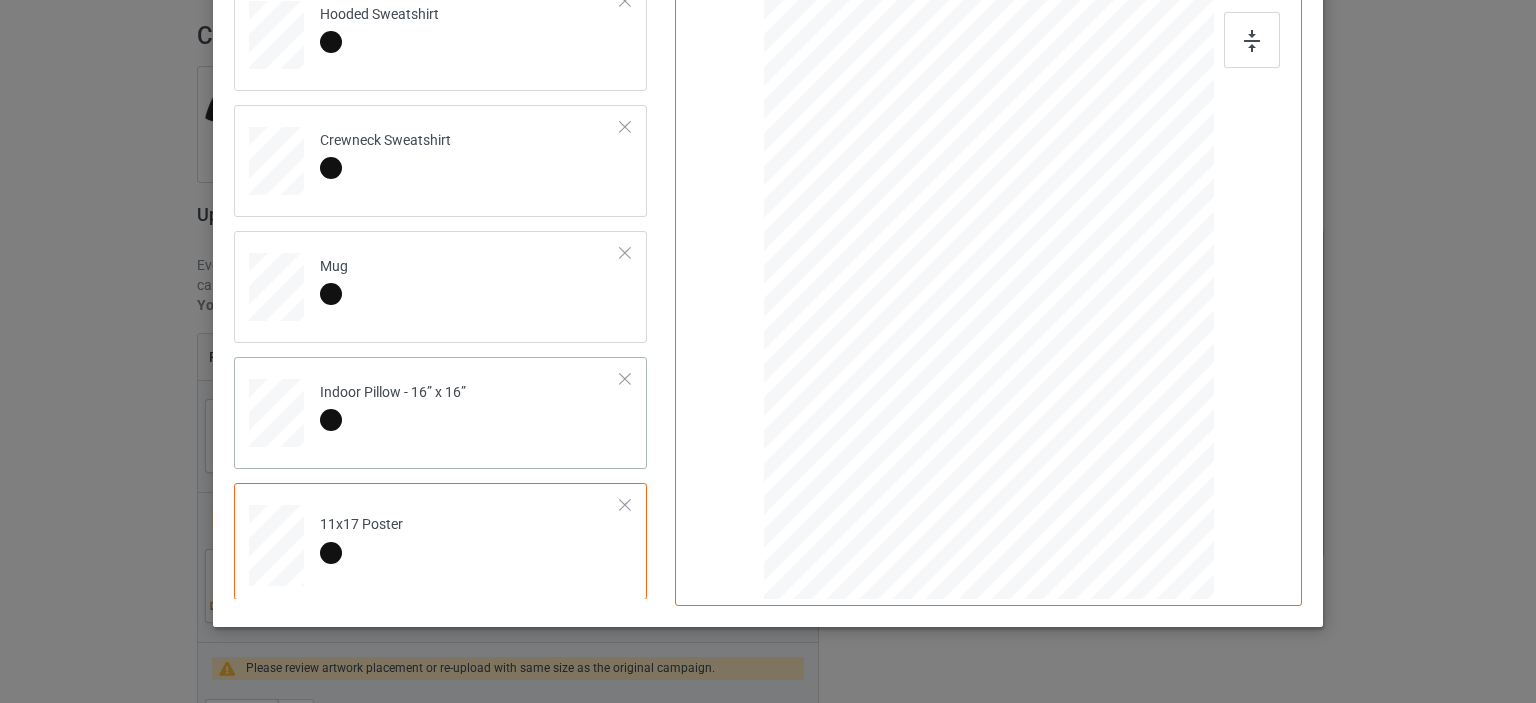 scroll, scrollTop: 456, scrollLeft: 0, axis: vertical 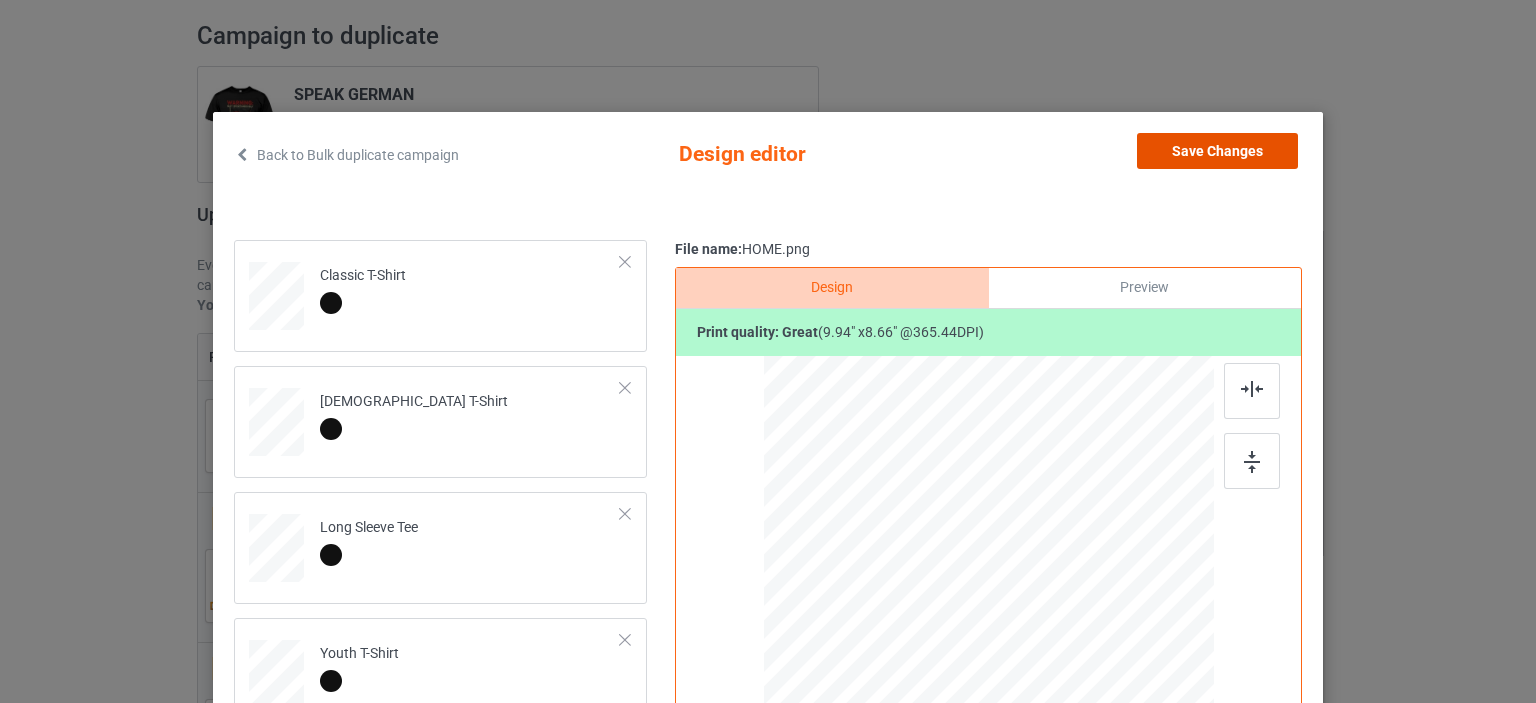 click on "Save Changes" at bounding box center [1217, 151] 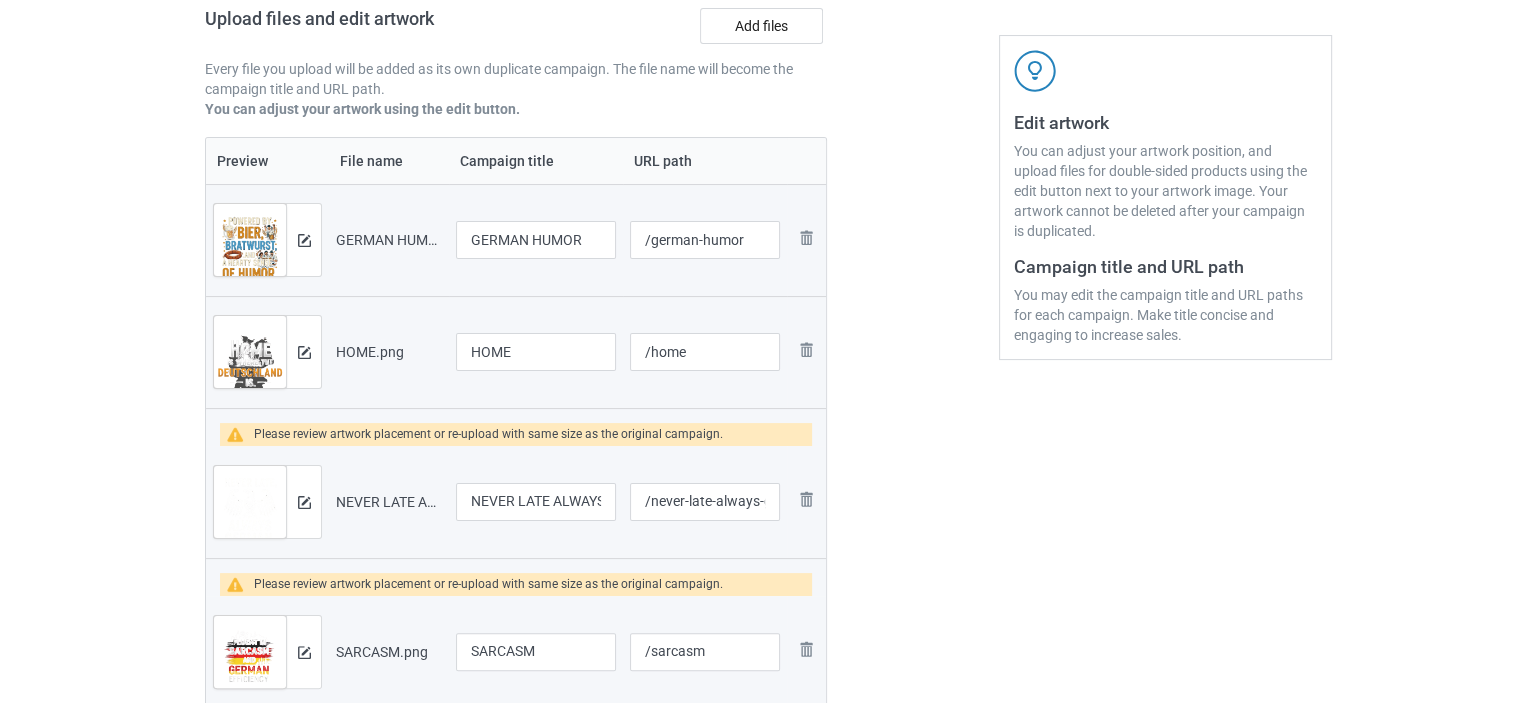 scroll, scrollTop: 333, scrollLeft: 0, axis: vertical 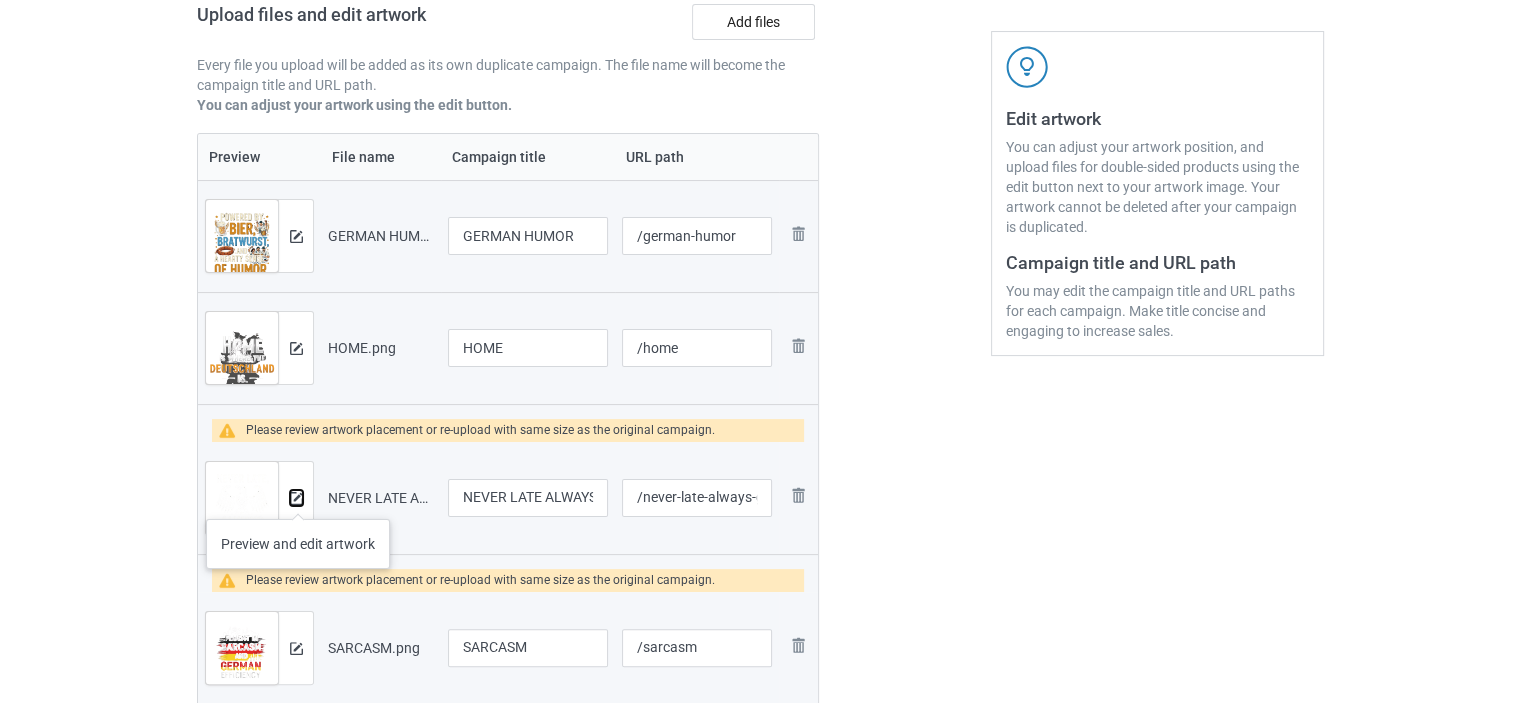 click at bounding box center (296, 498) 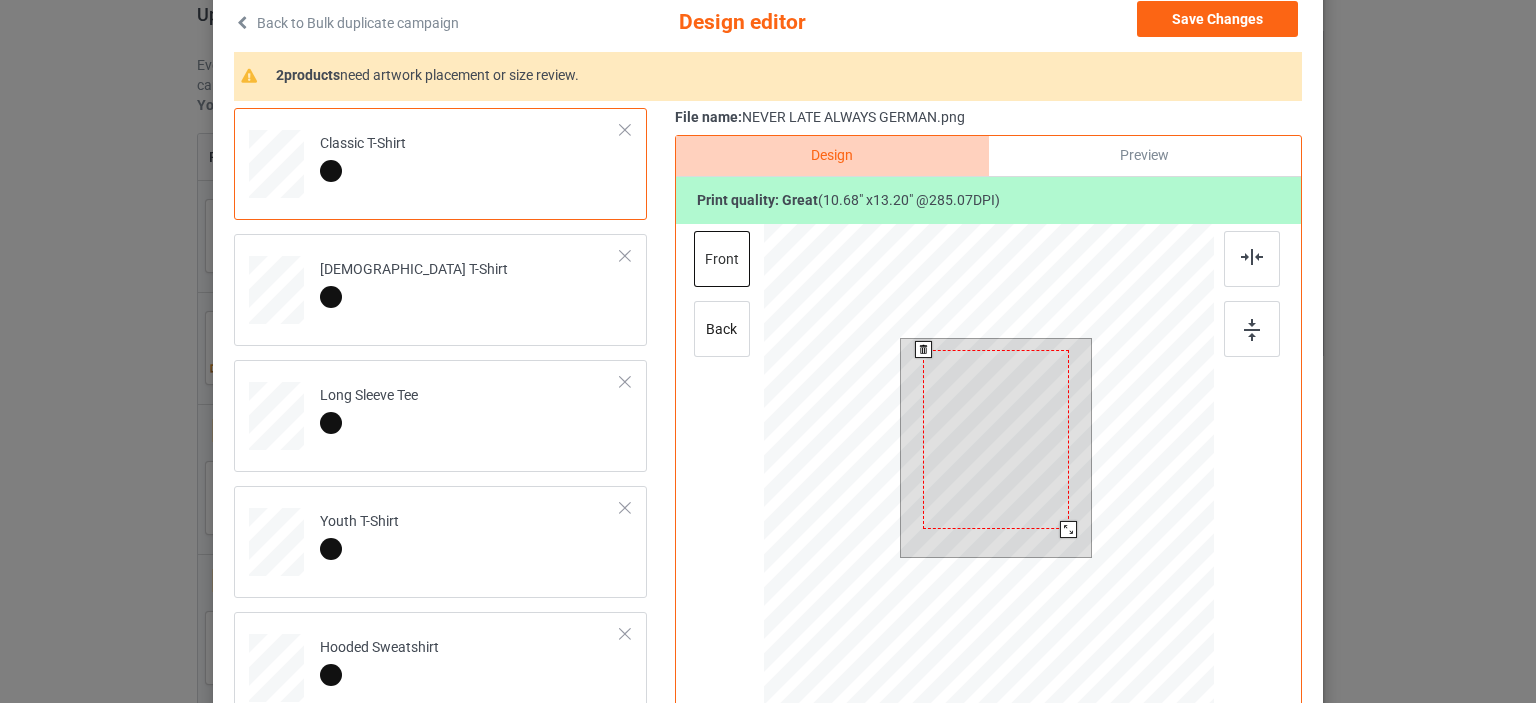 scroll, scrollTop: 133, scrollLeft: 0, axis: vertical 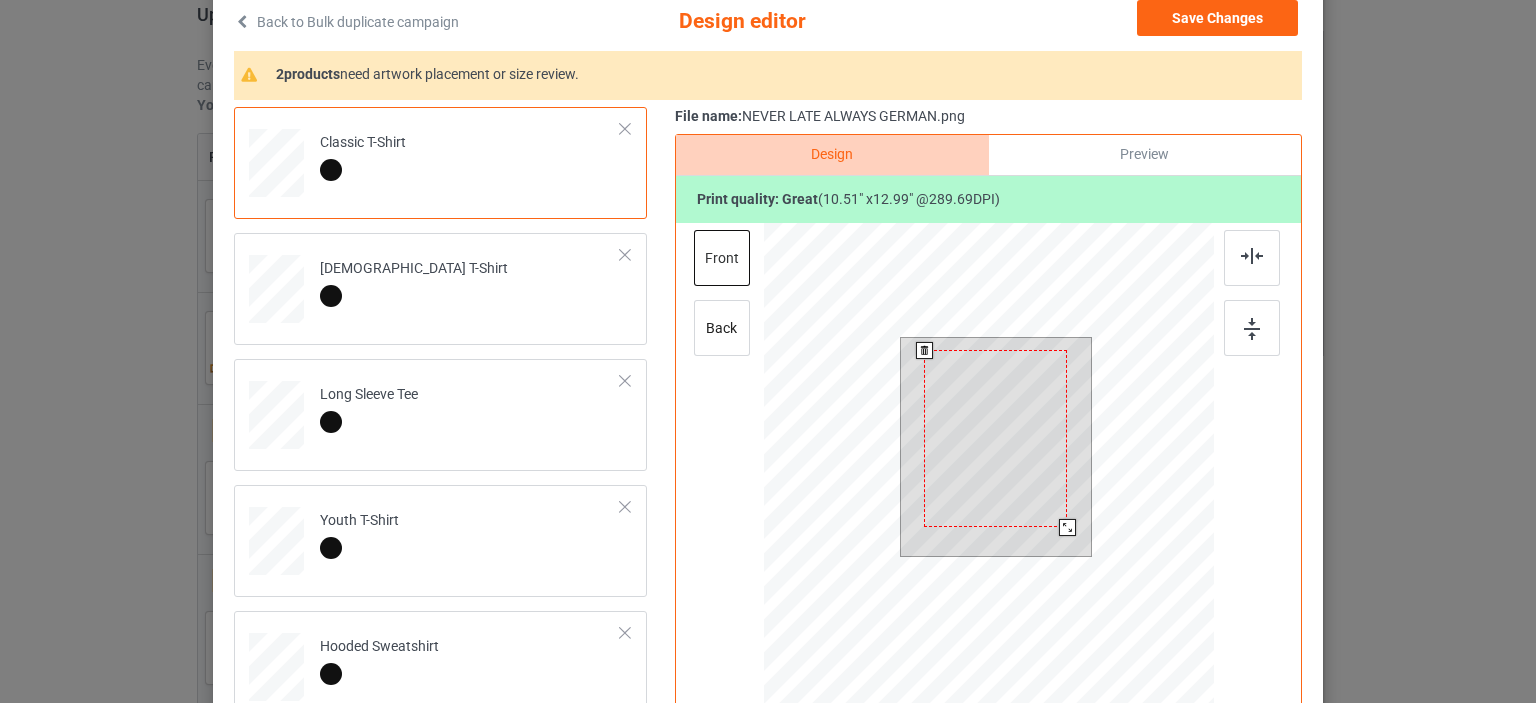 click at bounding box center (1067, 527) 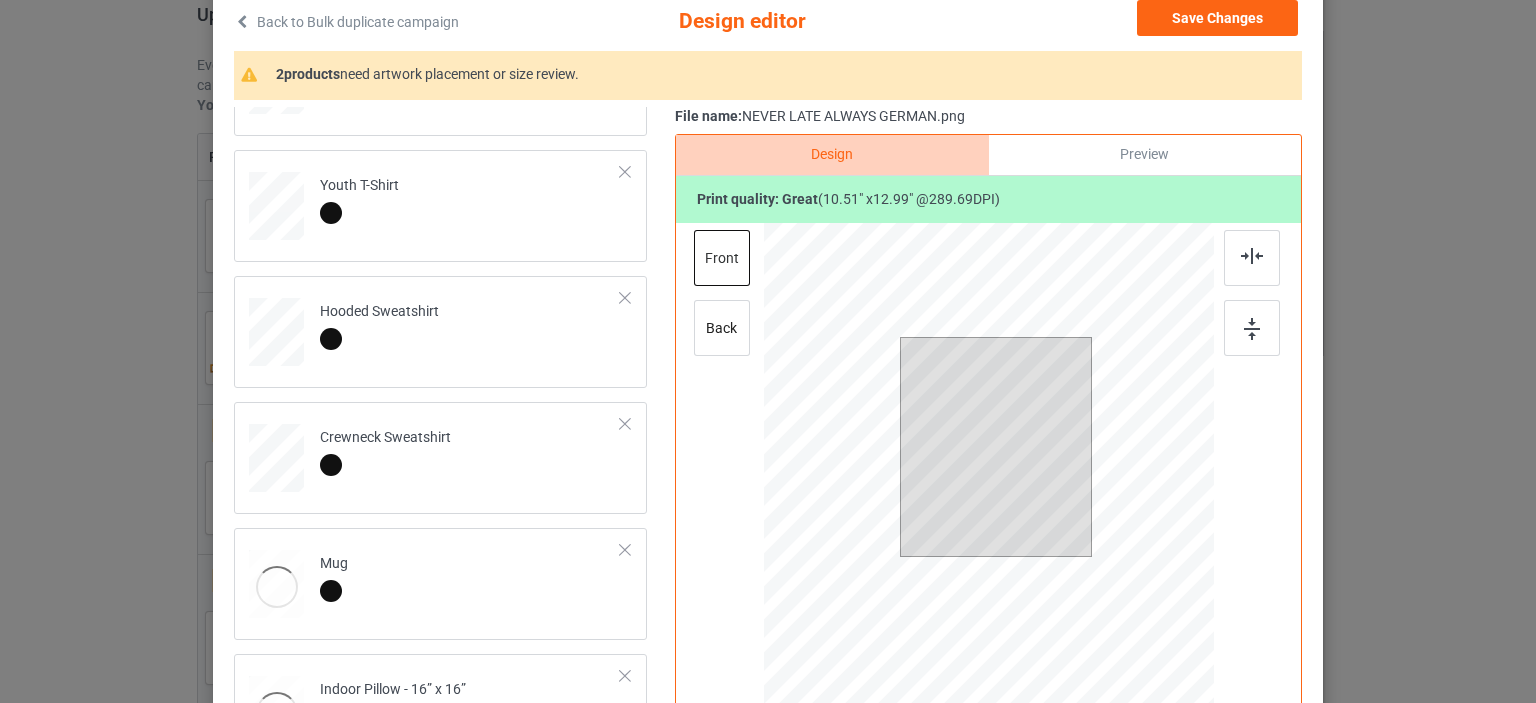 scroll, scrollTop: 344, scrollLeft: 0, axis: vertical 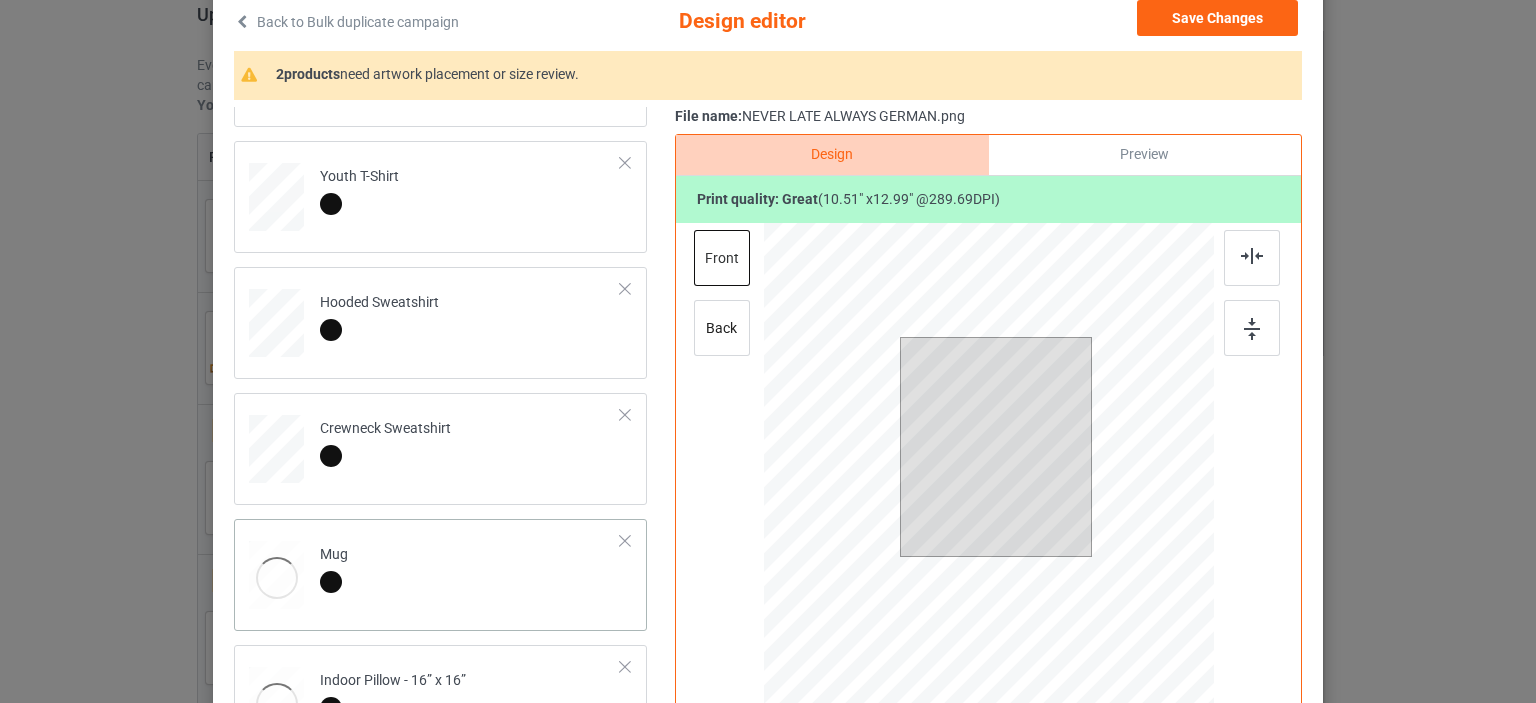 click on "Mug" at bounding box center (470, 571) 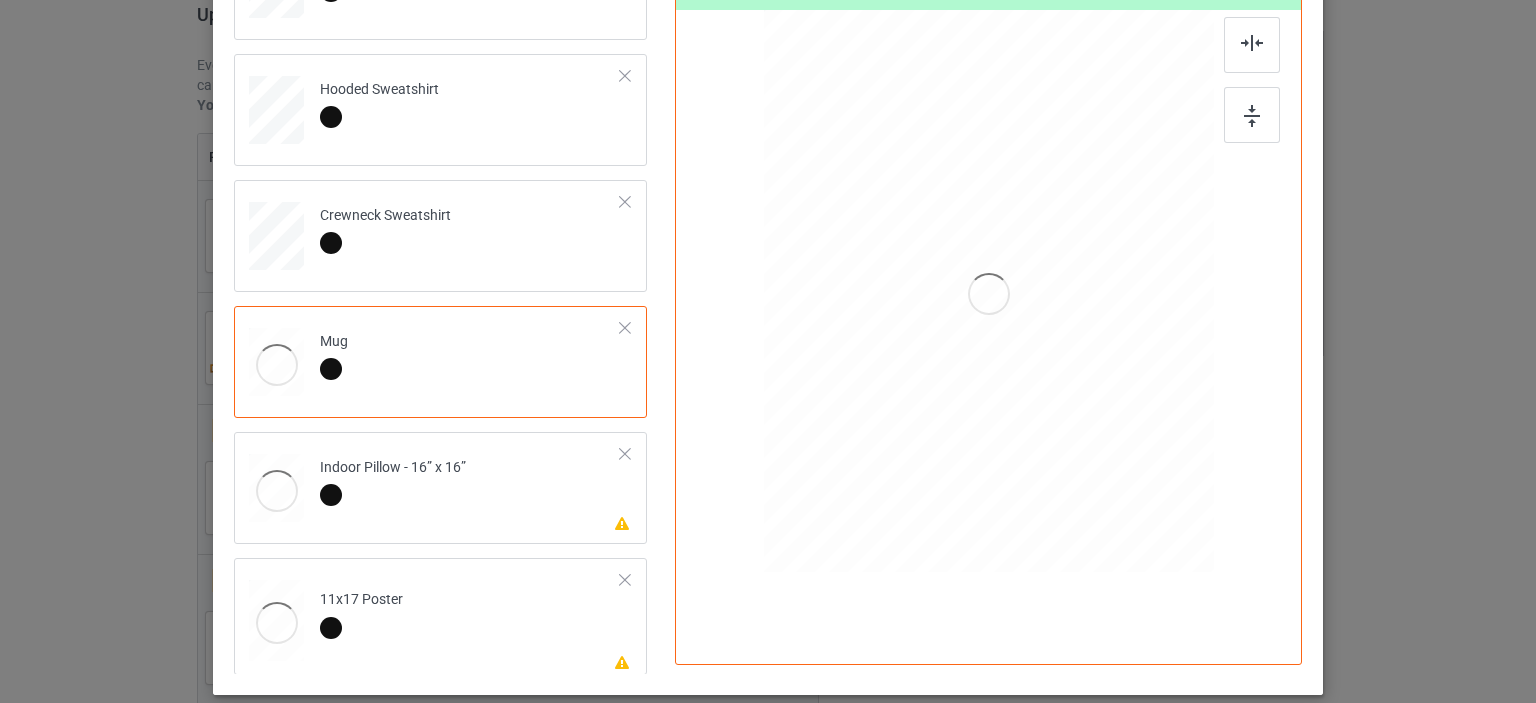 scroll, scrollTop: 400, scrollLeft: 0, axis: vertical 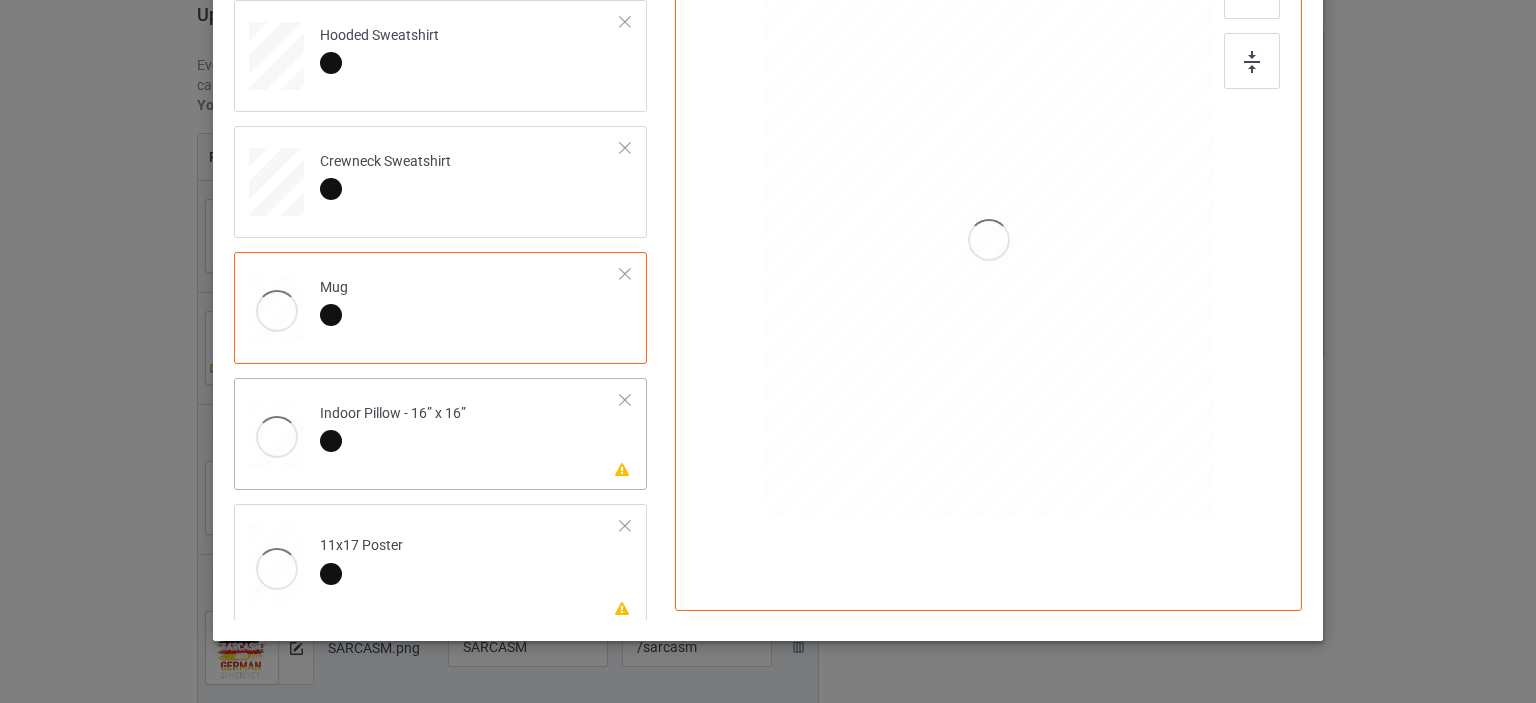 click on "Indoor Pillow - 16” x 16”" at bounding box center (393, 427) 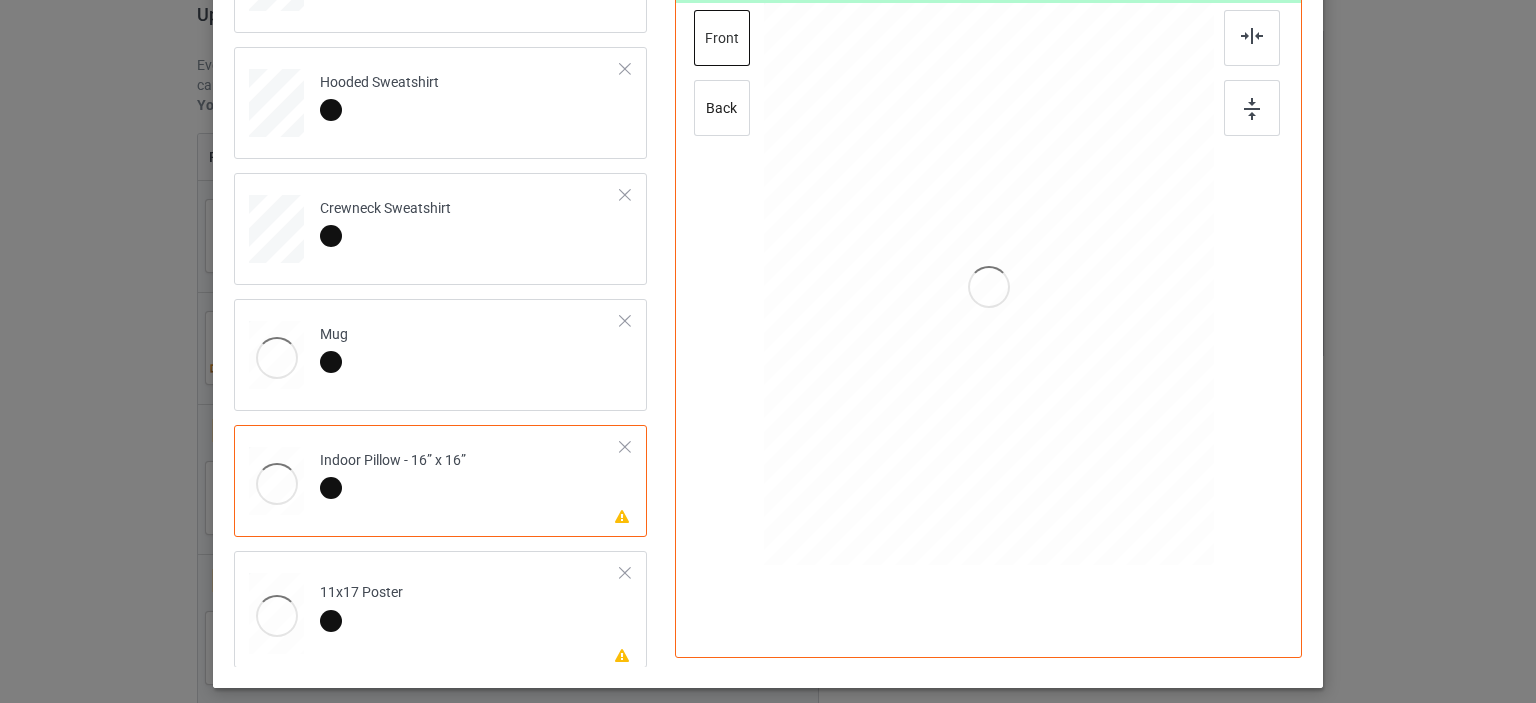 scroll, scrollTop: 449, scrollLeft: 0, axis: vertical 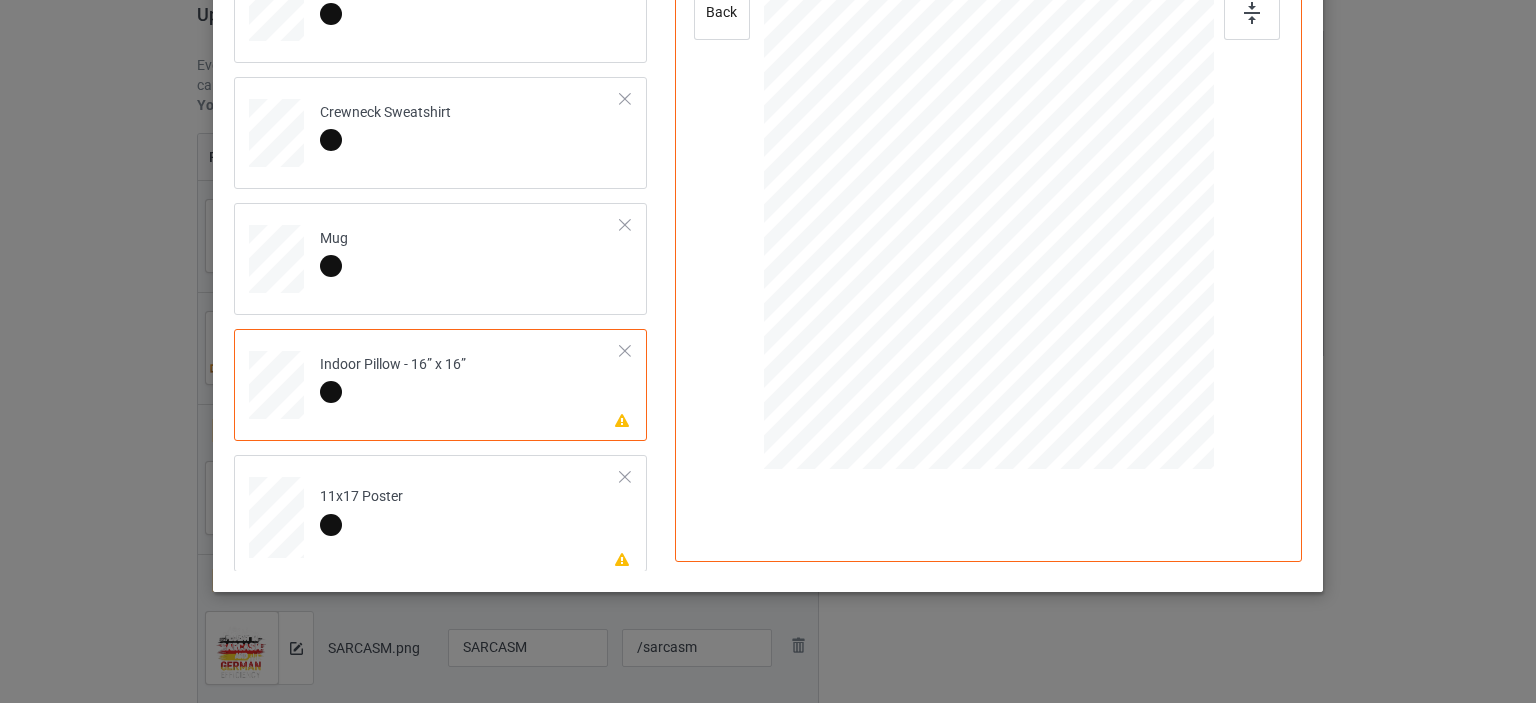 click on "Please review artwork placement Indoor Pillow - 16” x 16”" at bounding box center (470, 381) 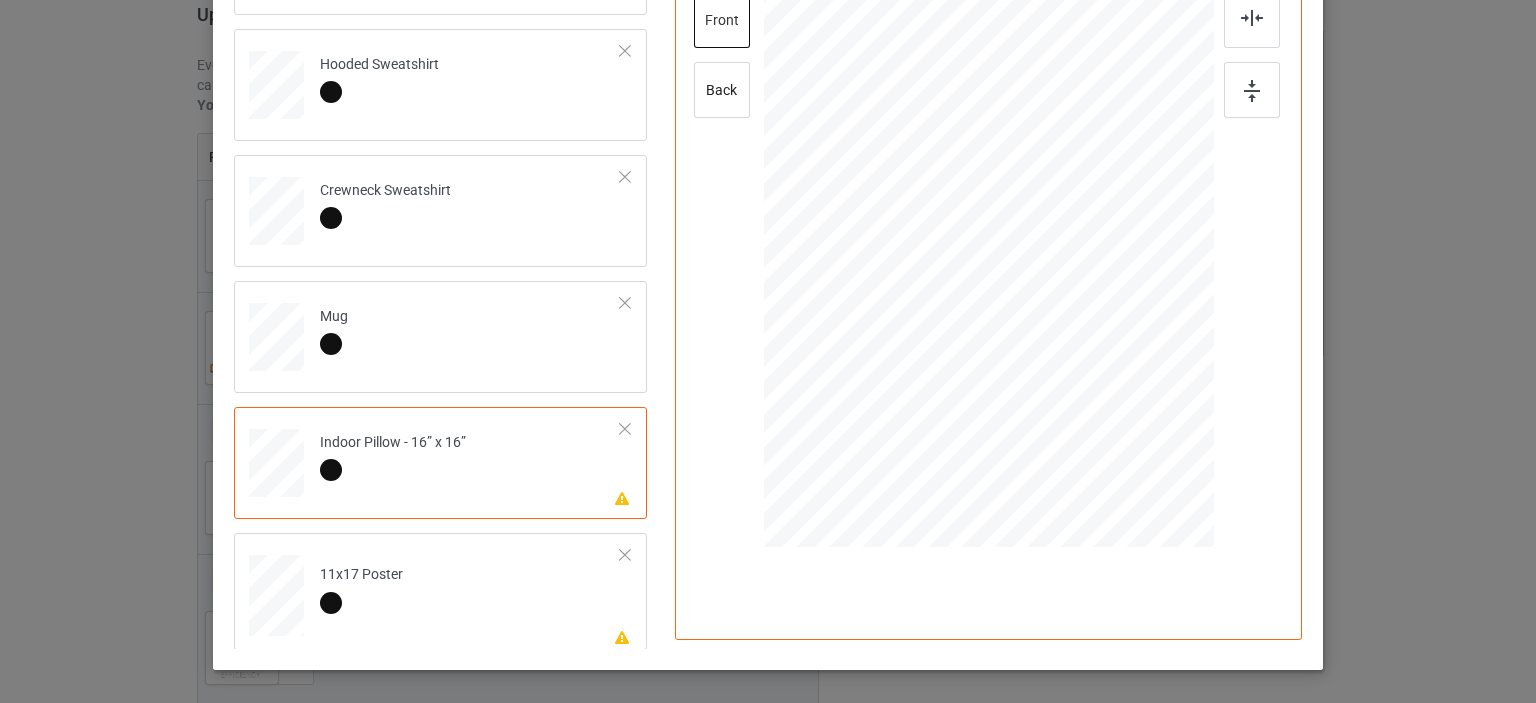 scroll, scrollTop: 249, scrollLeft: 0, axis: vertical 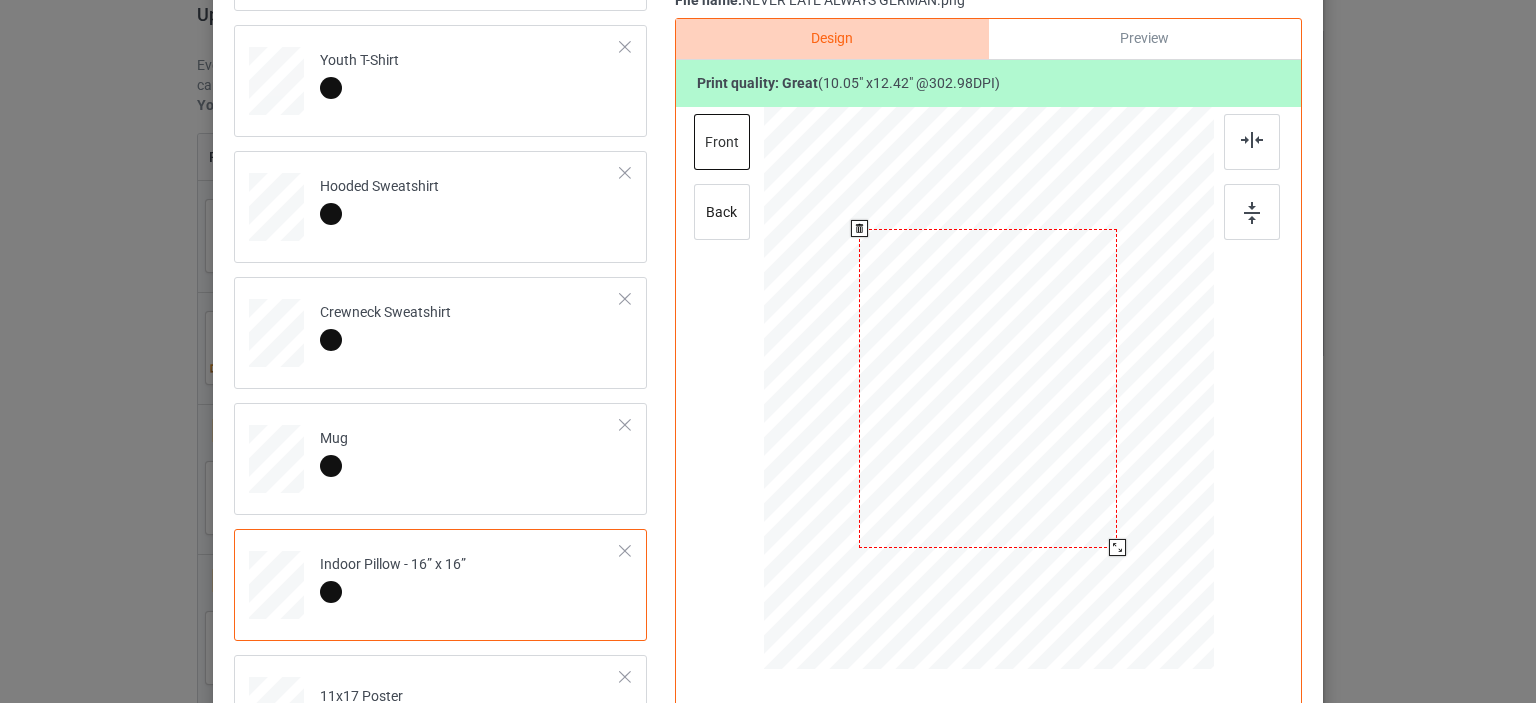 click at bounding box center [1117, 547] 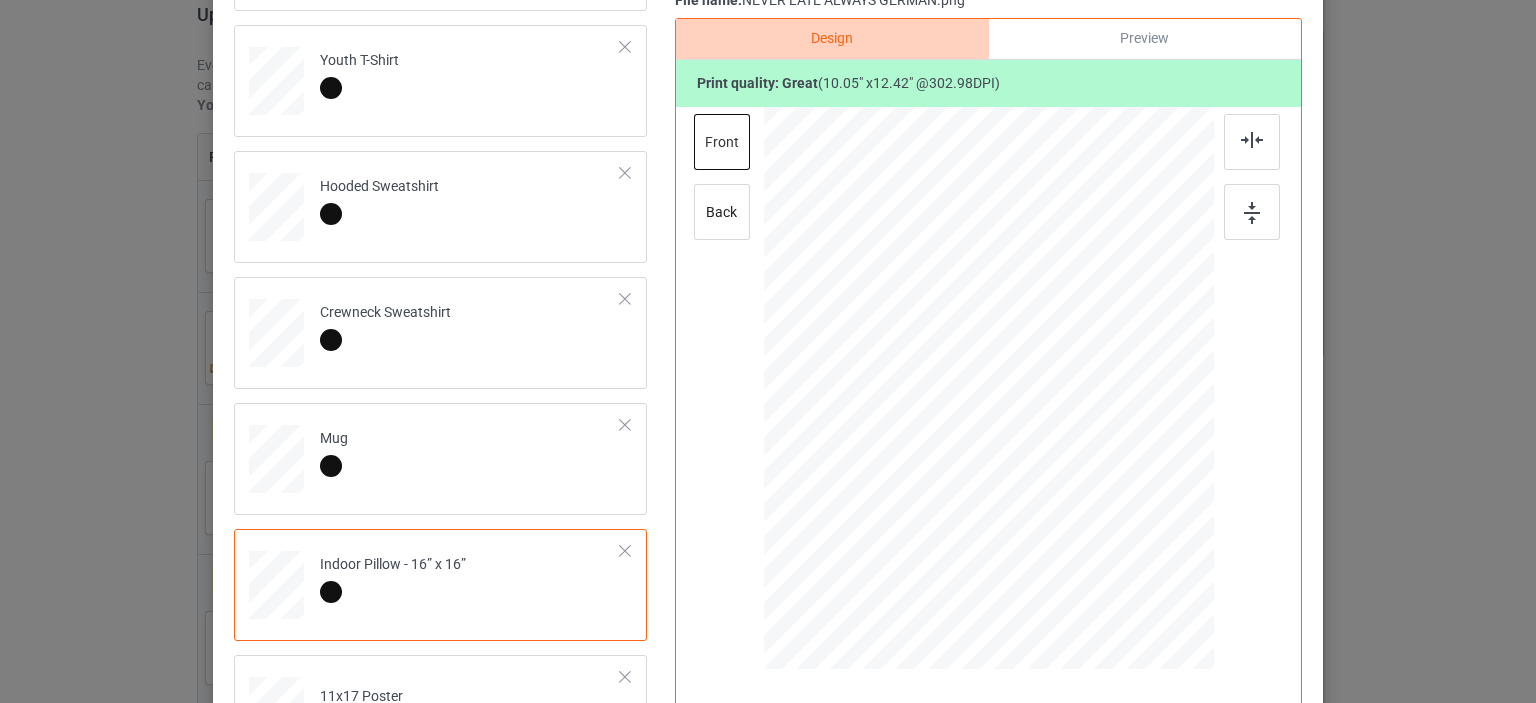 scroll, scrollTop: 449, scrollLeft: 0, axis: vertical 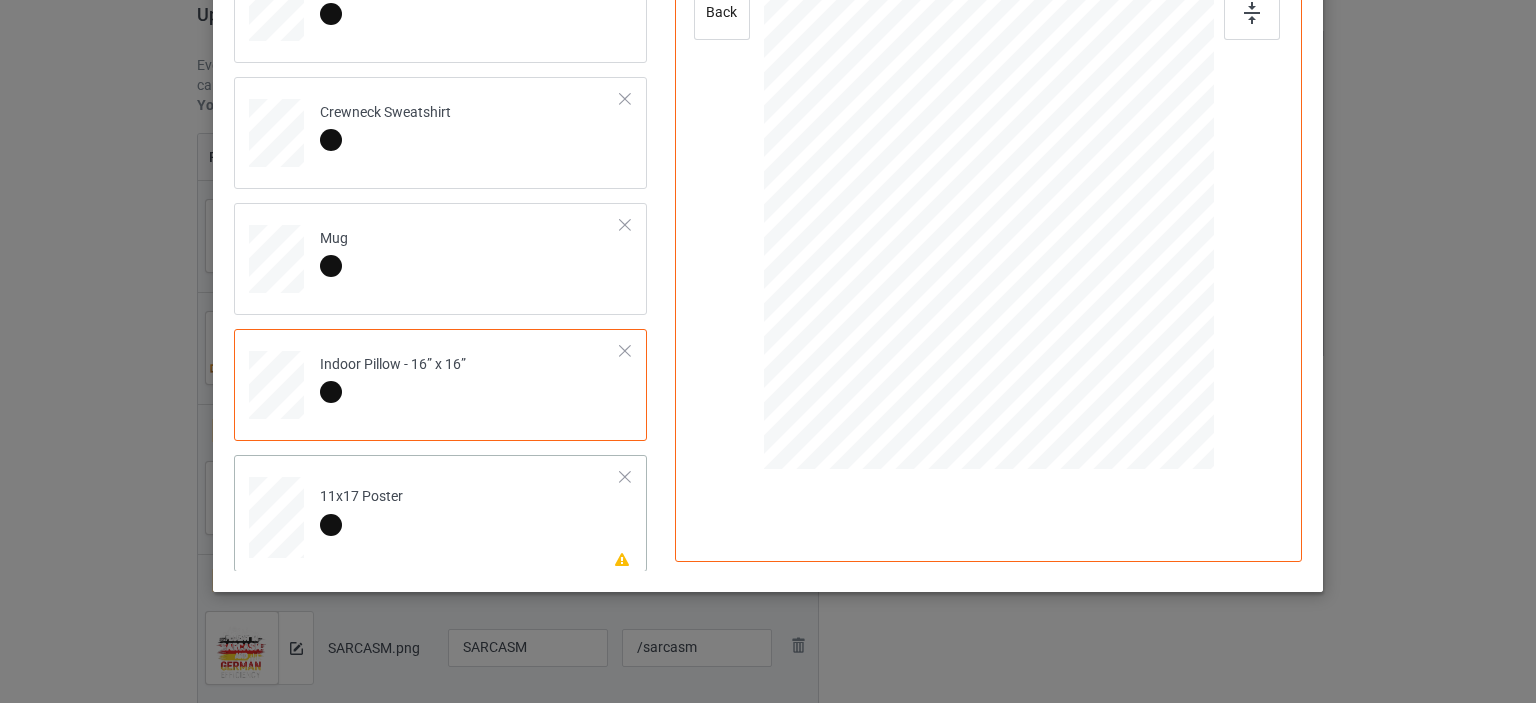 click on "Please review artwork placement 11x17 Poster" at bounding box center (470, 513) 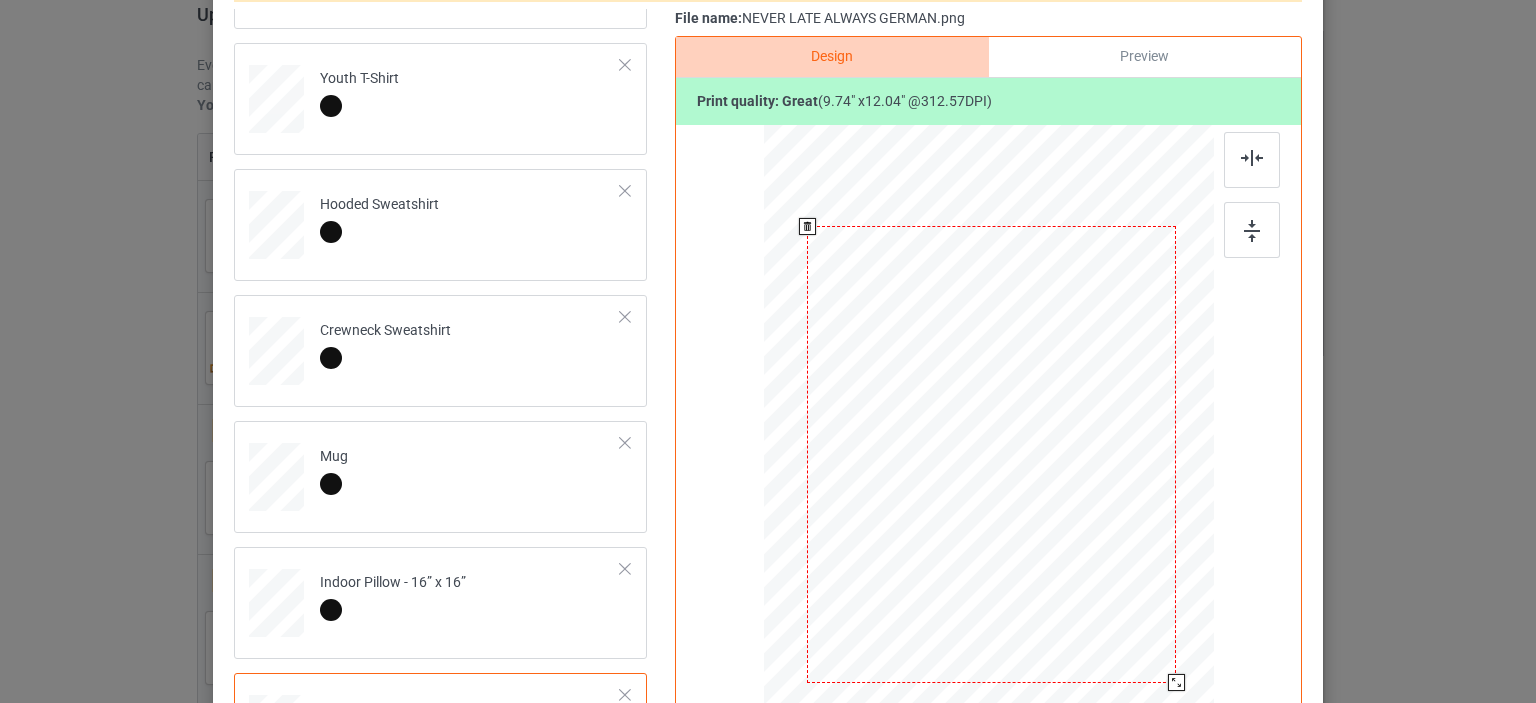 scroll, scrollTop: 316, scrollLeft: 0, axis: vertical 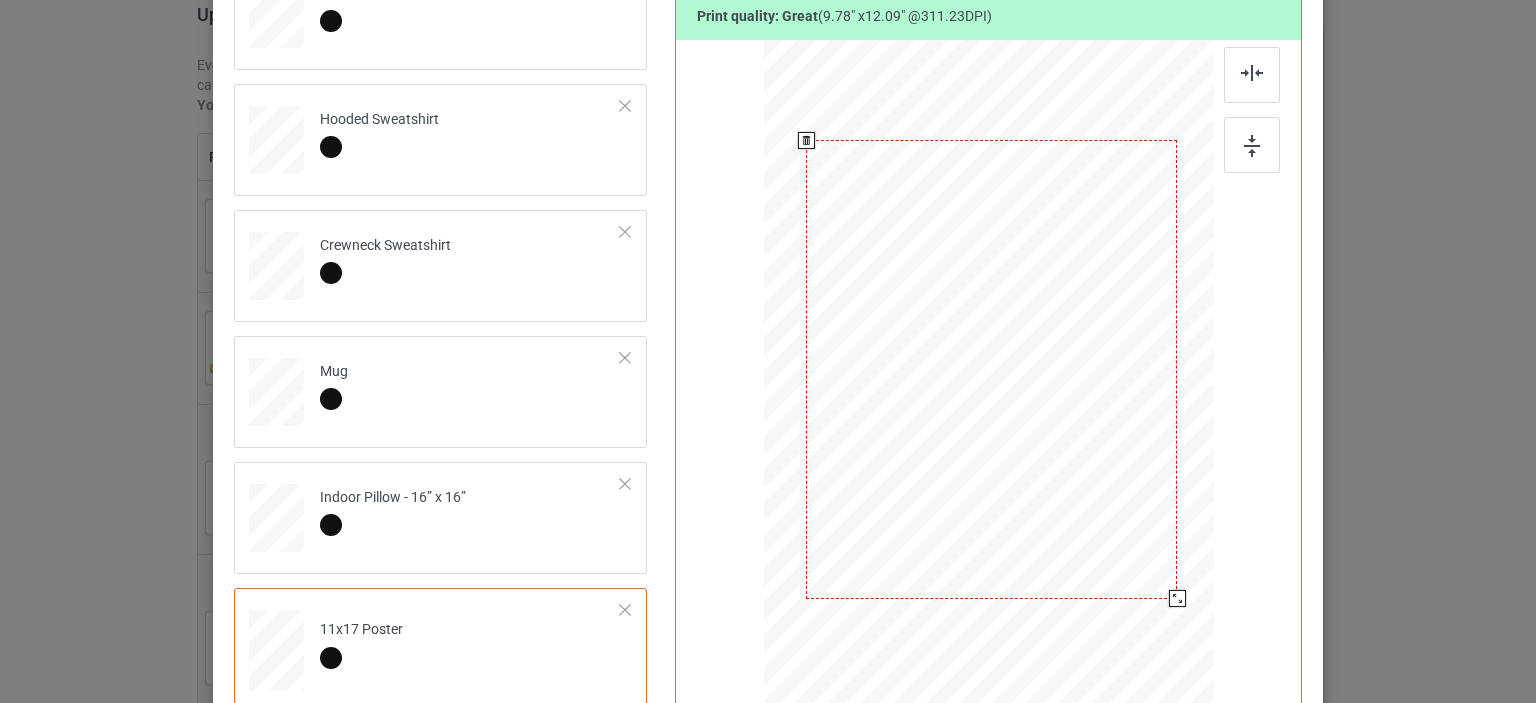 click at bounding box center [1177, 598] 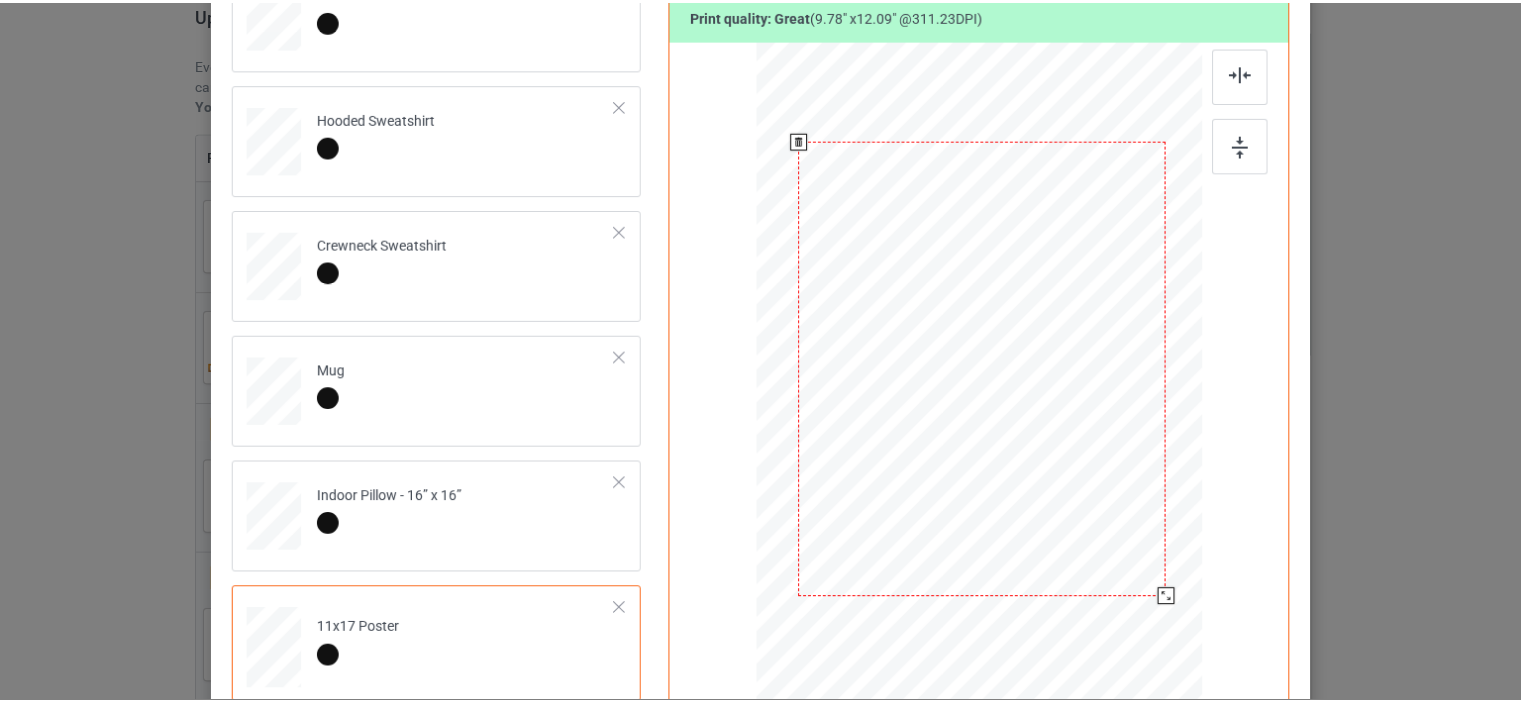 scroll, scrollTop: 0, scrollLeft: 0, axis: both 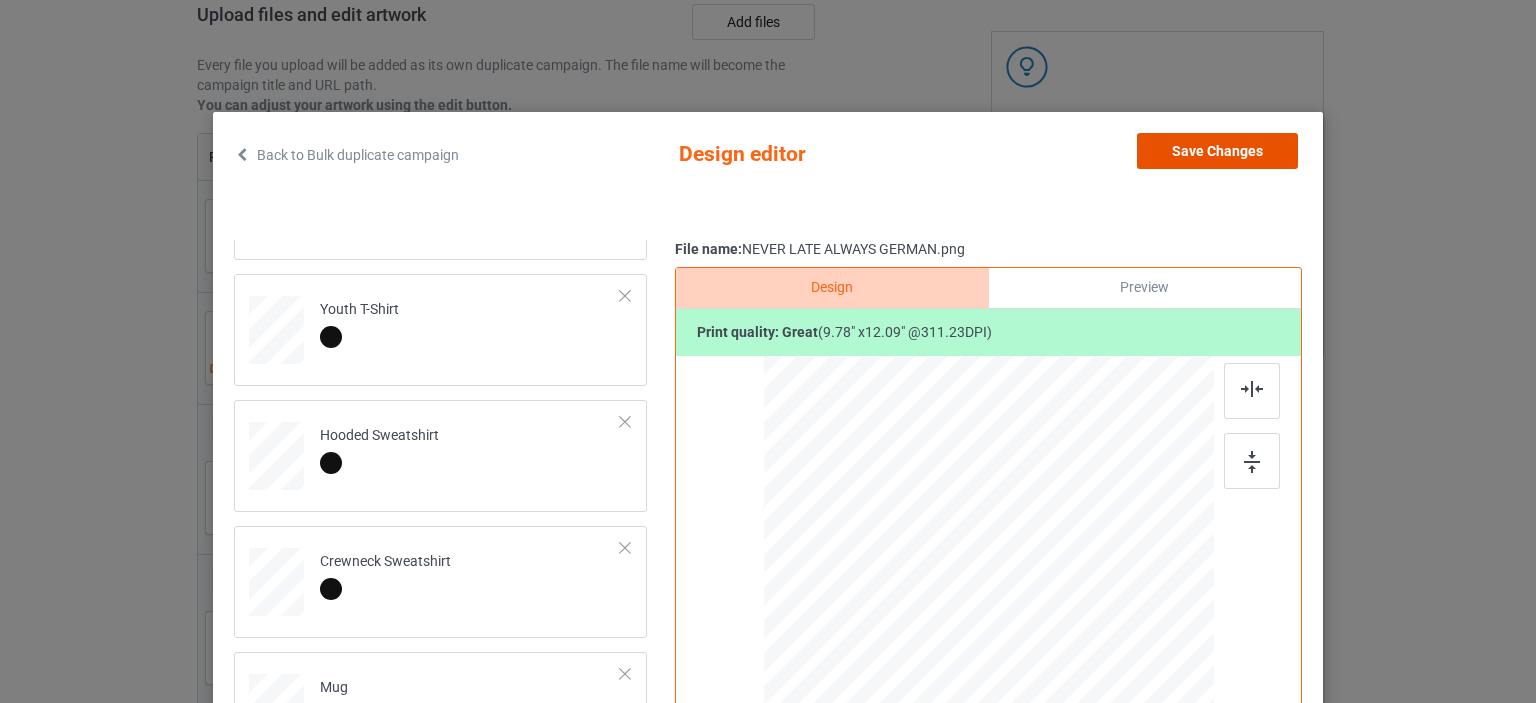 click on "Save Changes" at bounding box center [1217, 151] 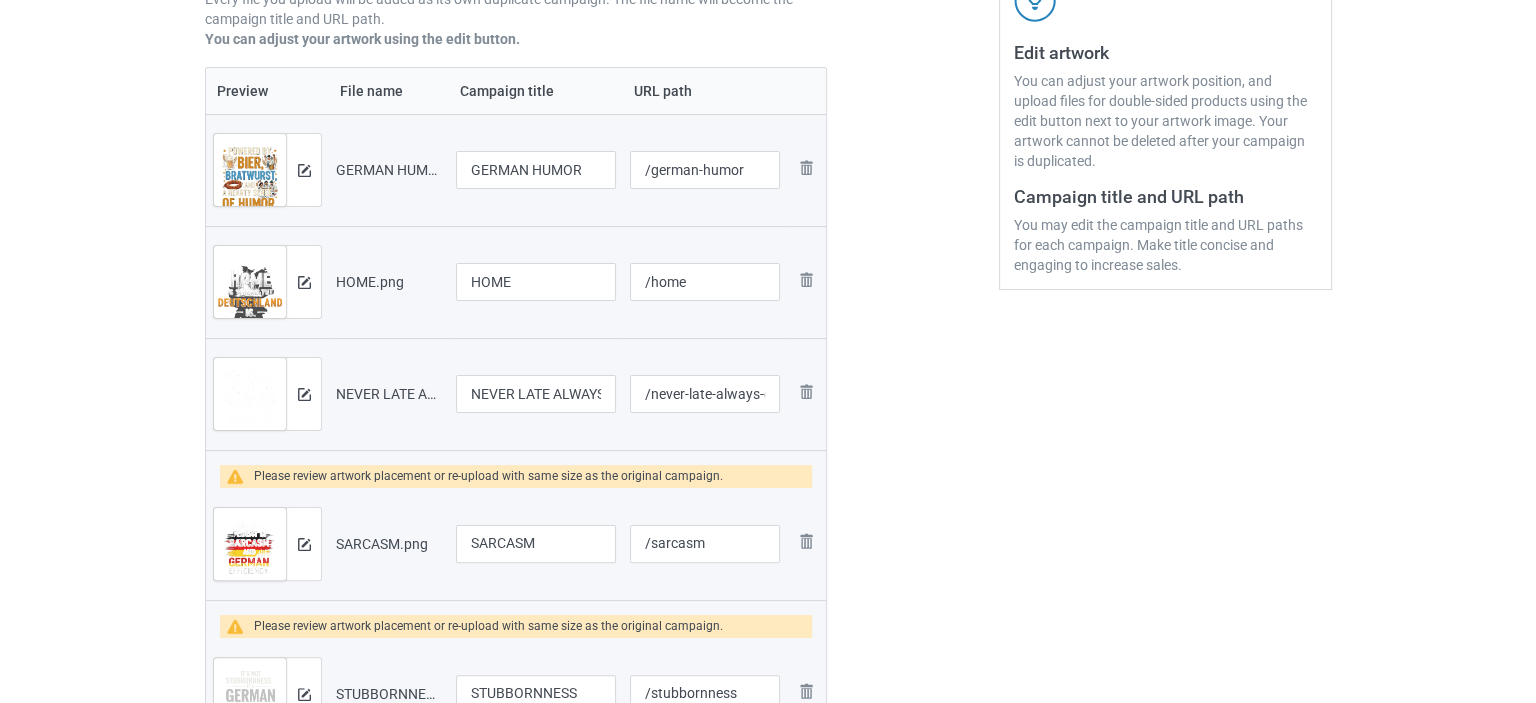 scroll, scrollTop: 466, scrollLeft: 0, axis: vertical 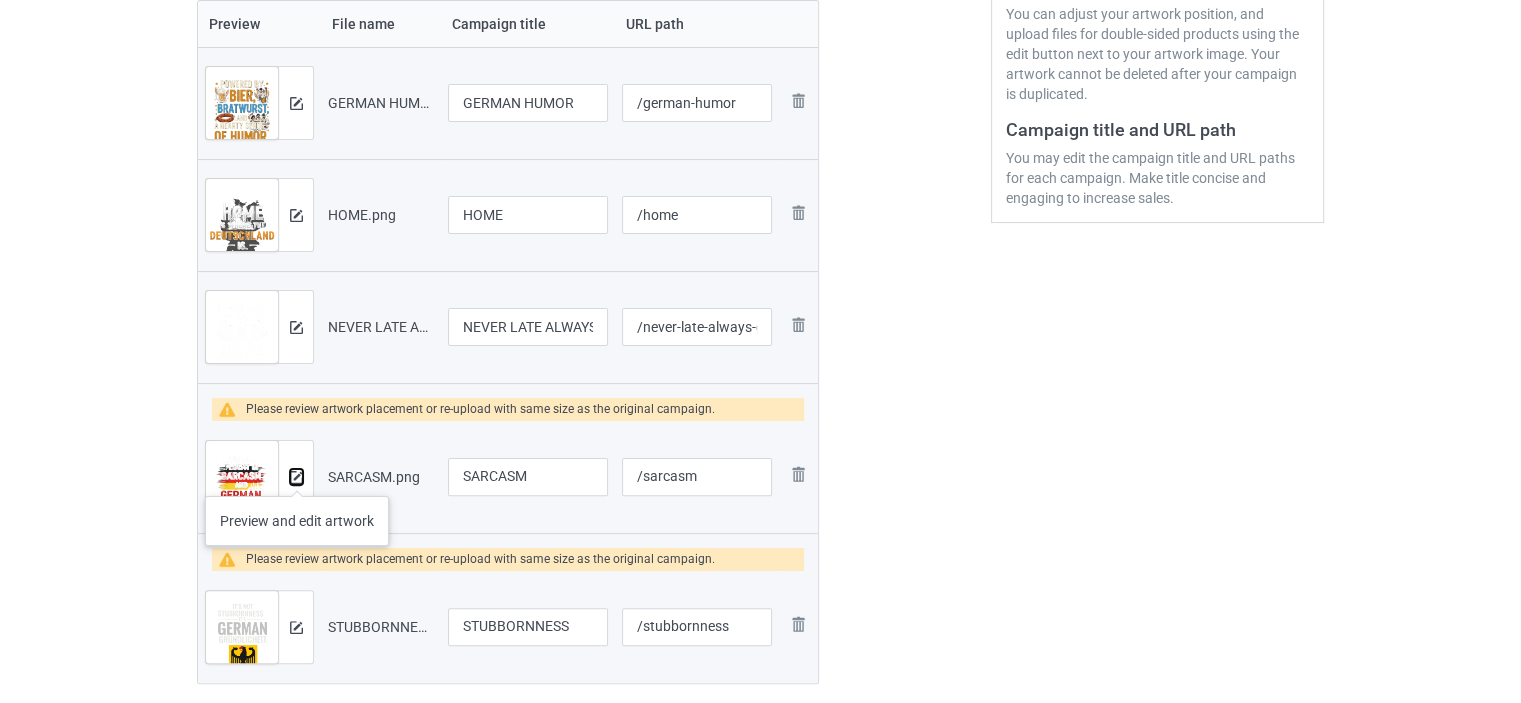 click at bounding box center (296, 477) 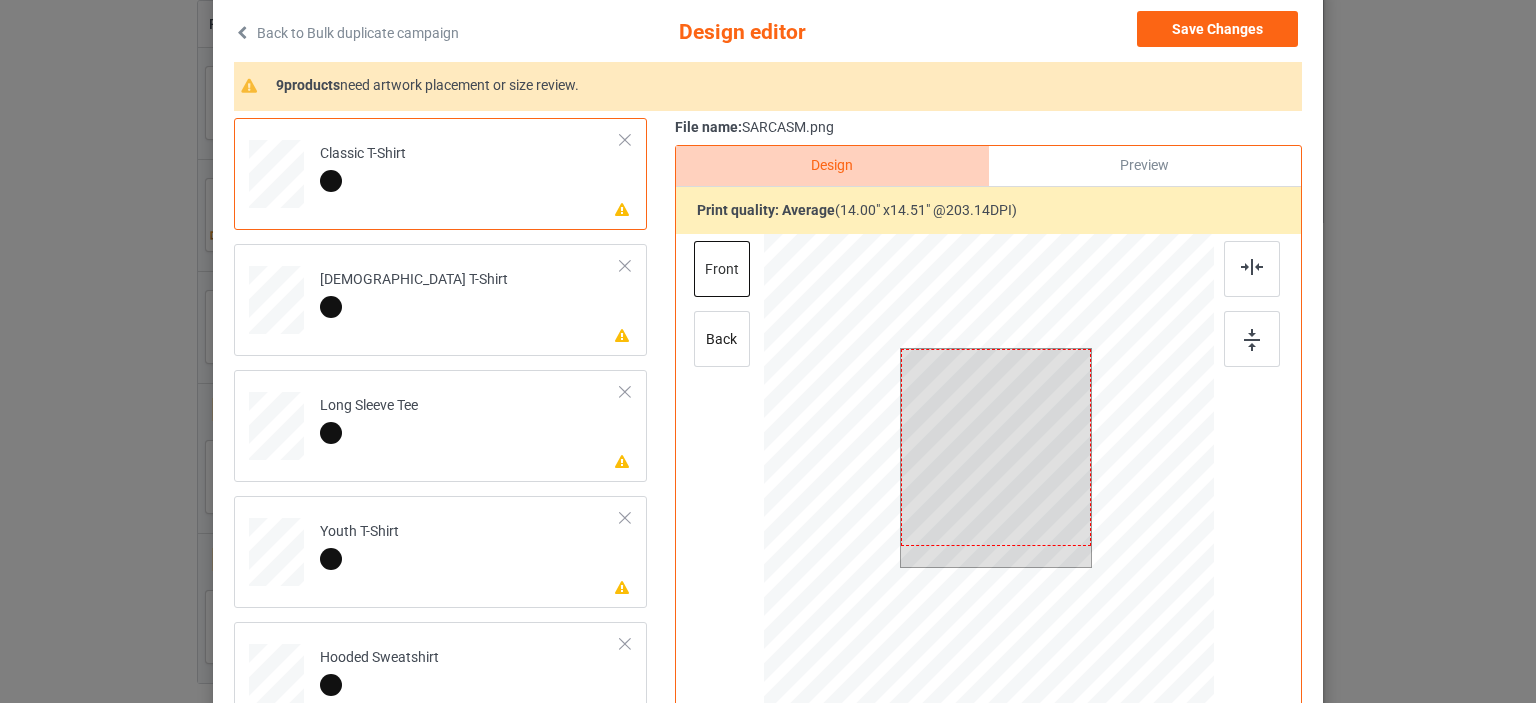 scroll, scrollTop: 133, scrollLeft: 0, axis: vertical 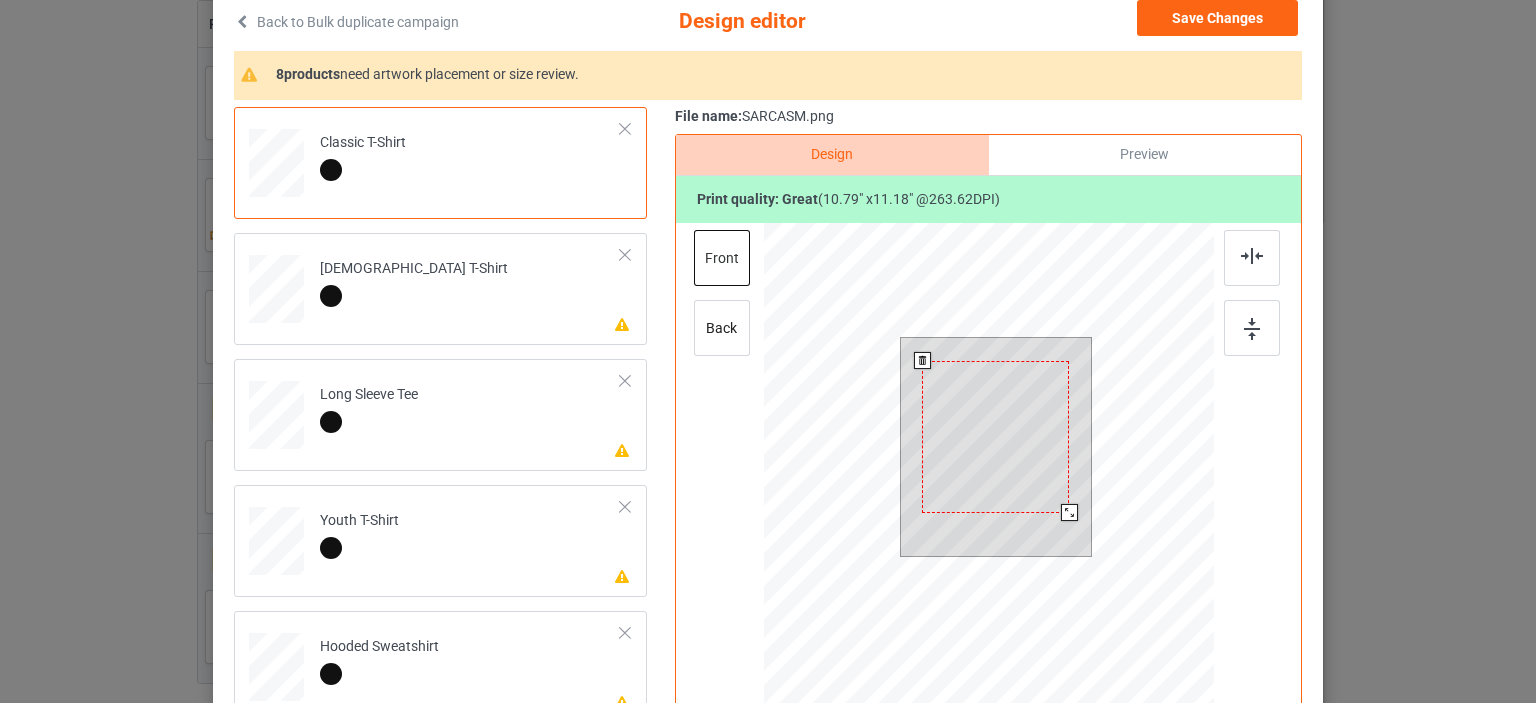 drag, startPoint x: 1084, startPoint y: 535, endPoint x: 1057, endPoint y: 517, distance: 32.449963 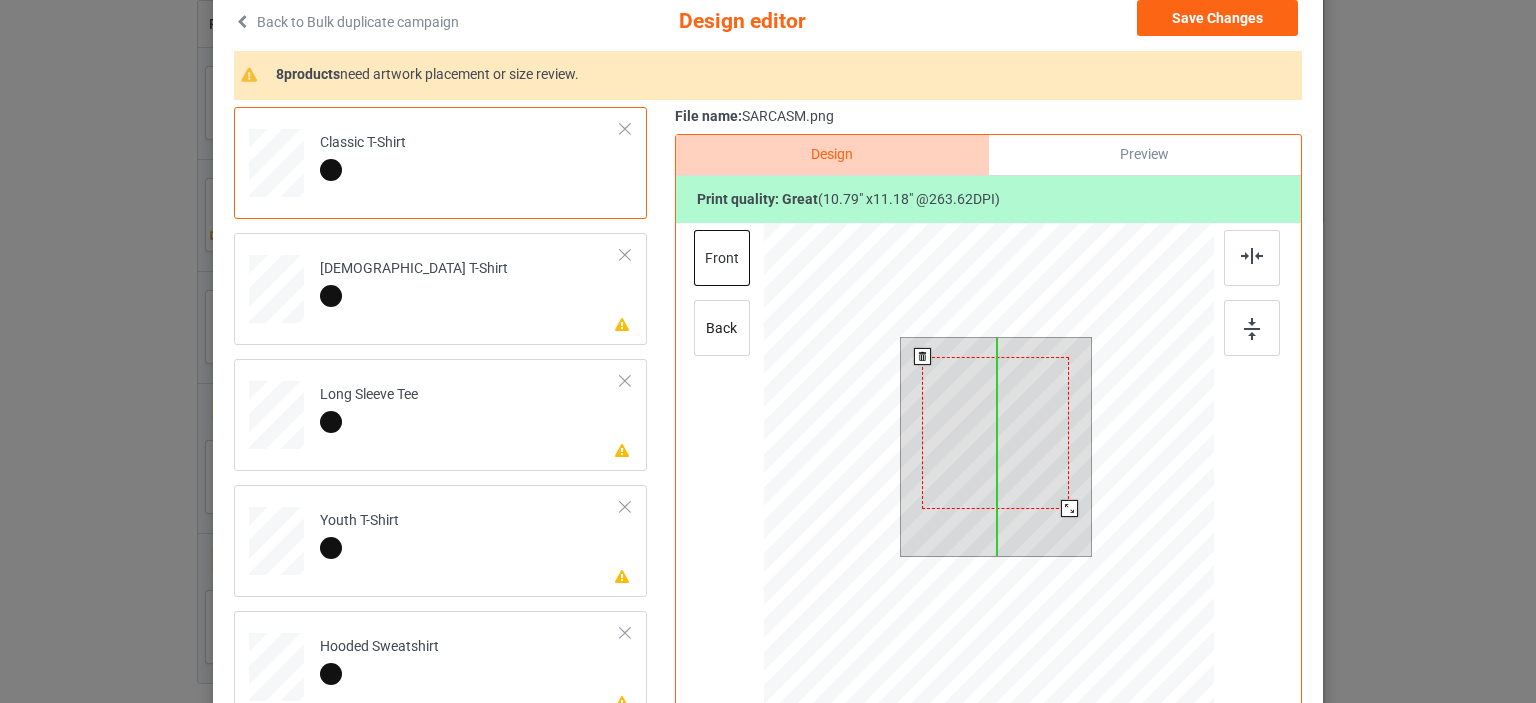 click at bounding box center (995, 433) 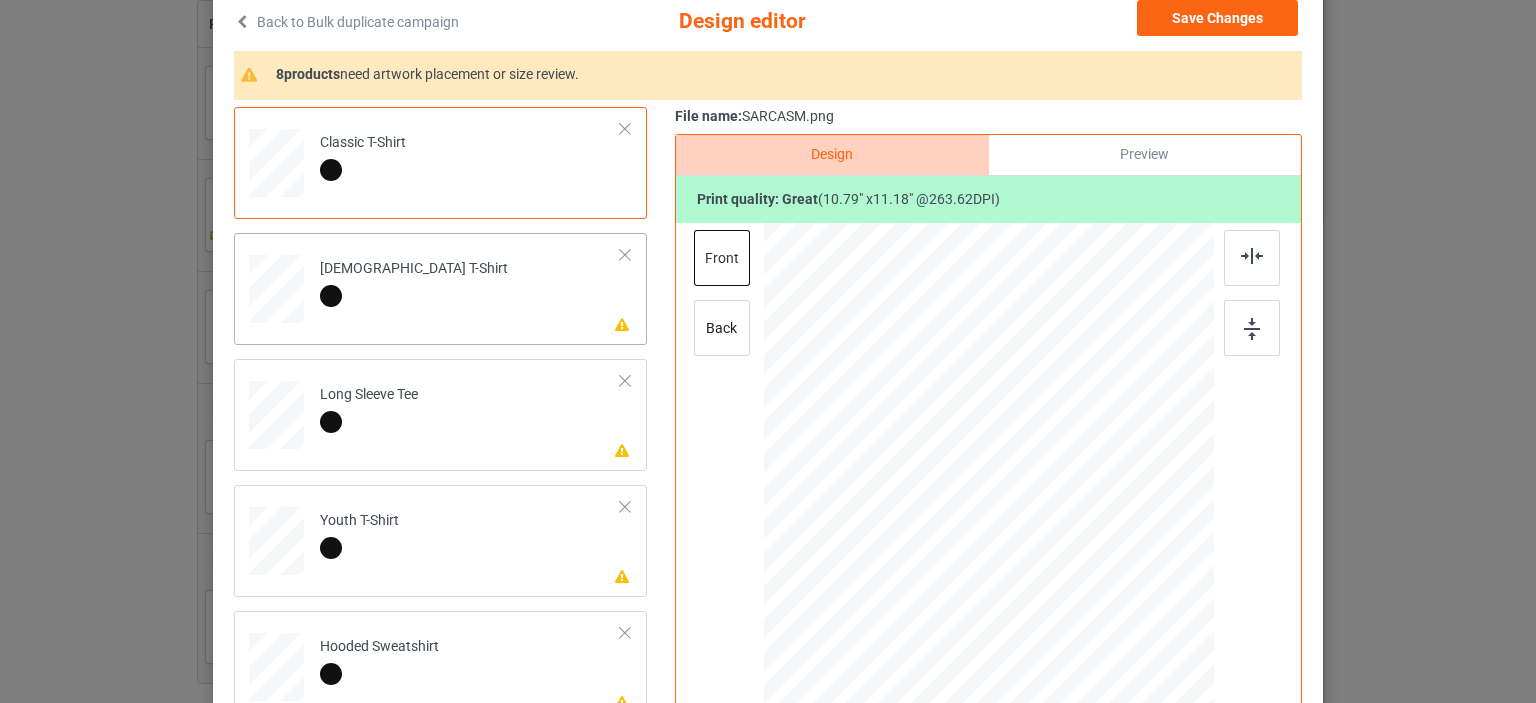 click on "[DEMOGRAPHIC_DATA] T-Shirt" at bounding box center [414, 282] 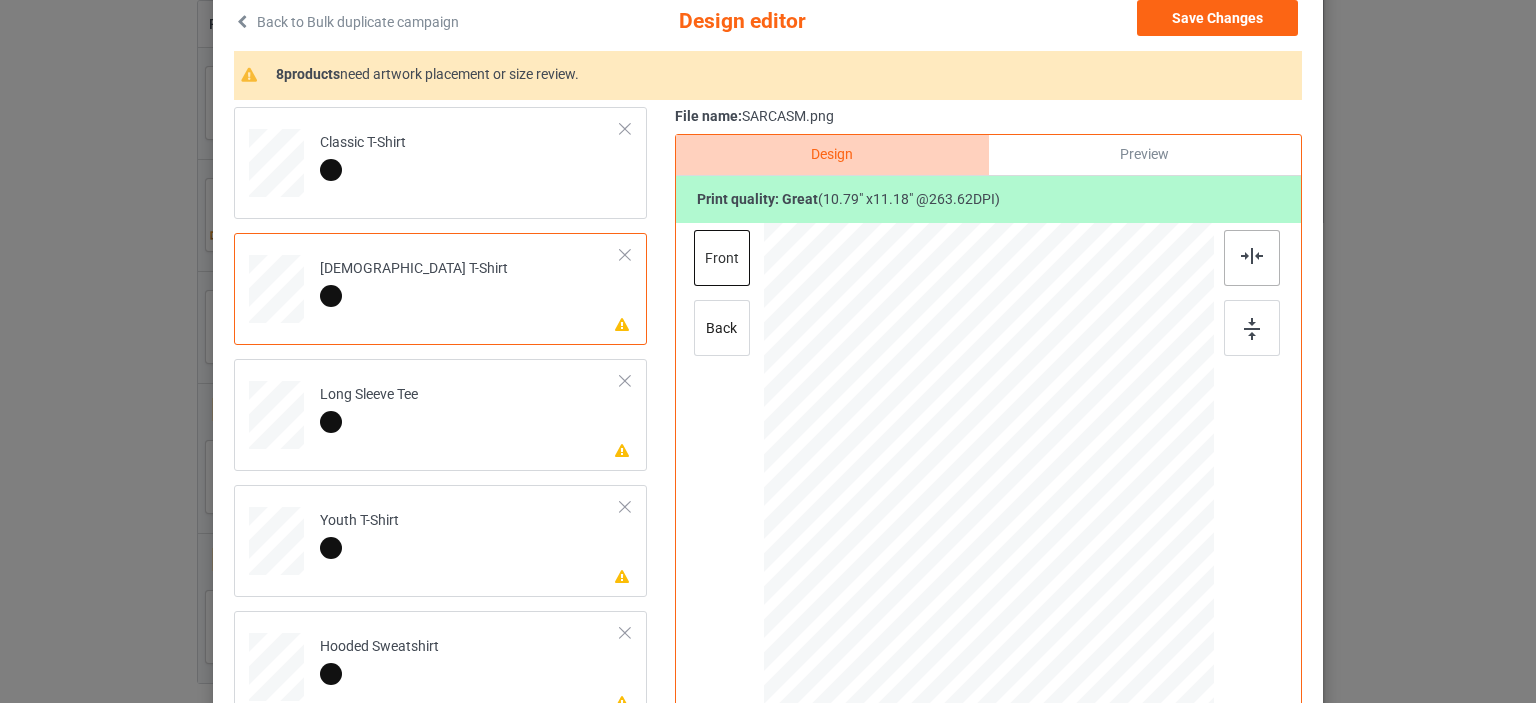 click at bounding box center (1252, 256) 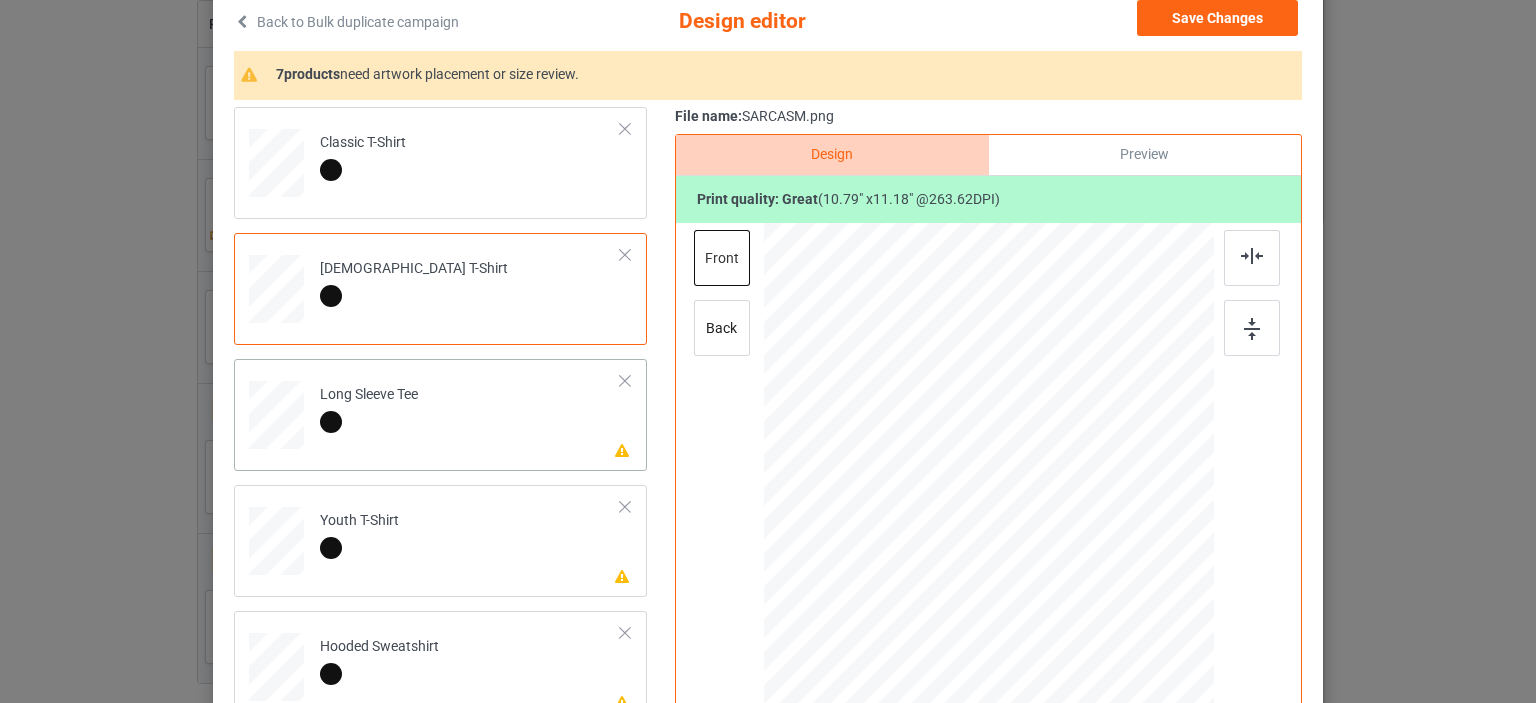 click on "Long Sleeve Tee" at bounding box center (369, 408) 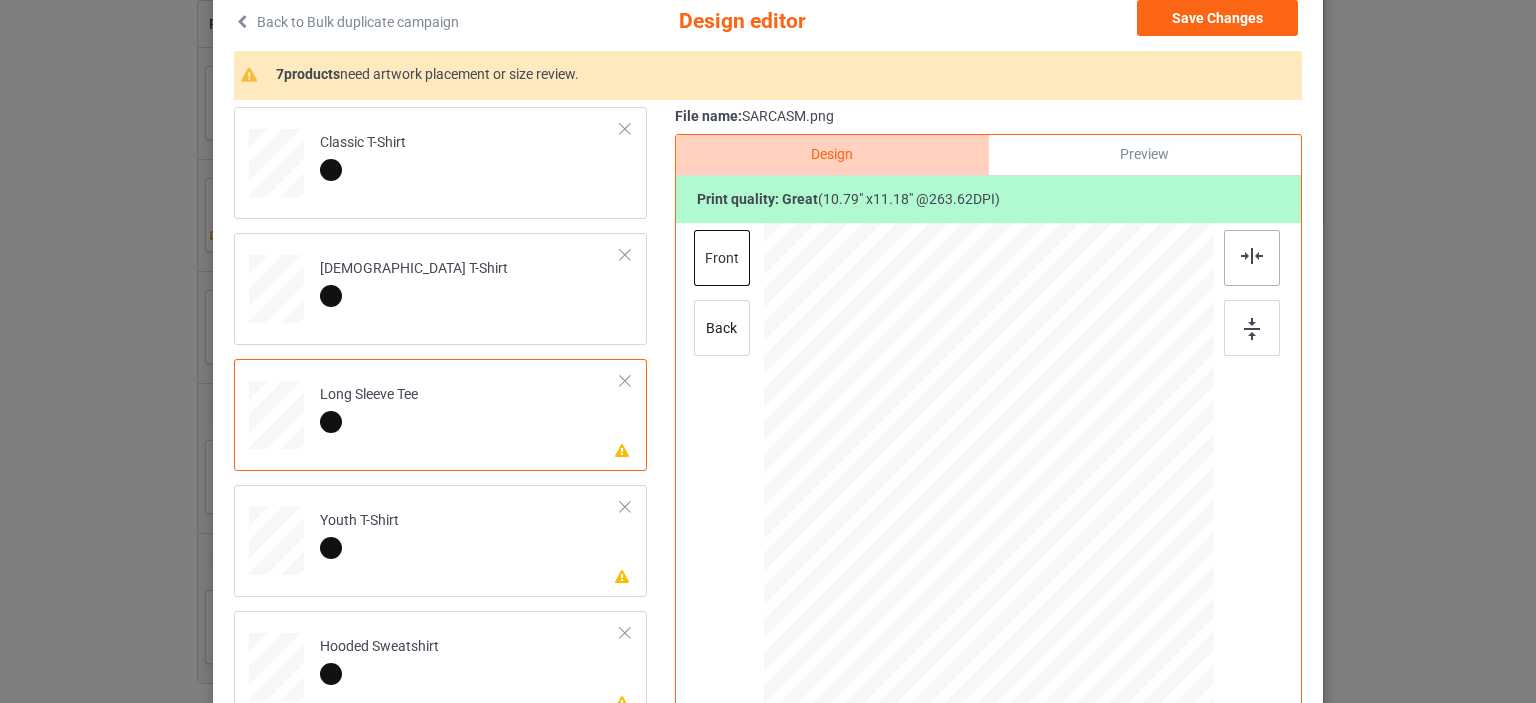 click at bounding box center [1252, 256] 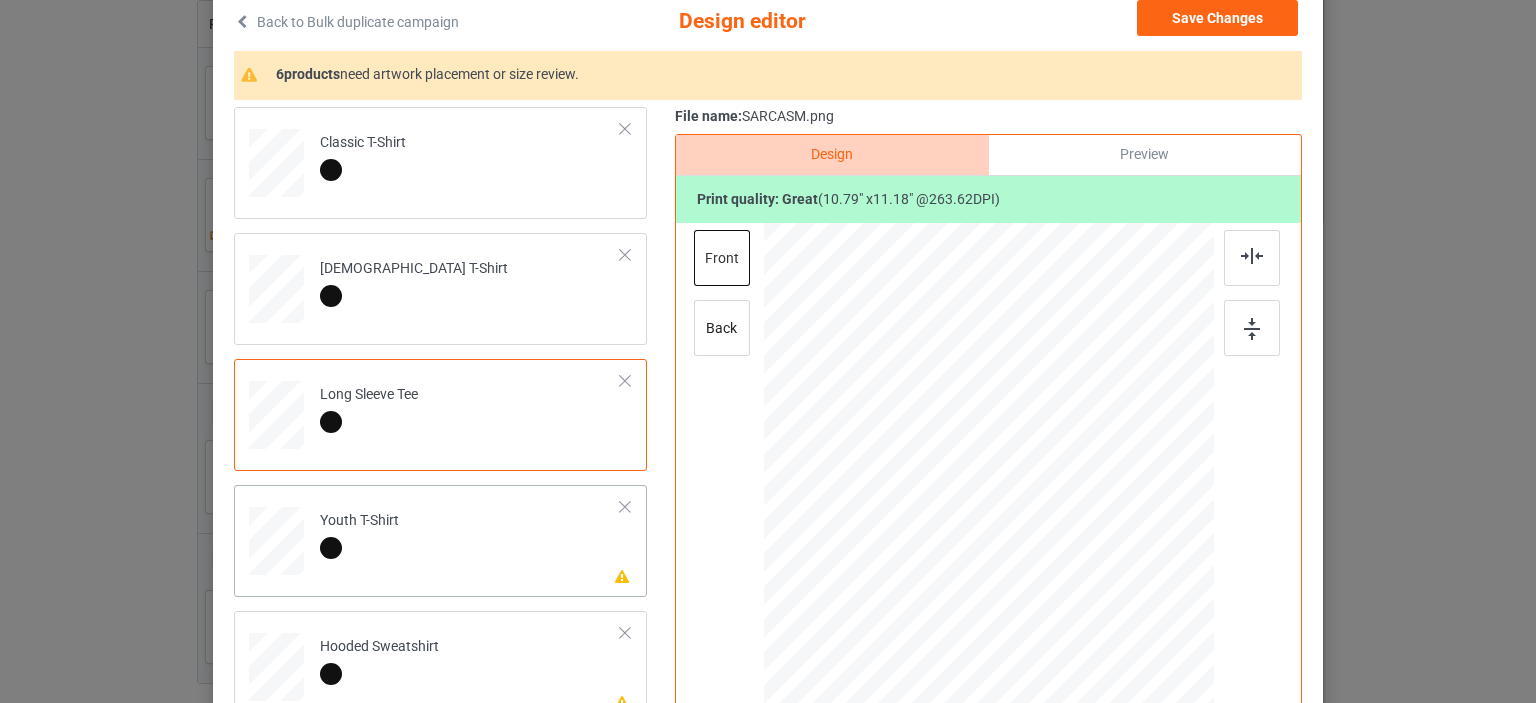 click on "Please review artwork placement Youth T-Shirt" at bounding box center (470, 537) 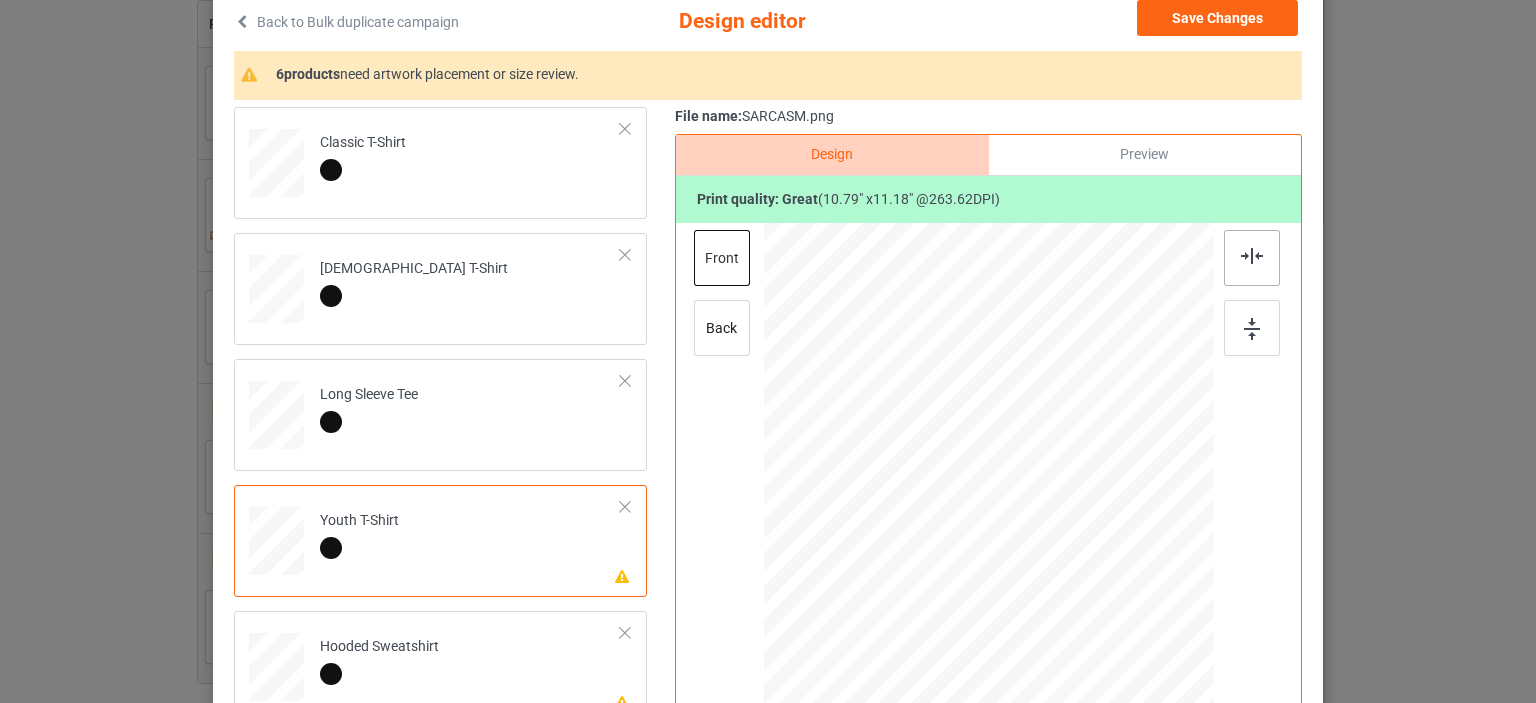 click at bounding box center [1252, 256] 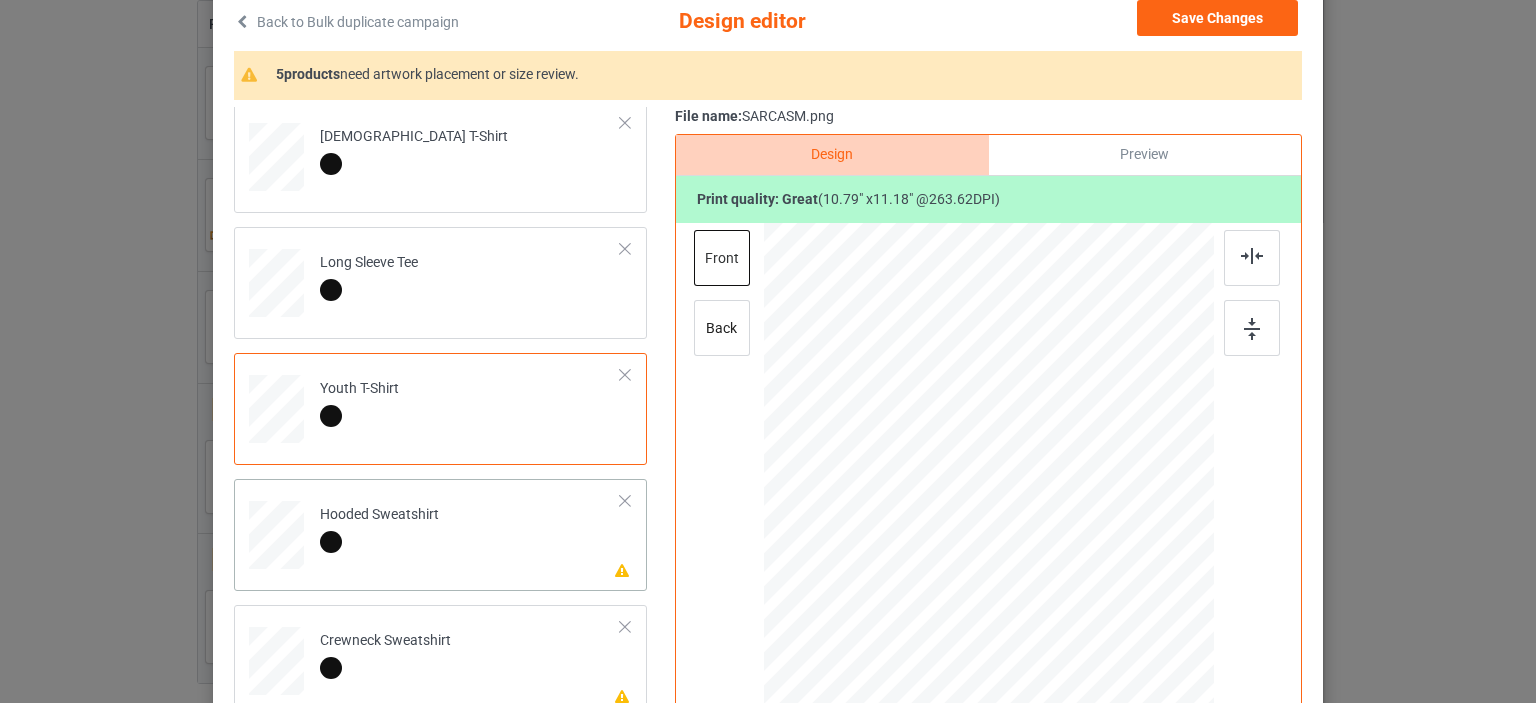 scroll, scrollTop: 133, scrollLeft: 0, axis: vertical 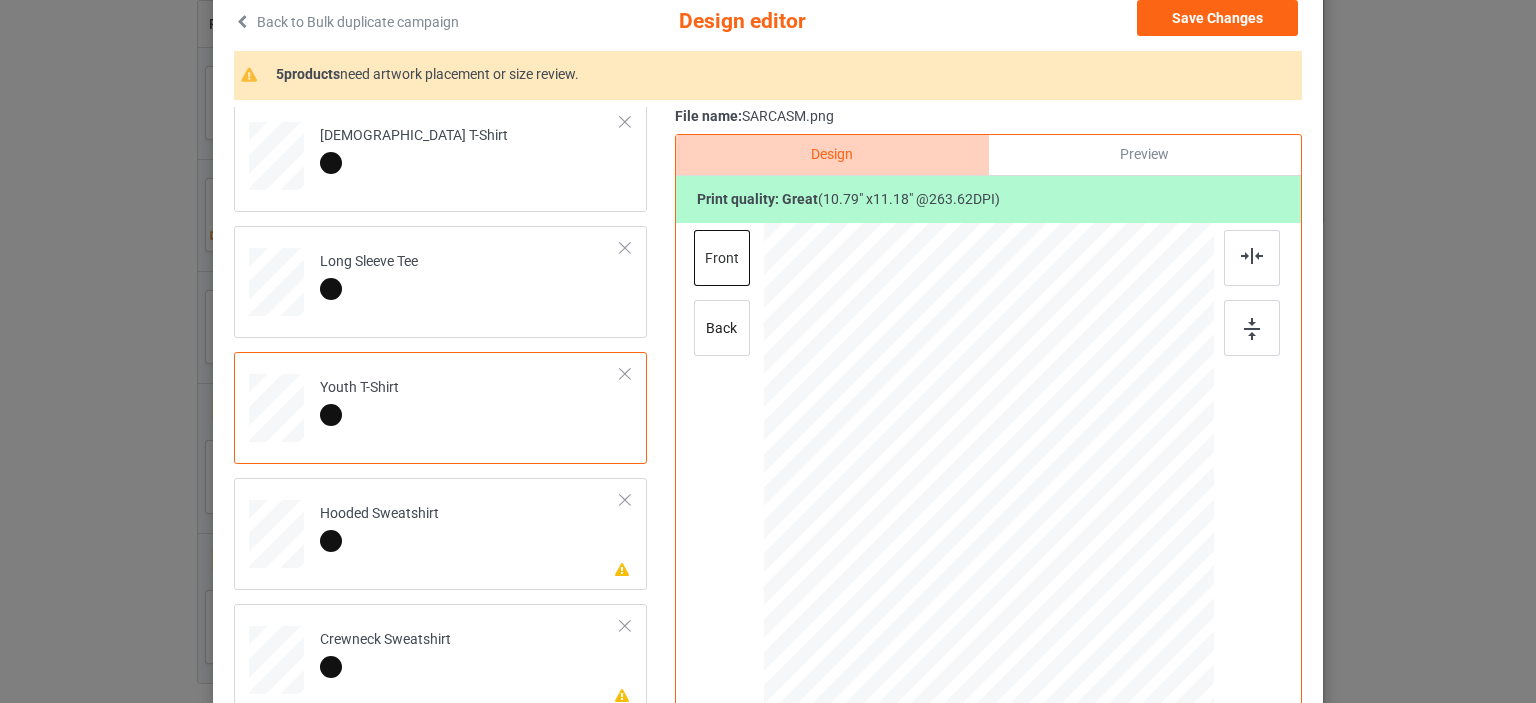 click on "Hooded Sweatshirt" at bounding box center [379, 527] 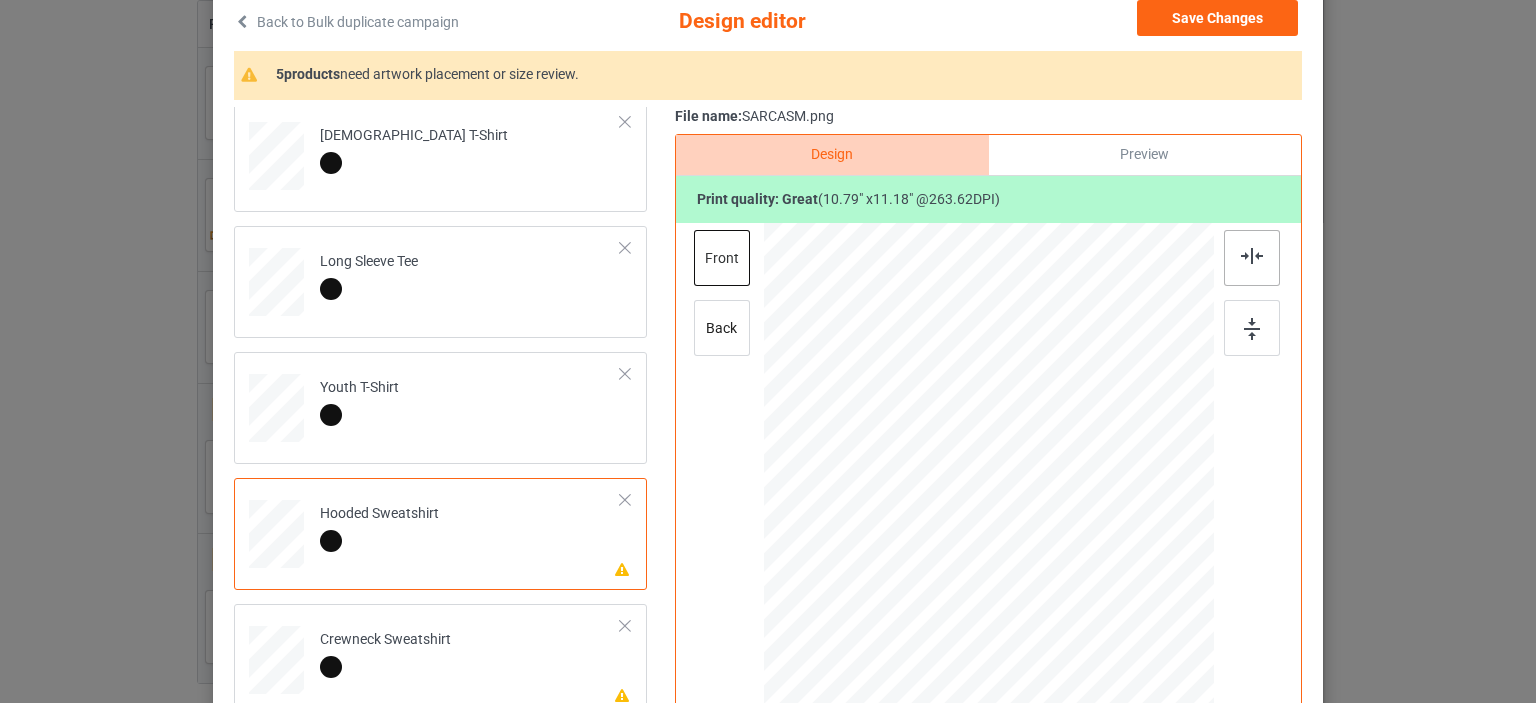 click at bounding box center (1252, 256) 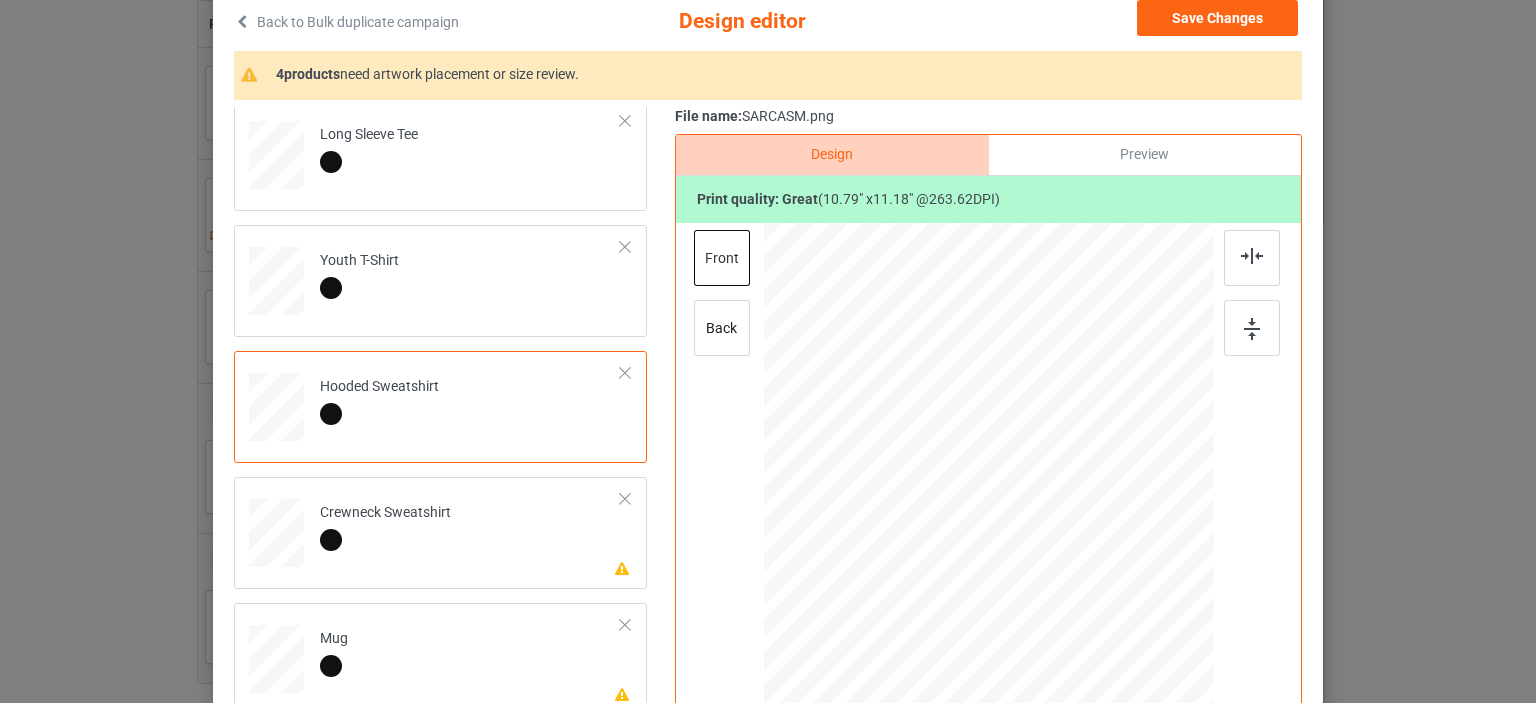 scroll, scrollTop: 266, scrollLeft: 0, axis: vertical 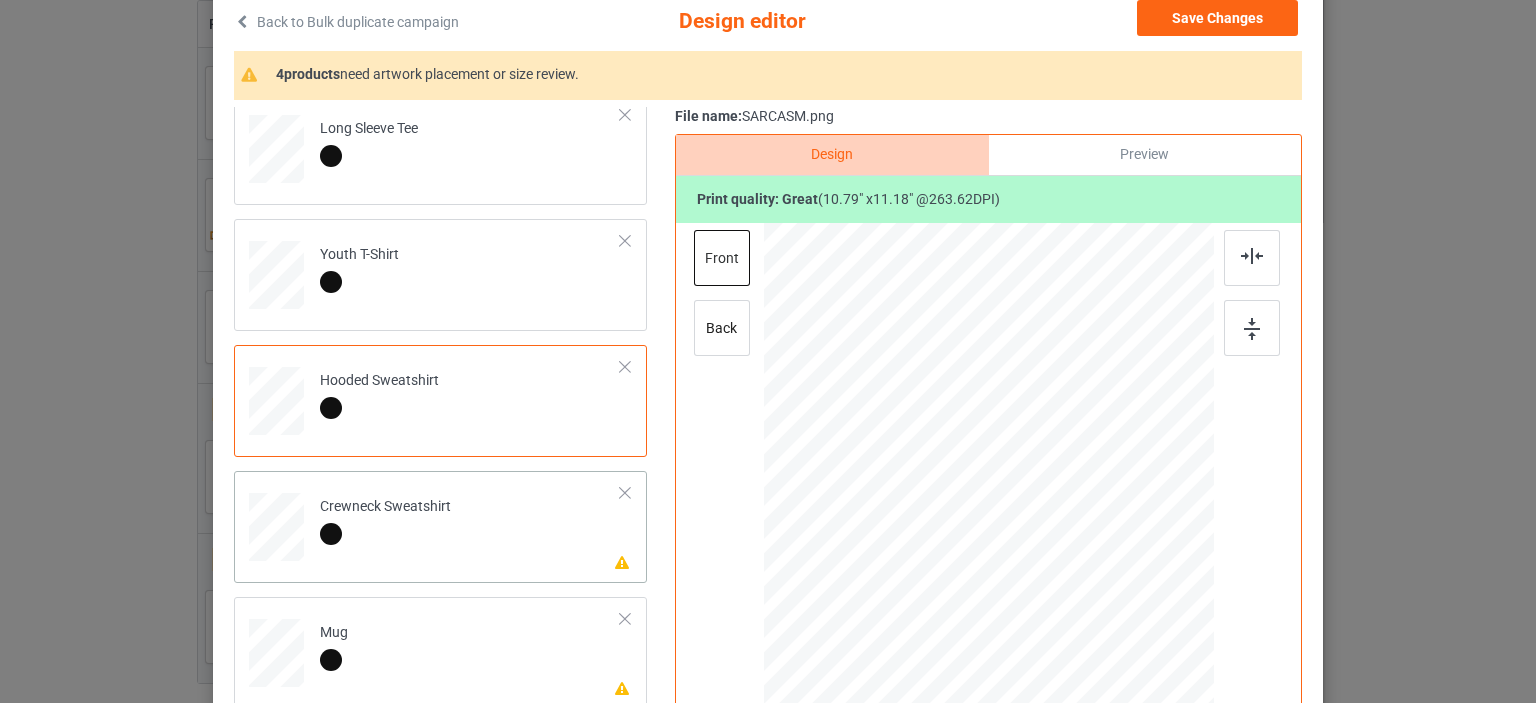 click on "Please review artwork placement Crewneck Sweatshirt" at bounding box center [470, 523] 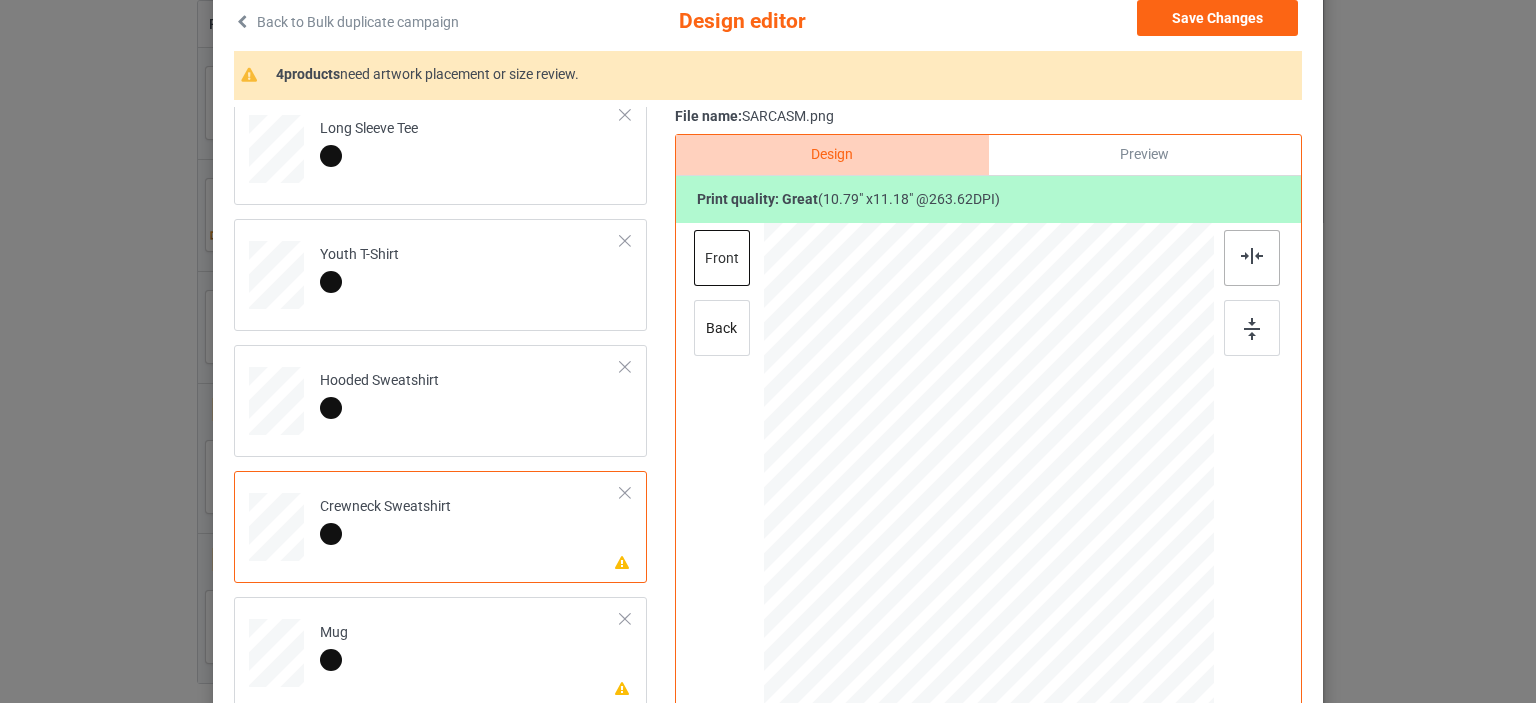 click at bounding box center [1252, 256] 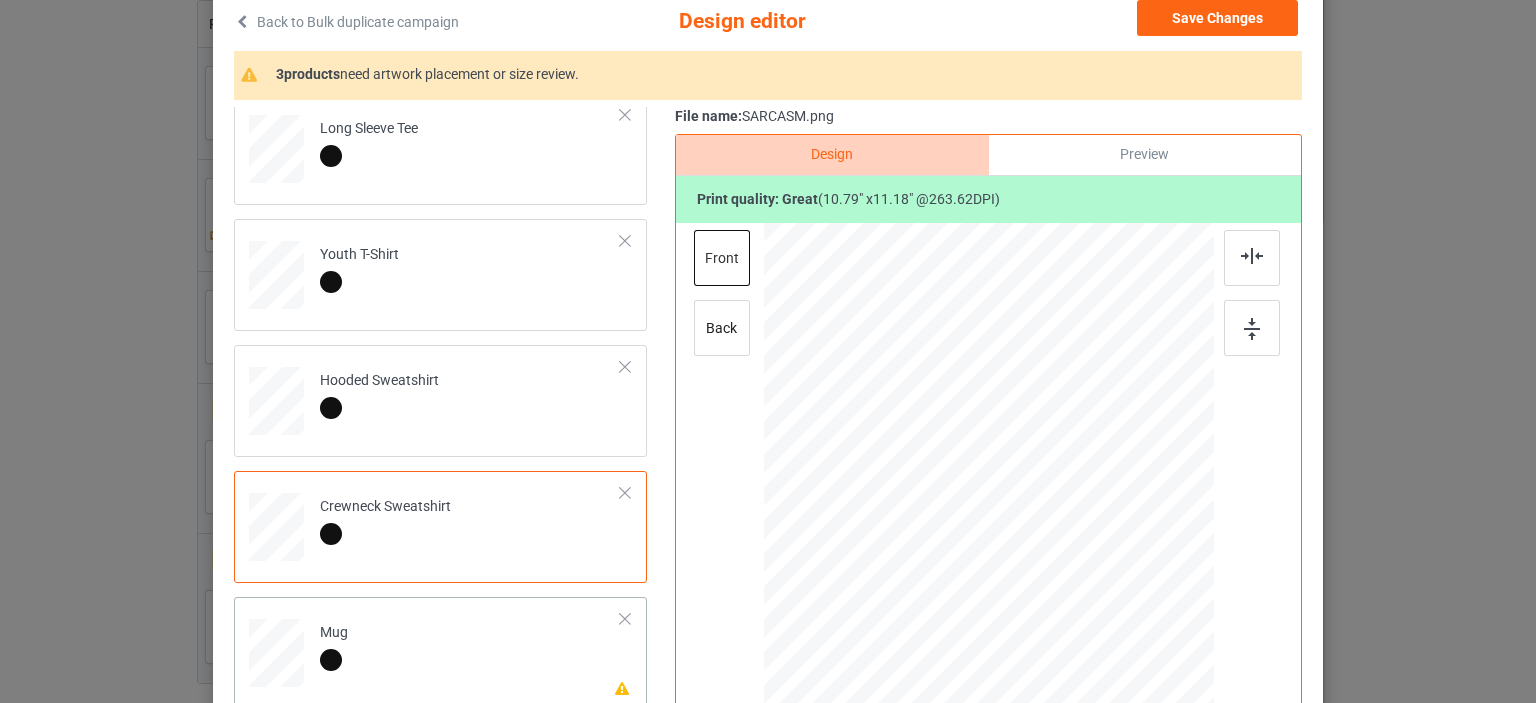 click on "Please review artwork placement Mug" at bounding box center [470, 649] 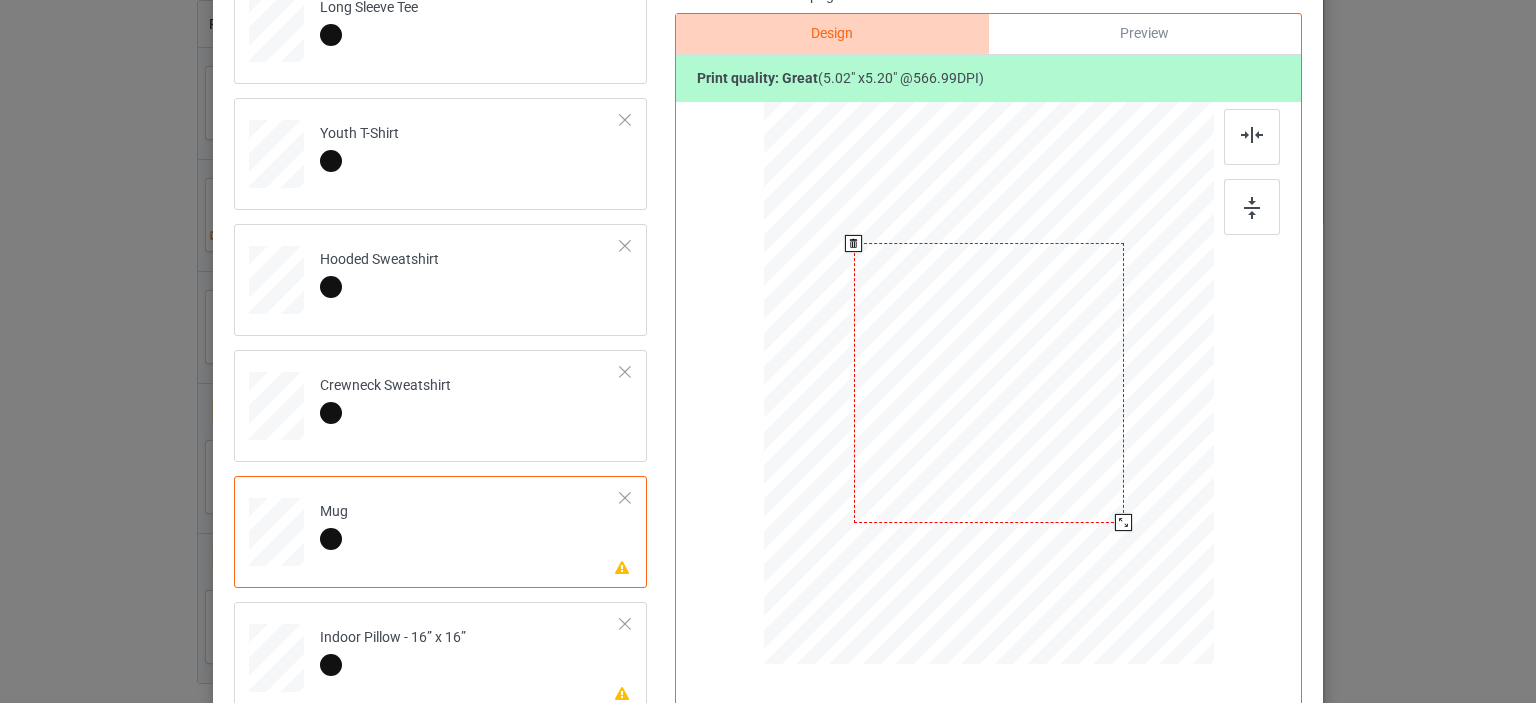 scroll, scrollTop: 266, scrollLeft: 0, axis: vertical 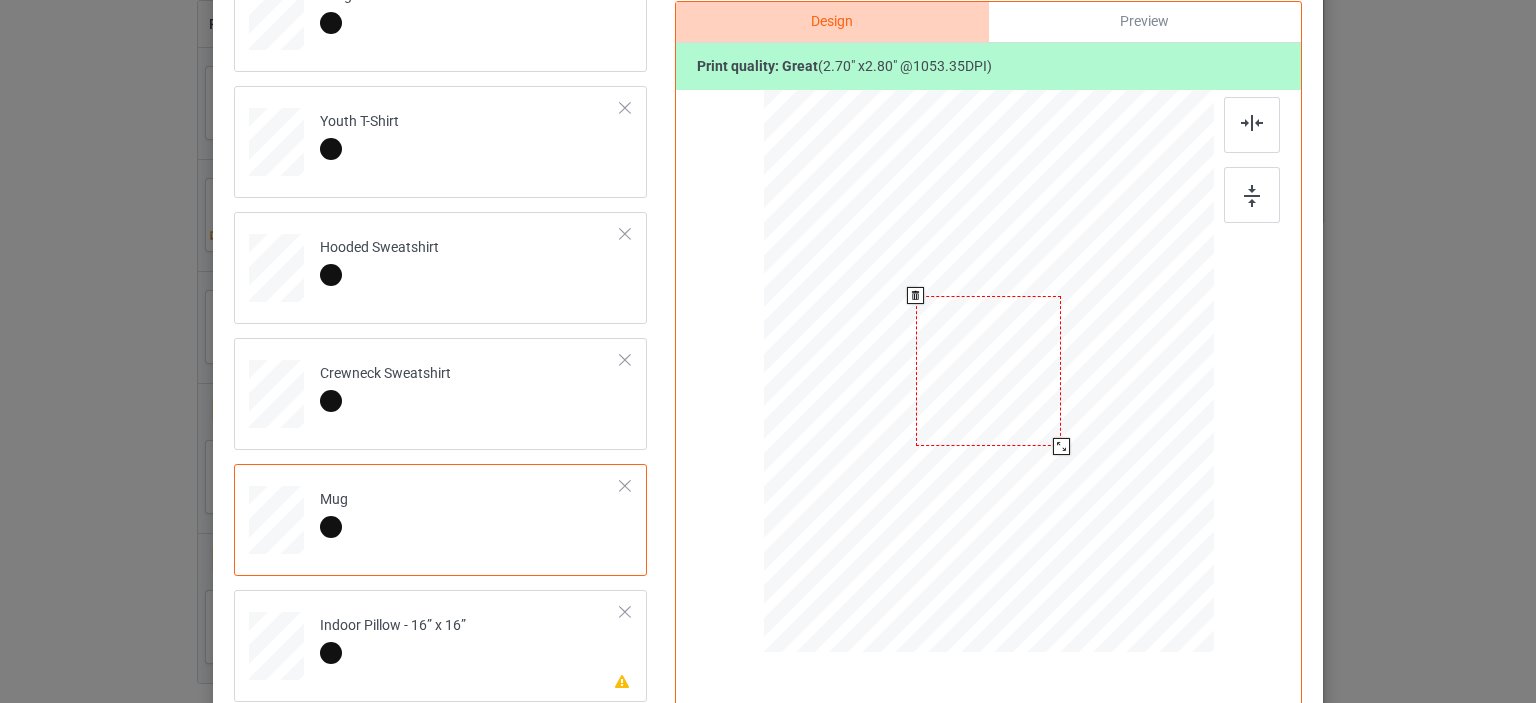 drag, startPoint x: 1114, startPoint y: 507, endPoint x: 1044, endPoint y: 451, distance: 89.64374 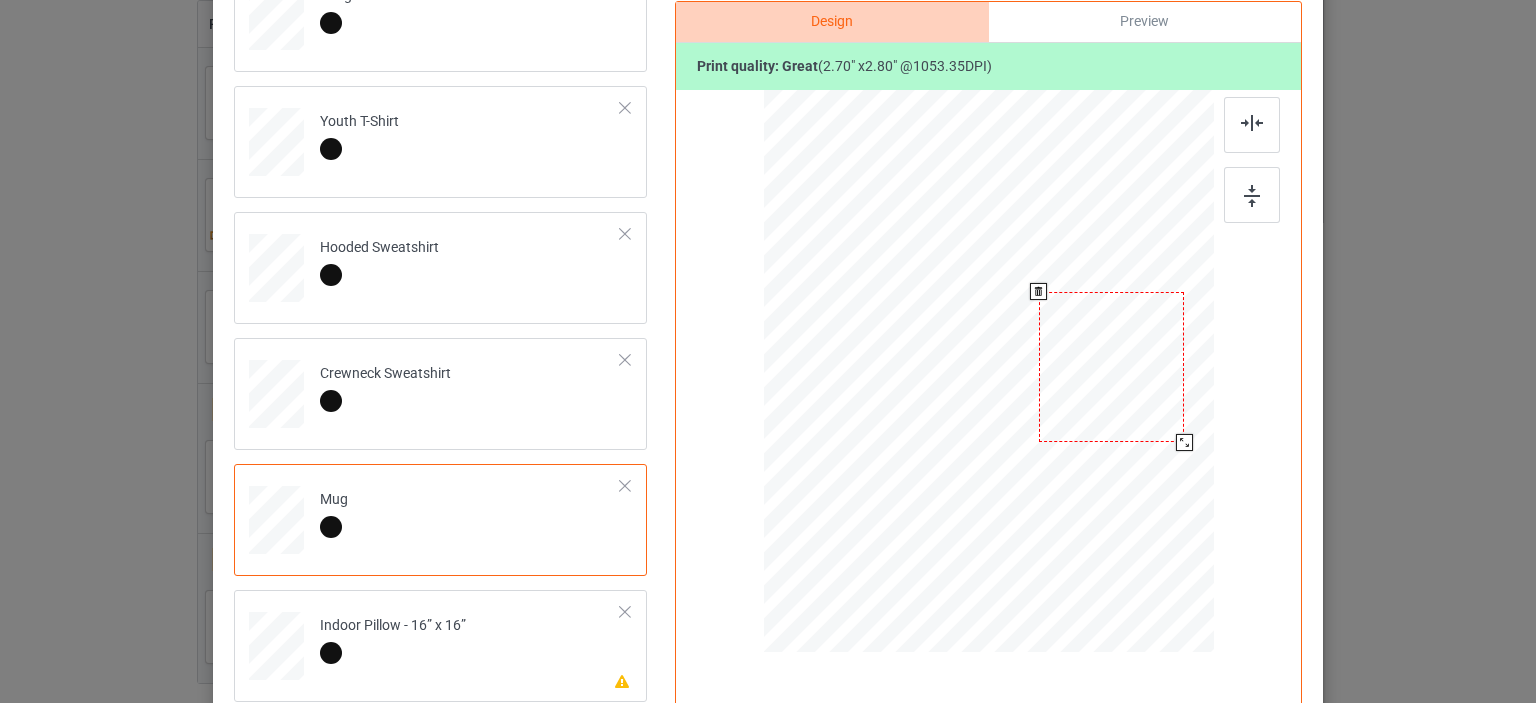 drag, startPoint x: 984, startPoint y: 407, endPoint x: 1107, endPoint y: 403, distance: 123.065025 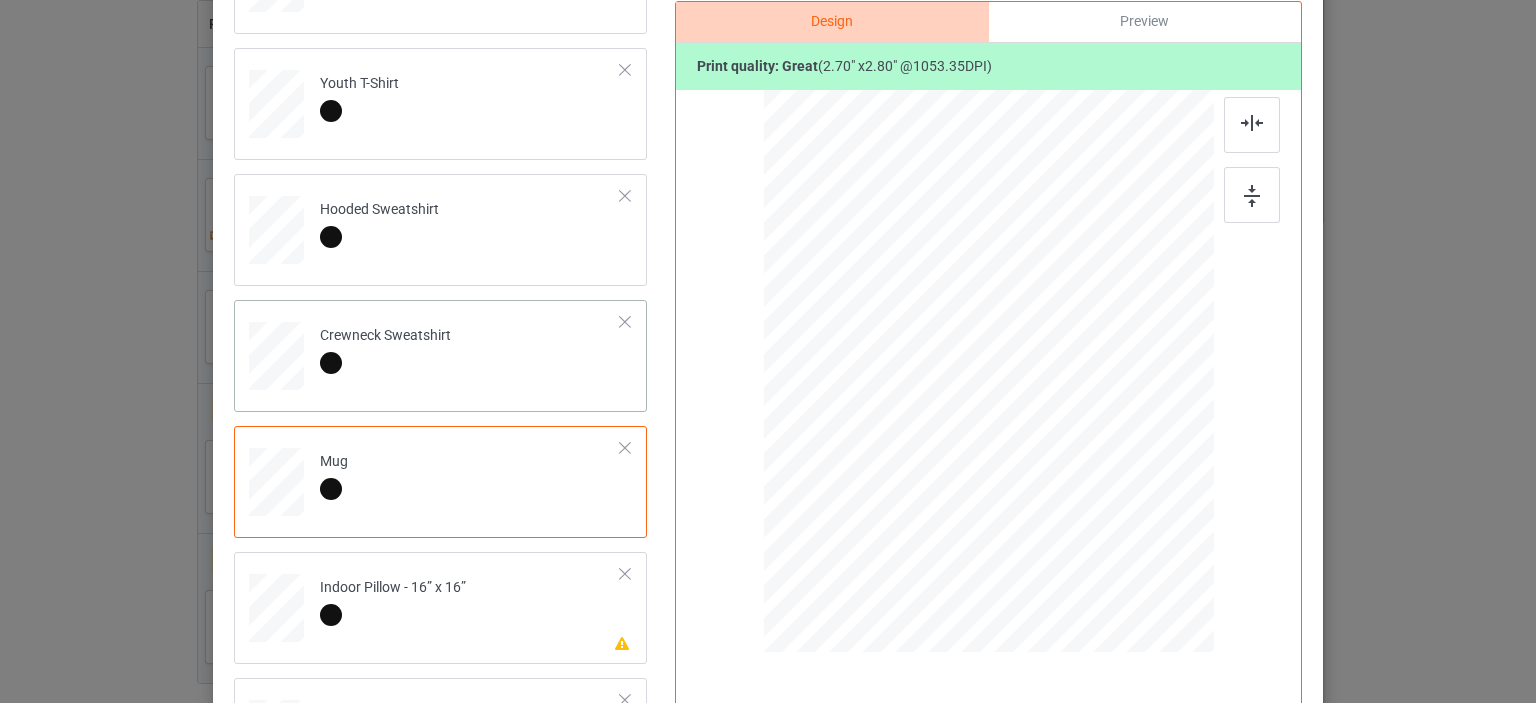 scroll, scrollTop: 344, scrollLeft: 0, axis: vertical 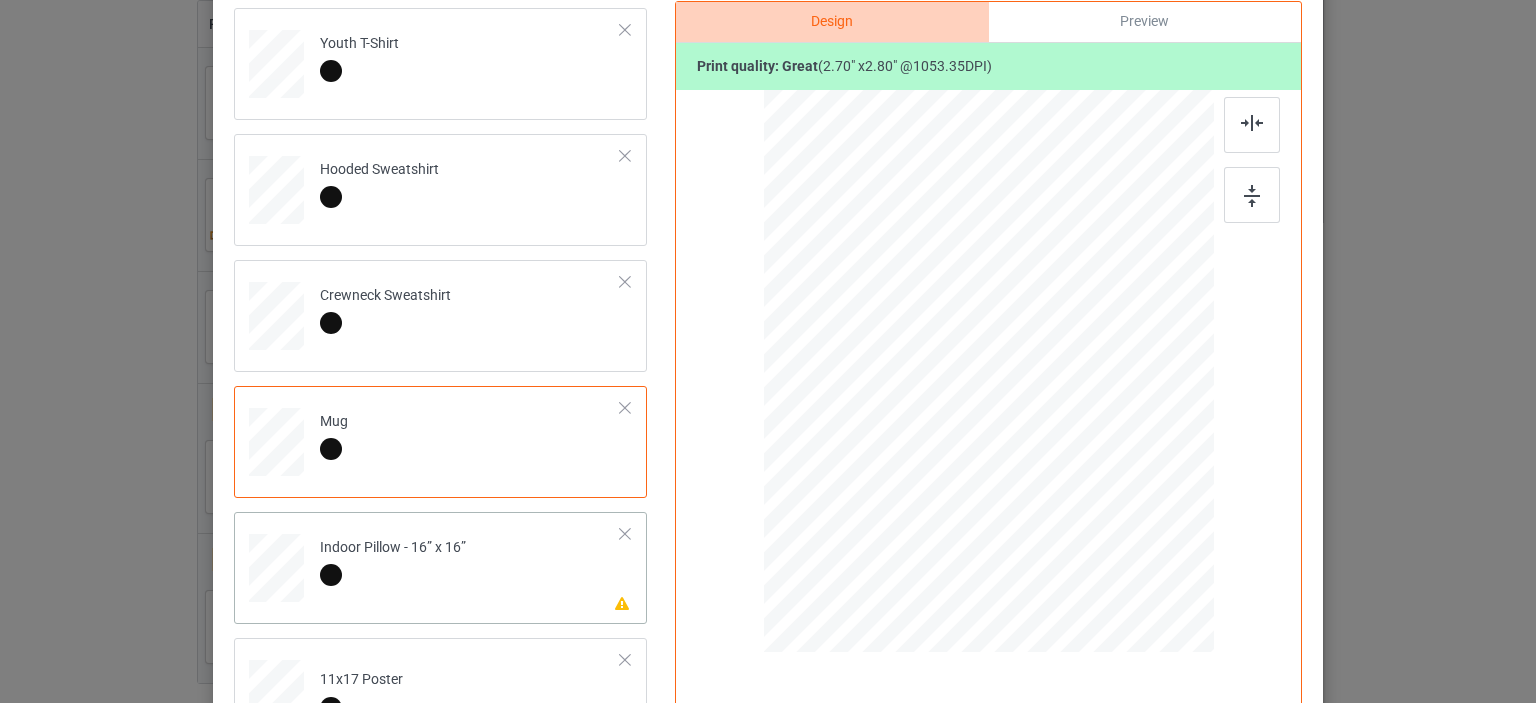 click on "Indoor Pillow - 16” x 16”" at bounding box center (393, 561) 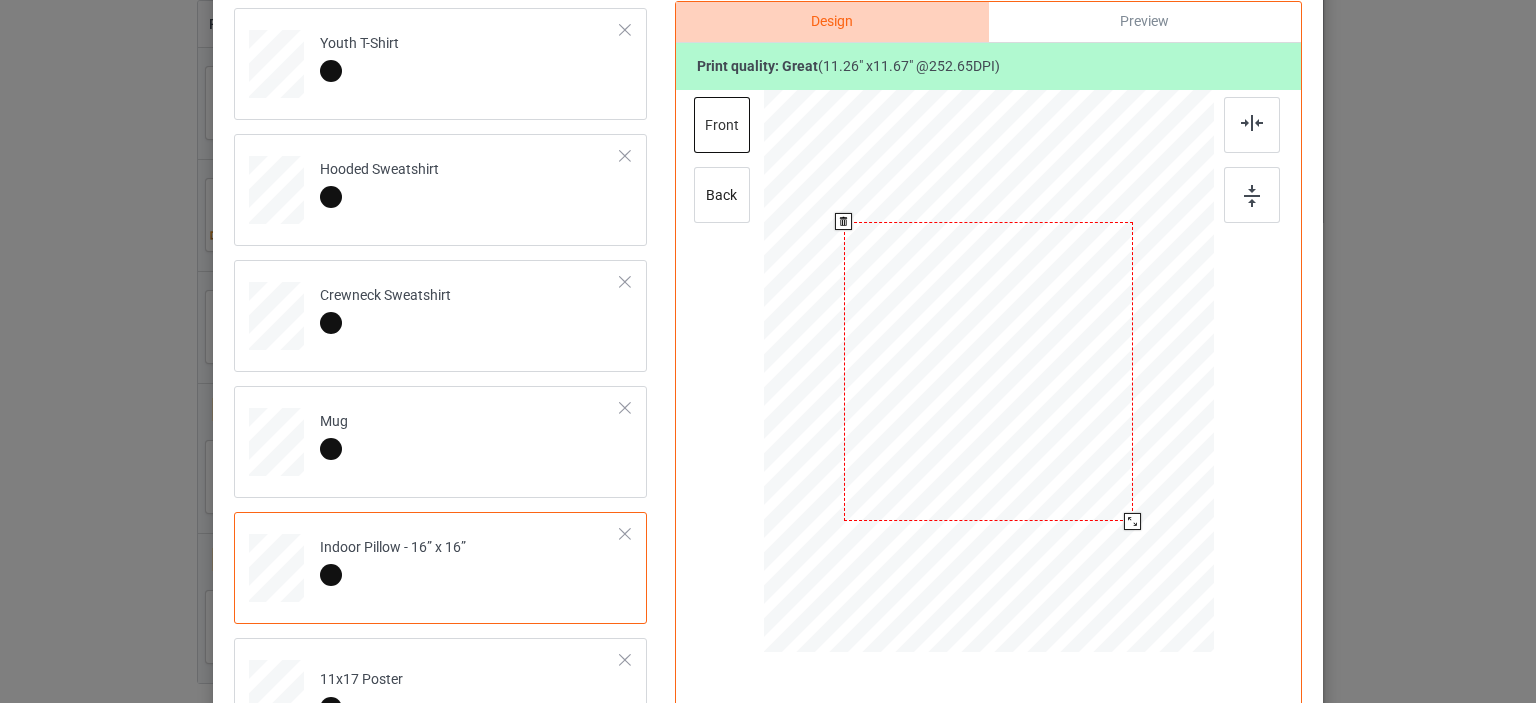 drag, startPoint x: 1119, startPoint y: 511, endPoint x: 1128, endPoint y: 522, distance: 14.21267 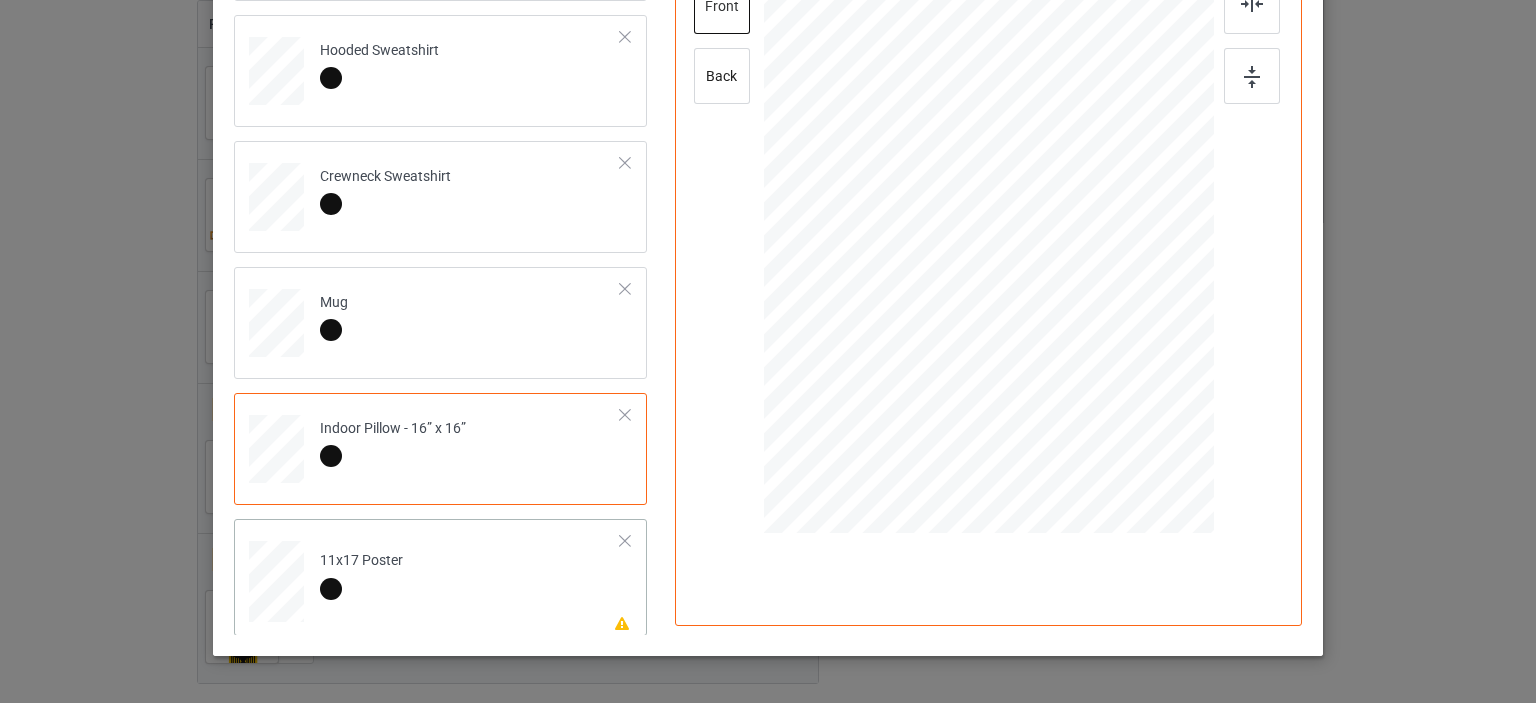 scroll, scrollTop: 400, scrollLeft: 0, axis: vertical 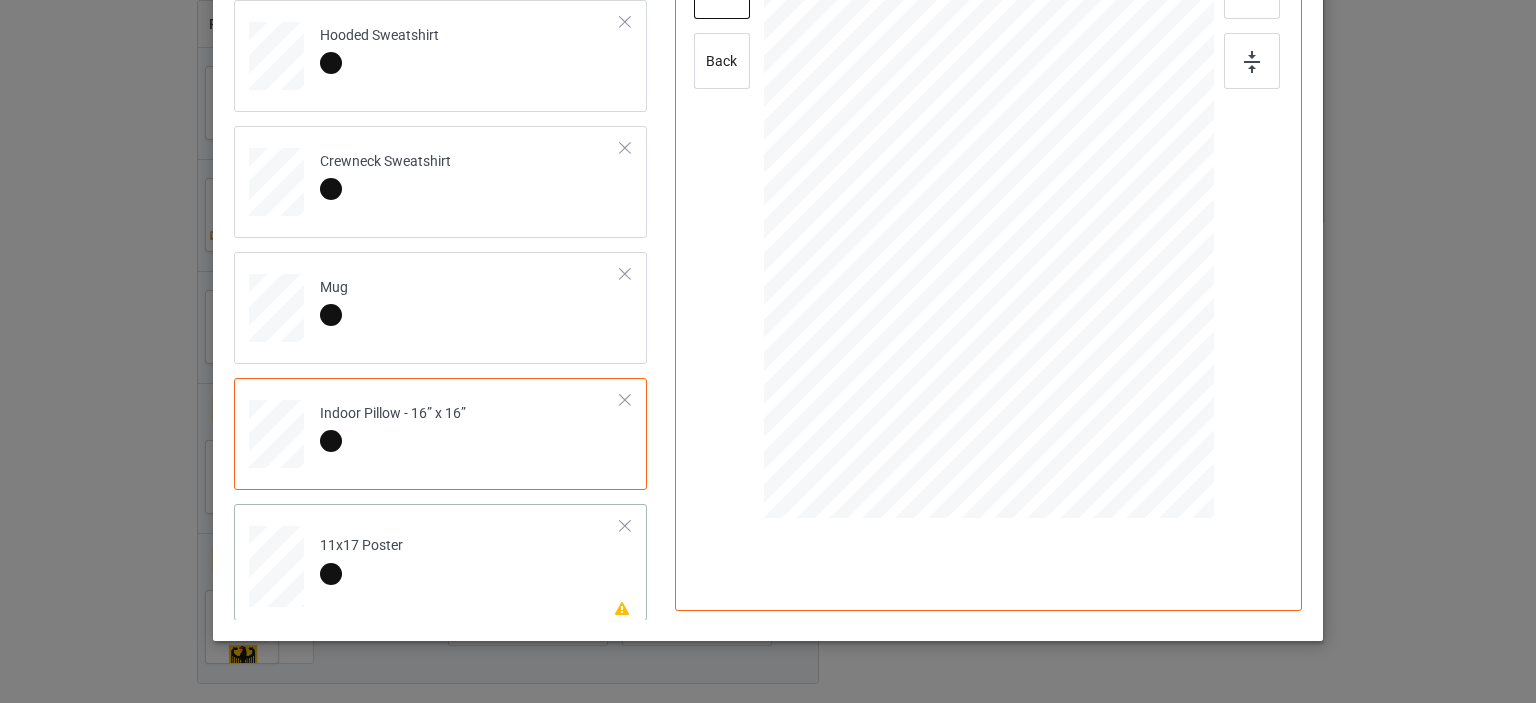 click on "Please review artwork placement 11x17 Poster" at bounding box center (470, 562) 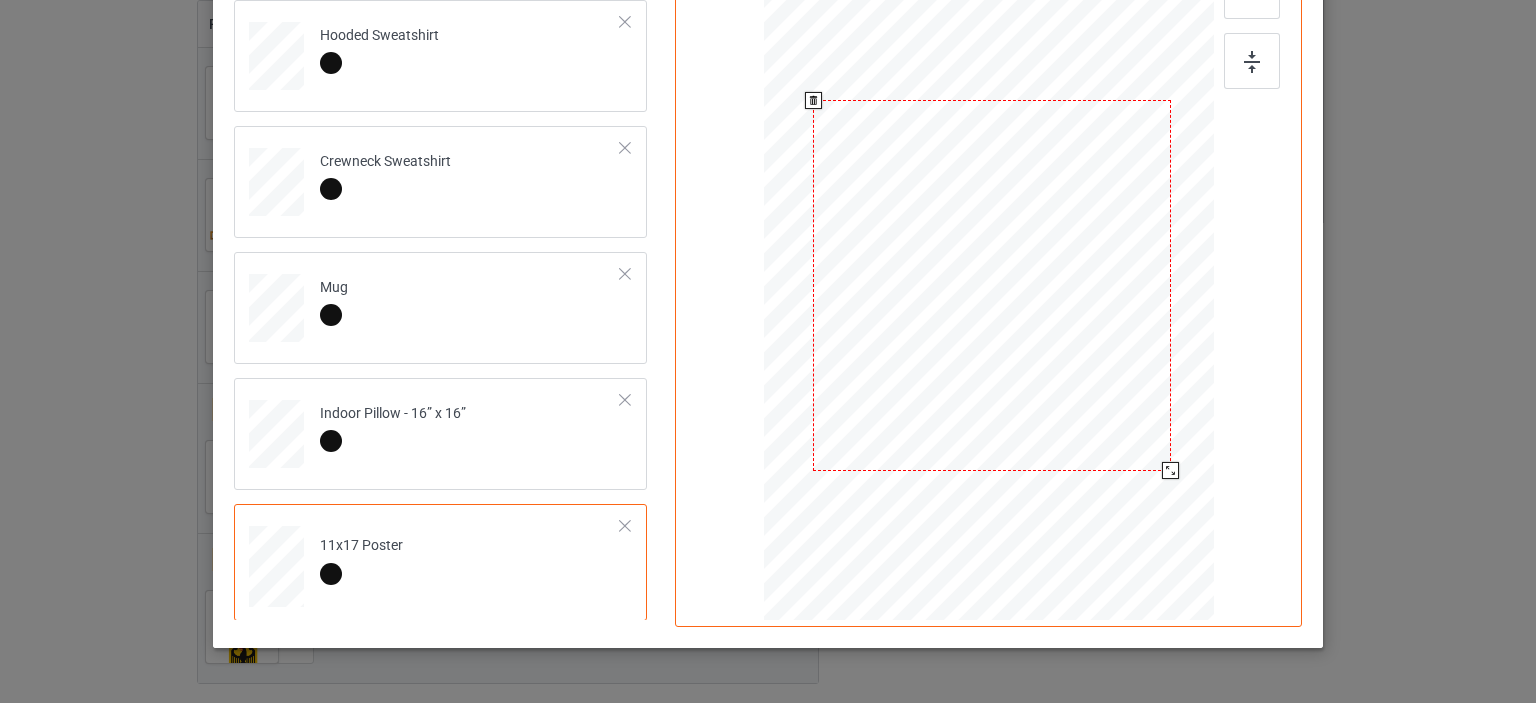 drag, startPoint x: 1111, startPoint y: 412, endPoint x: 1138, endPoint y: 482, distance: 75.026665 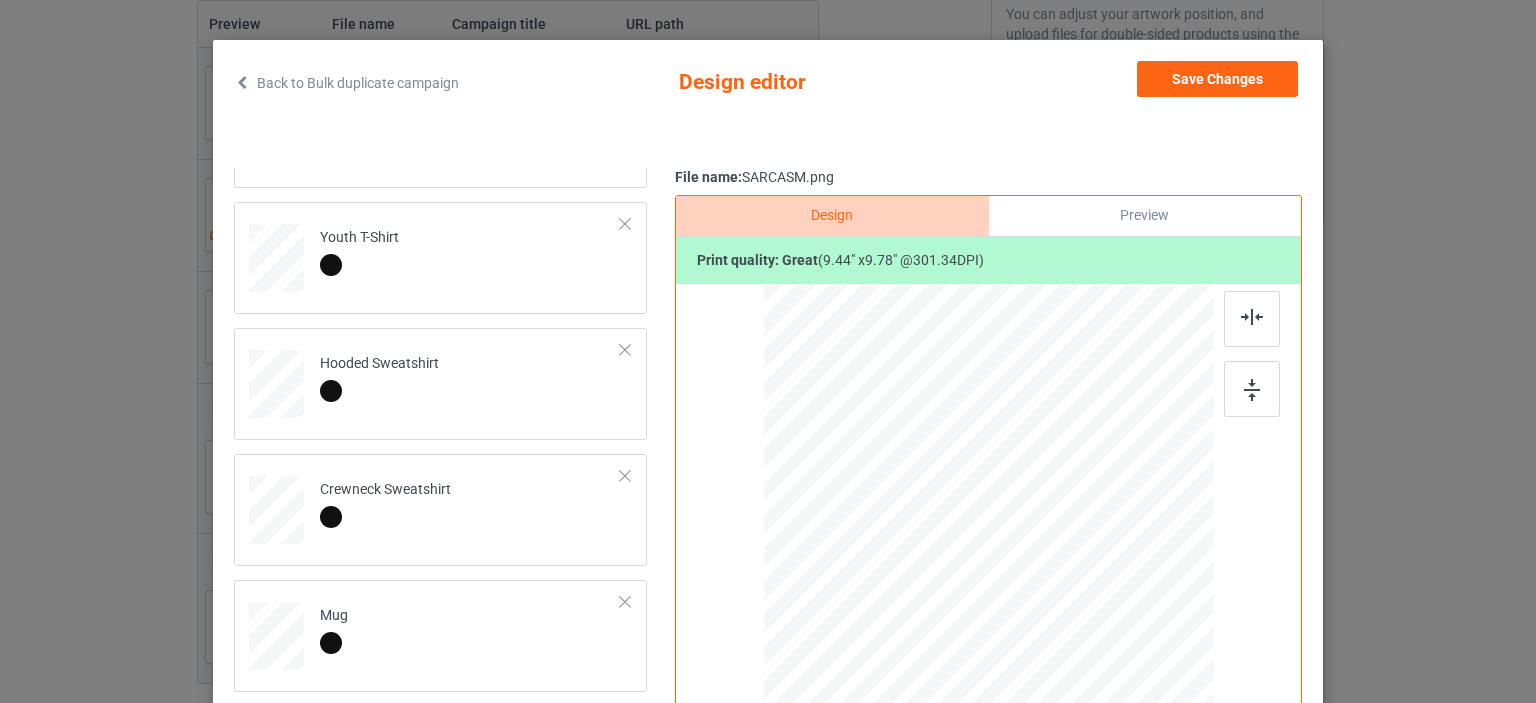 scroll, scrollTop: 66, scrollLeft: 0, axis: vertical 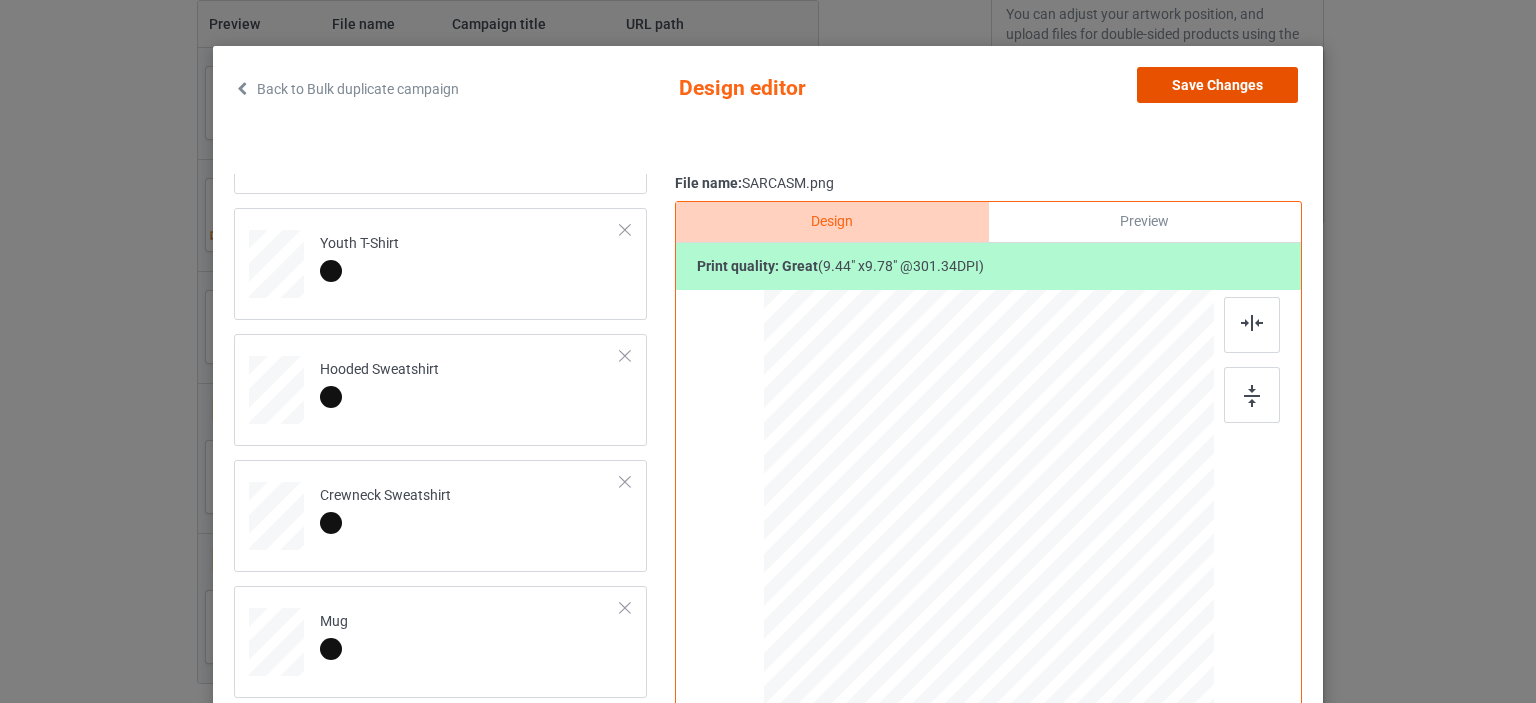 click on "Save Changes" at bounding box center [1217, 85] 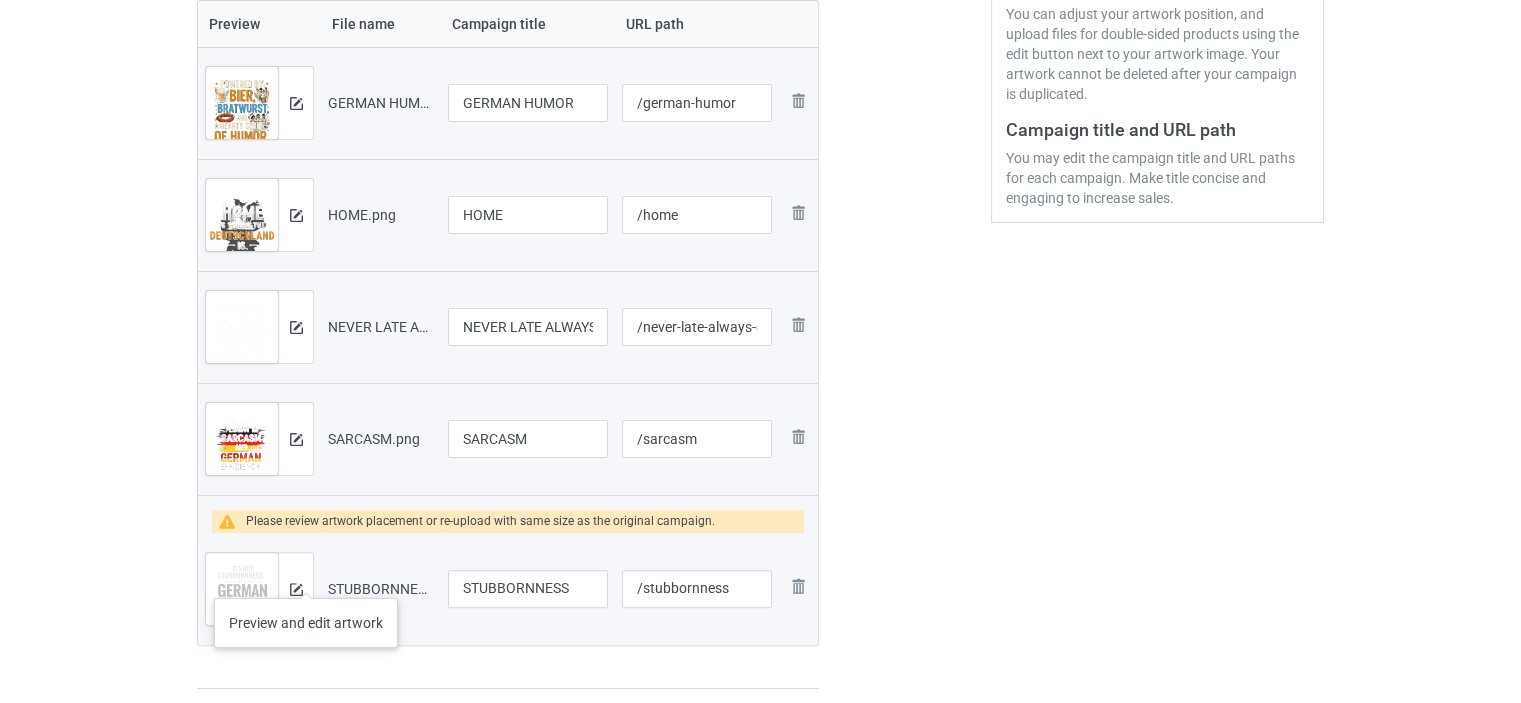click at bounding box center [295, 589] 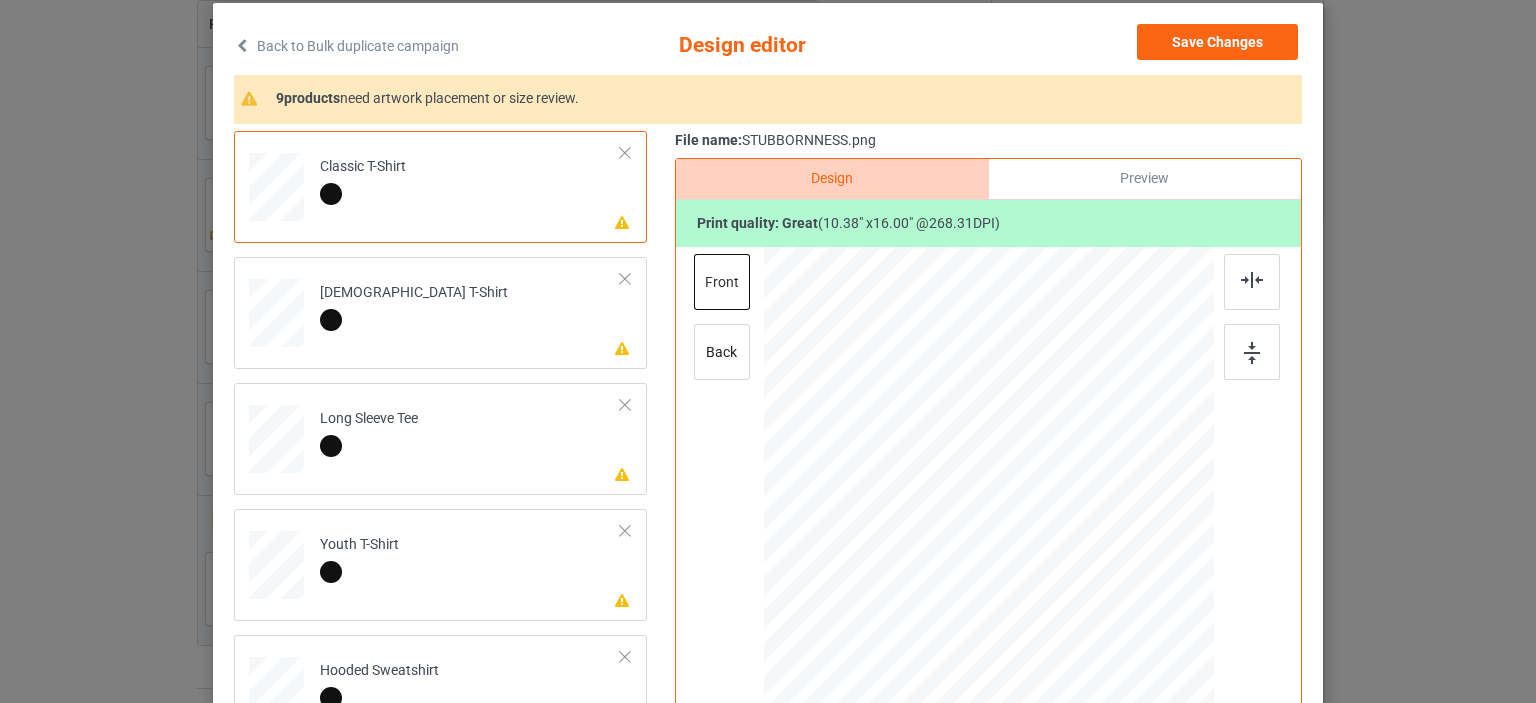 scroll, scrollTop: 133, scrollLeft: 0, axis: vertical 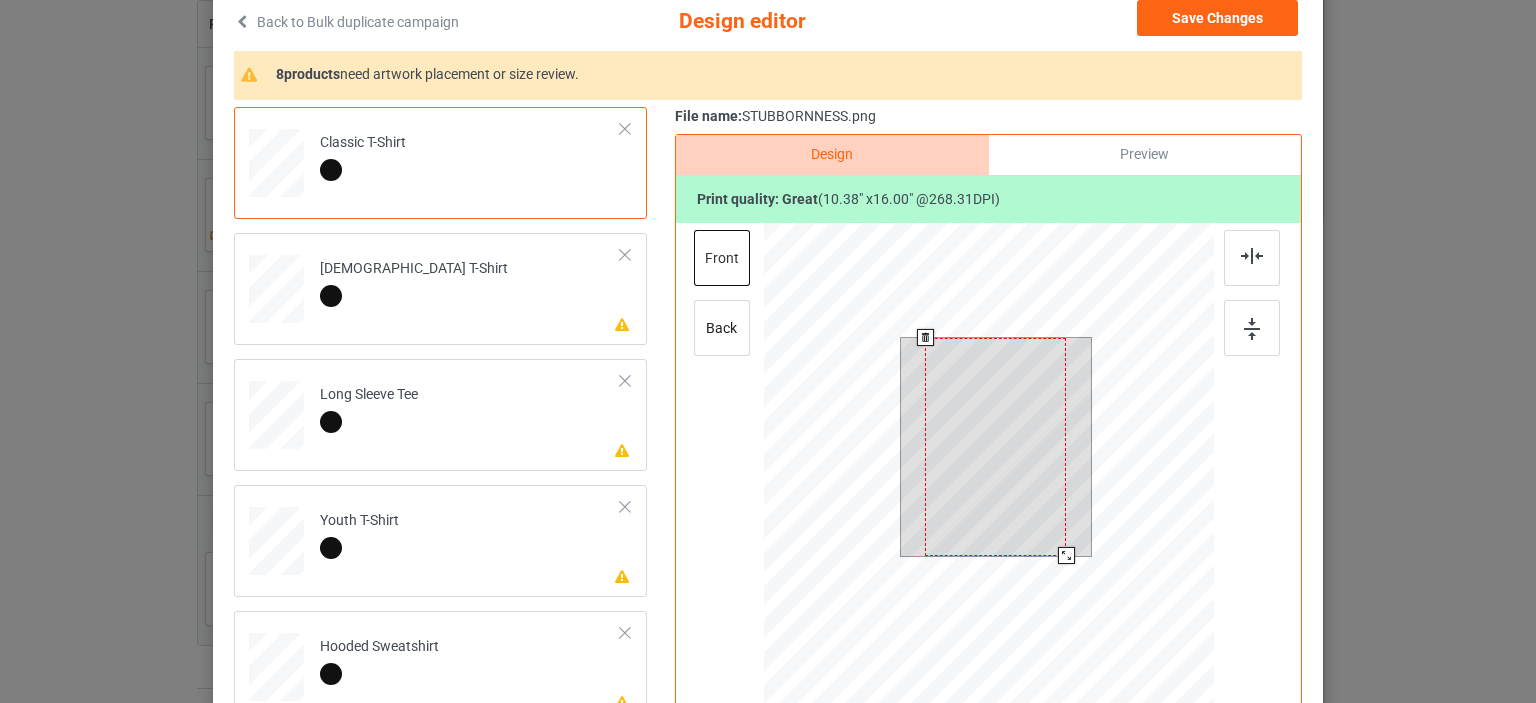 click at bounding box center (989, 507) 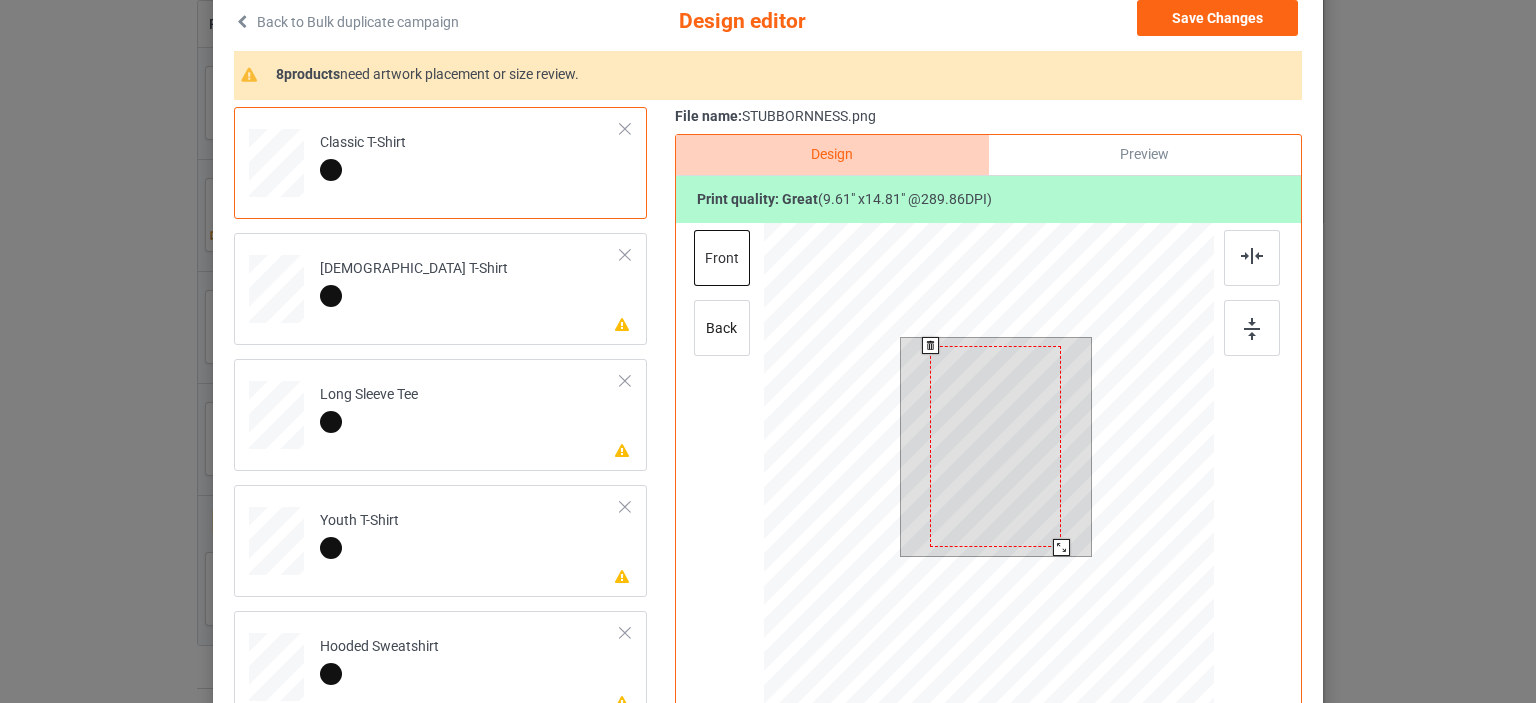 click at bounding box center (1061, 547) 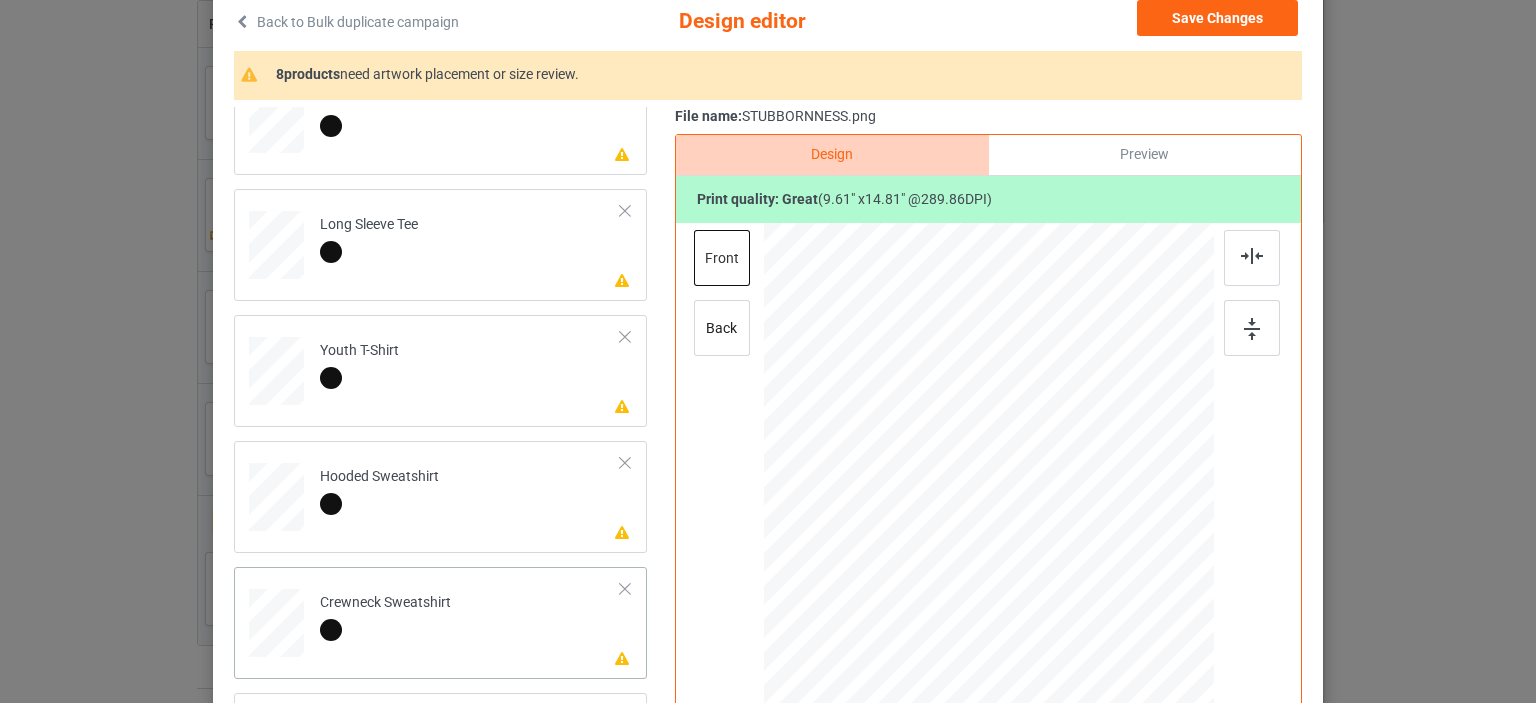 scroll, scrollTop: 344, scrollLeft: 0, axis: vertical 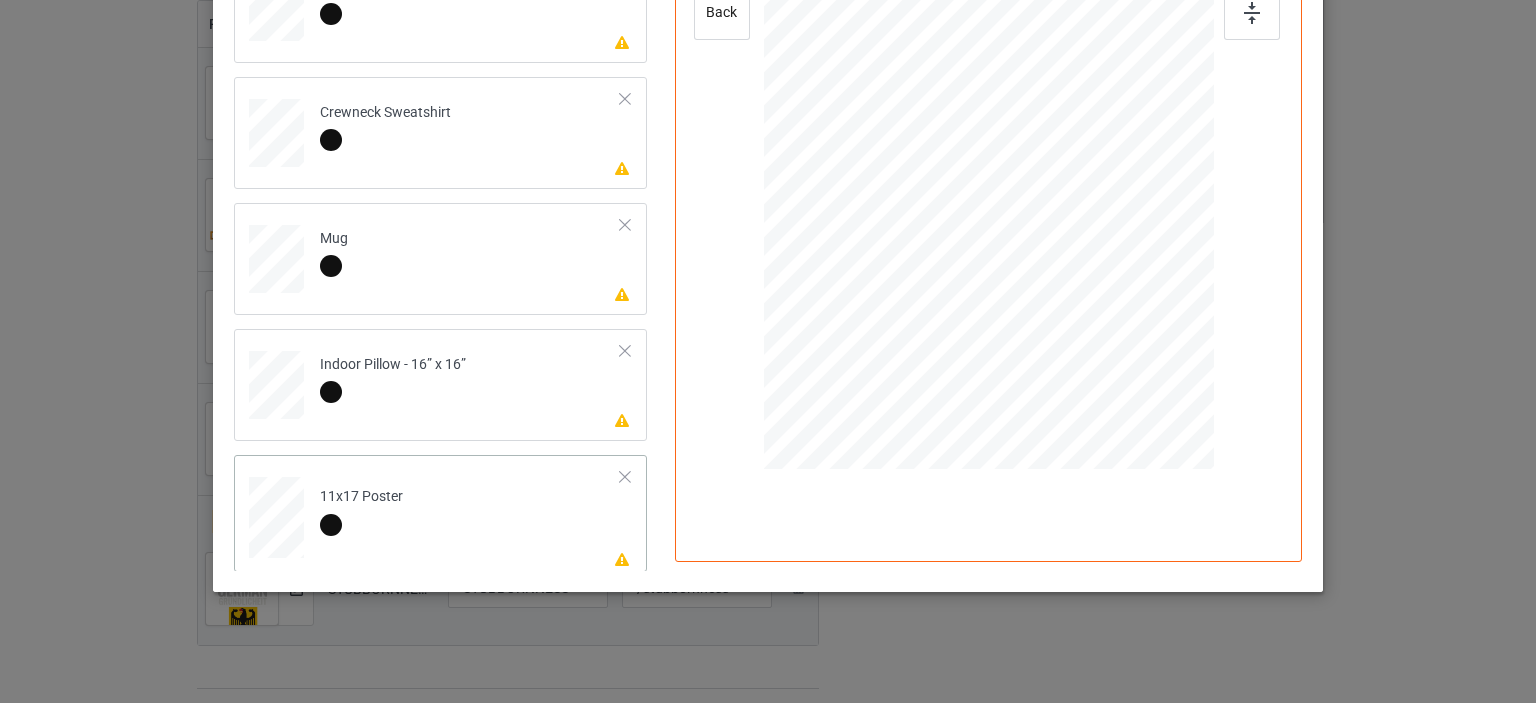 click on "11x17 Poster" at bounding box center (361, 510) 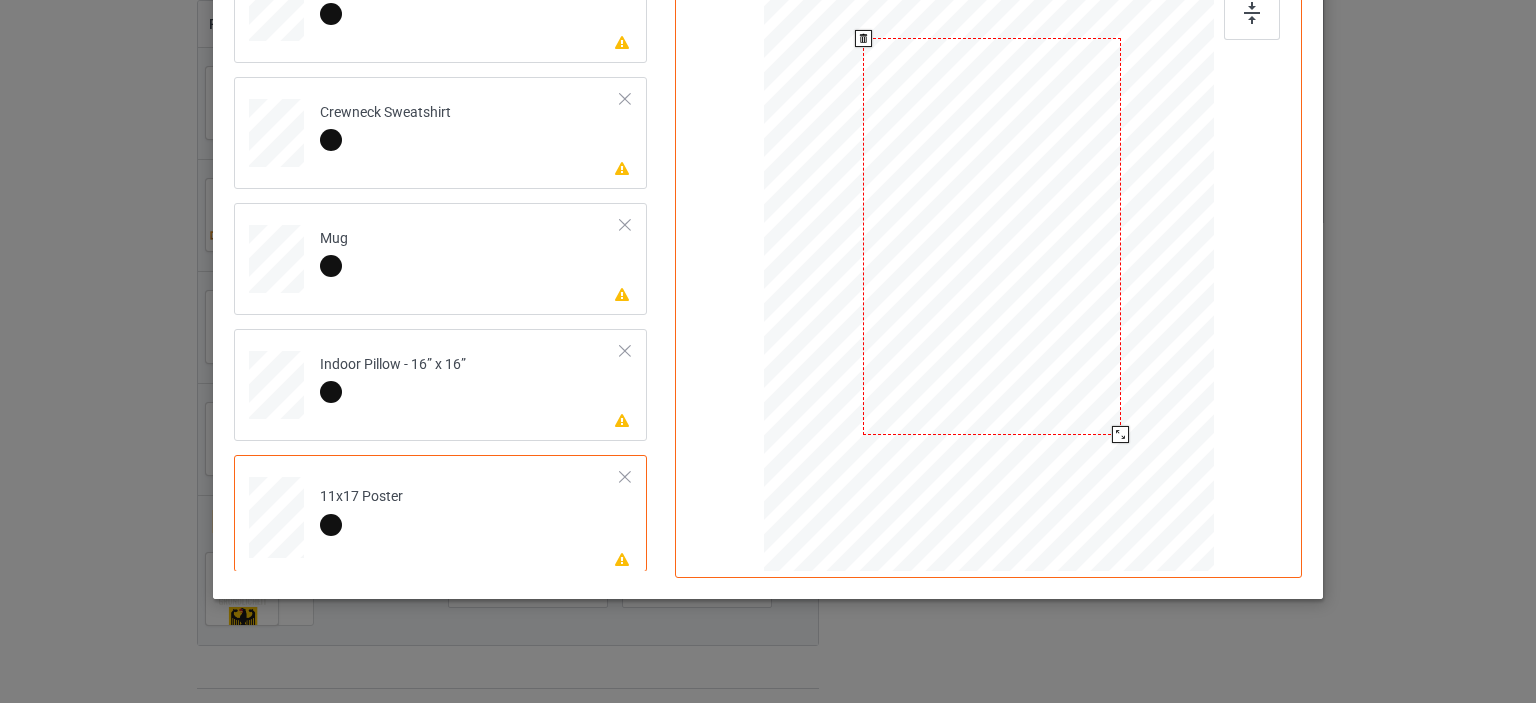 scroll, scrollTop: 316, scrollLeft: 0, axis: vertical 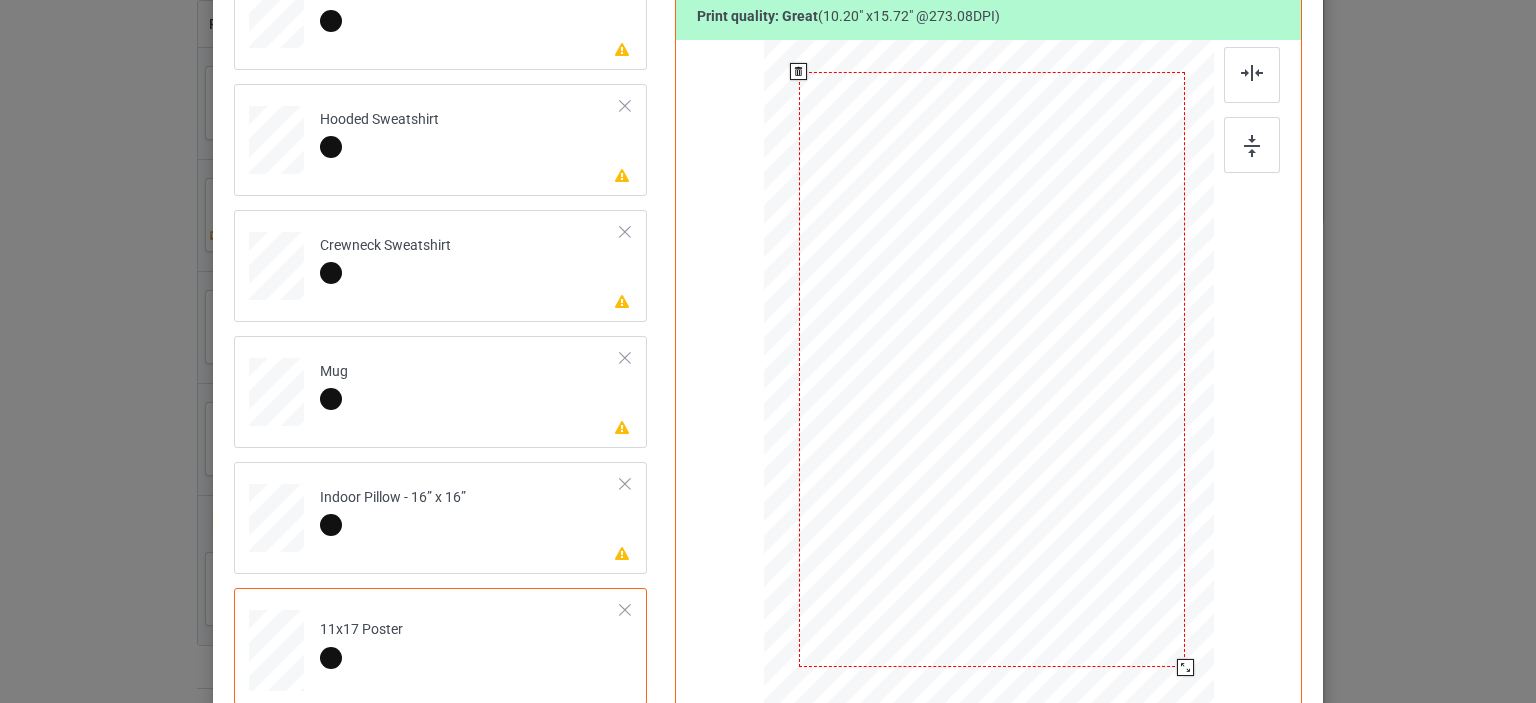 drag, startPoint x: 1111, startPoint y: 569, endPoint x: 1152, endPoint y: 682, distance: 120.20815 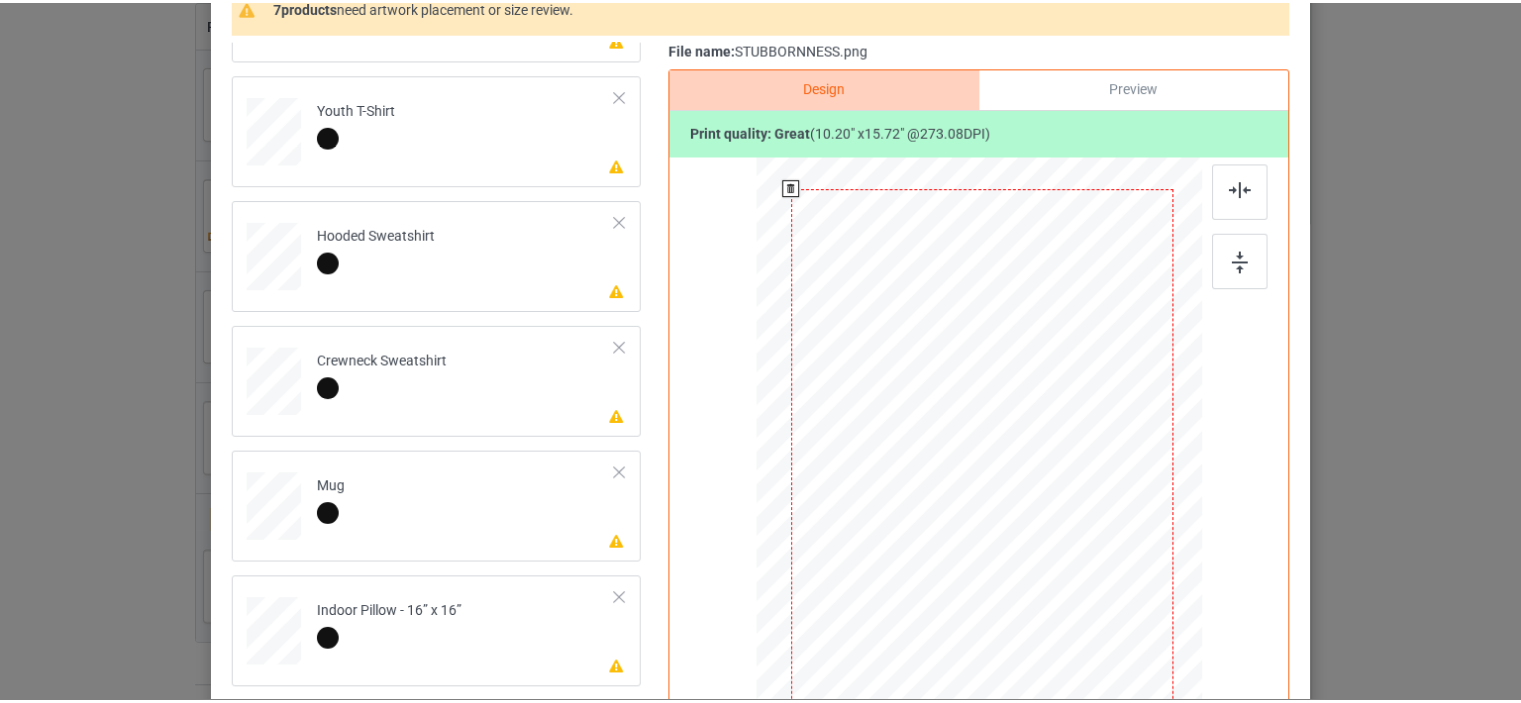 scroll, scrollTop: 0, scrollLeft: 0, axis: both 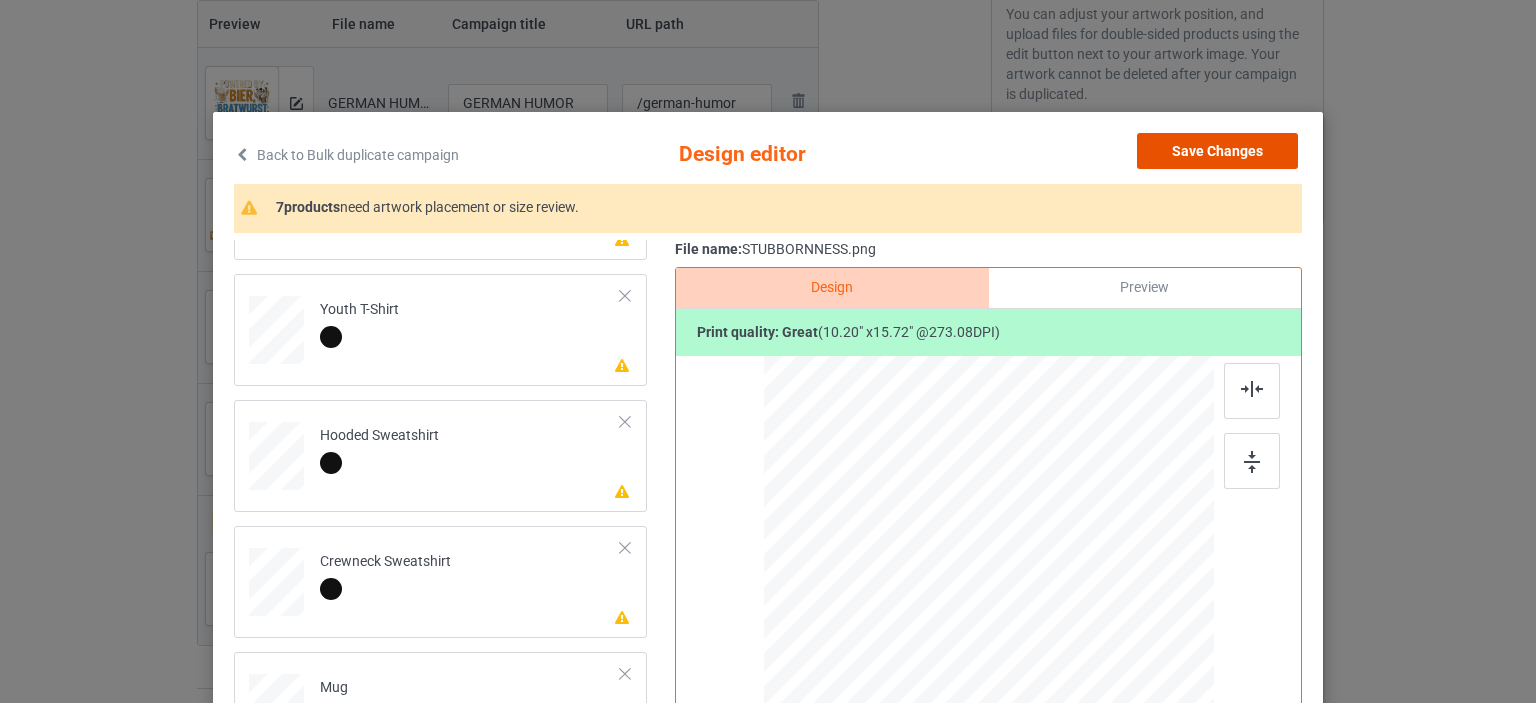 click on "Save Changes" at bounding box center [1217, 151] 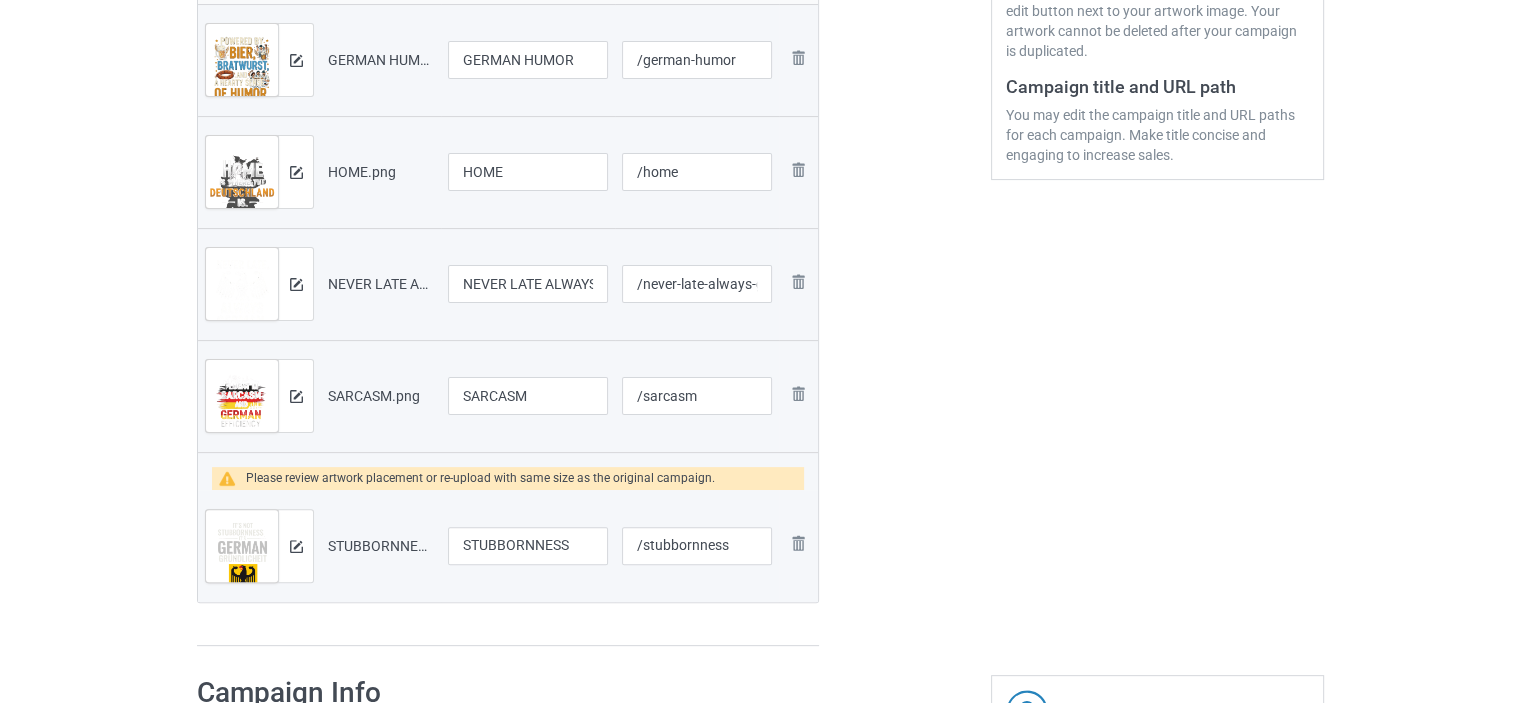 scroll, scrollTop: 533, scrollLeft: 0, axis: vertical 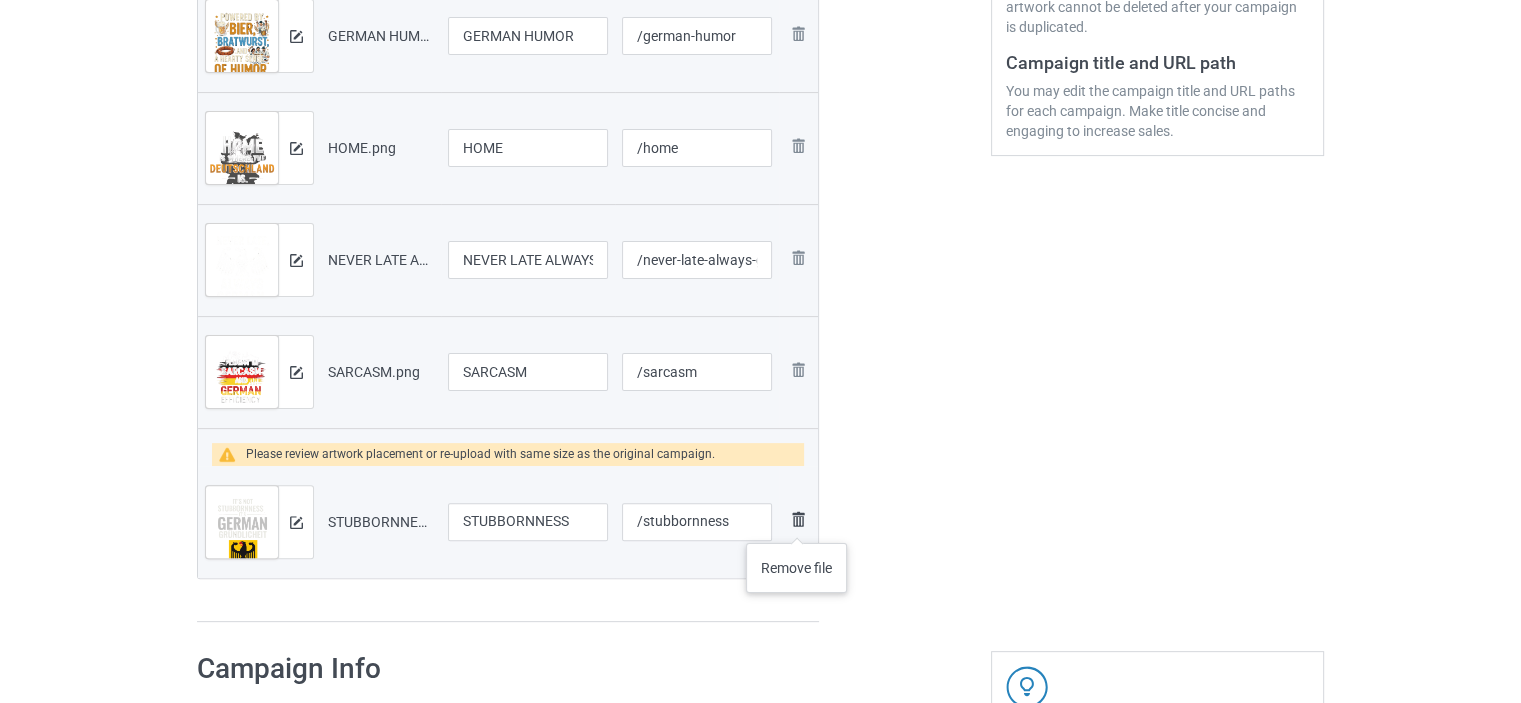 click at bounding box center (798, 519) 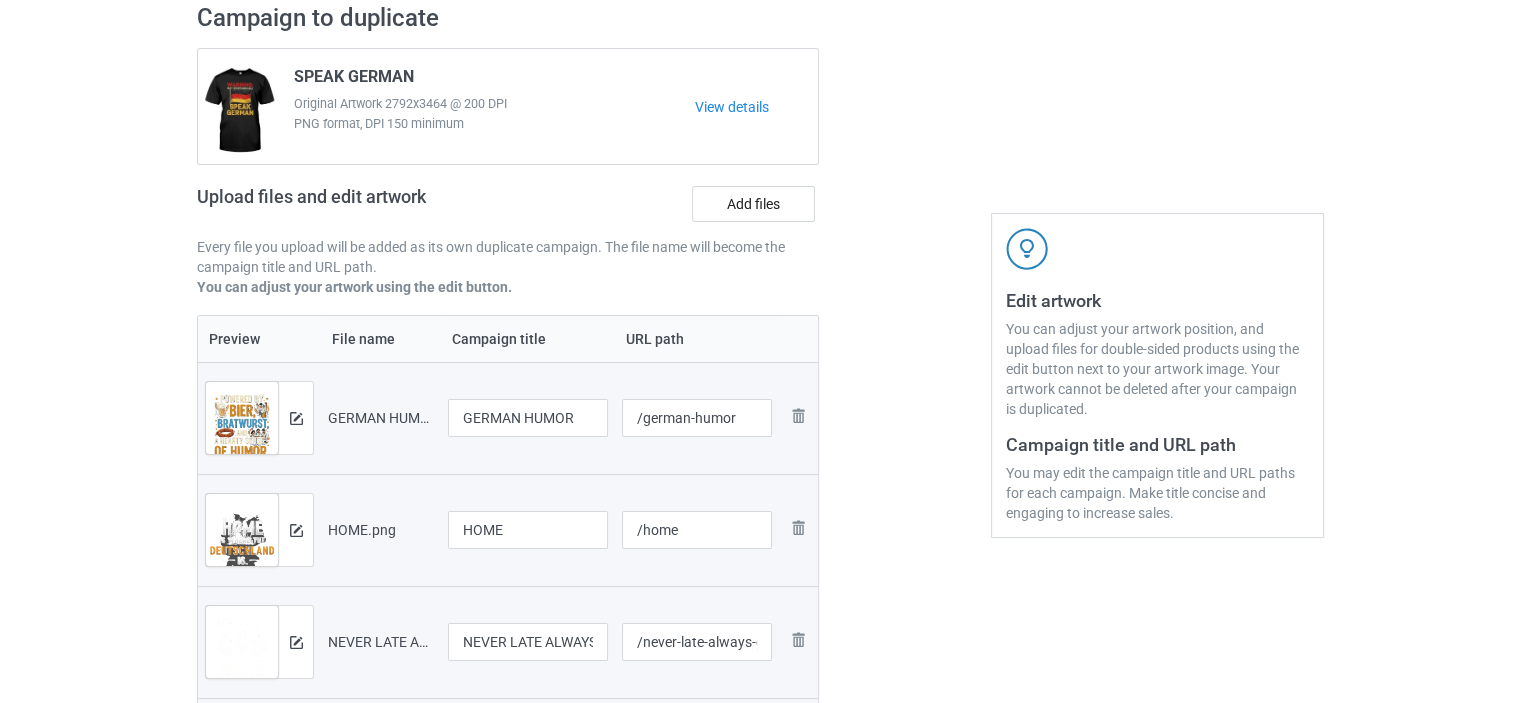 scroll, scrollTop: 133, scrollLeft: 0, axis: vertical 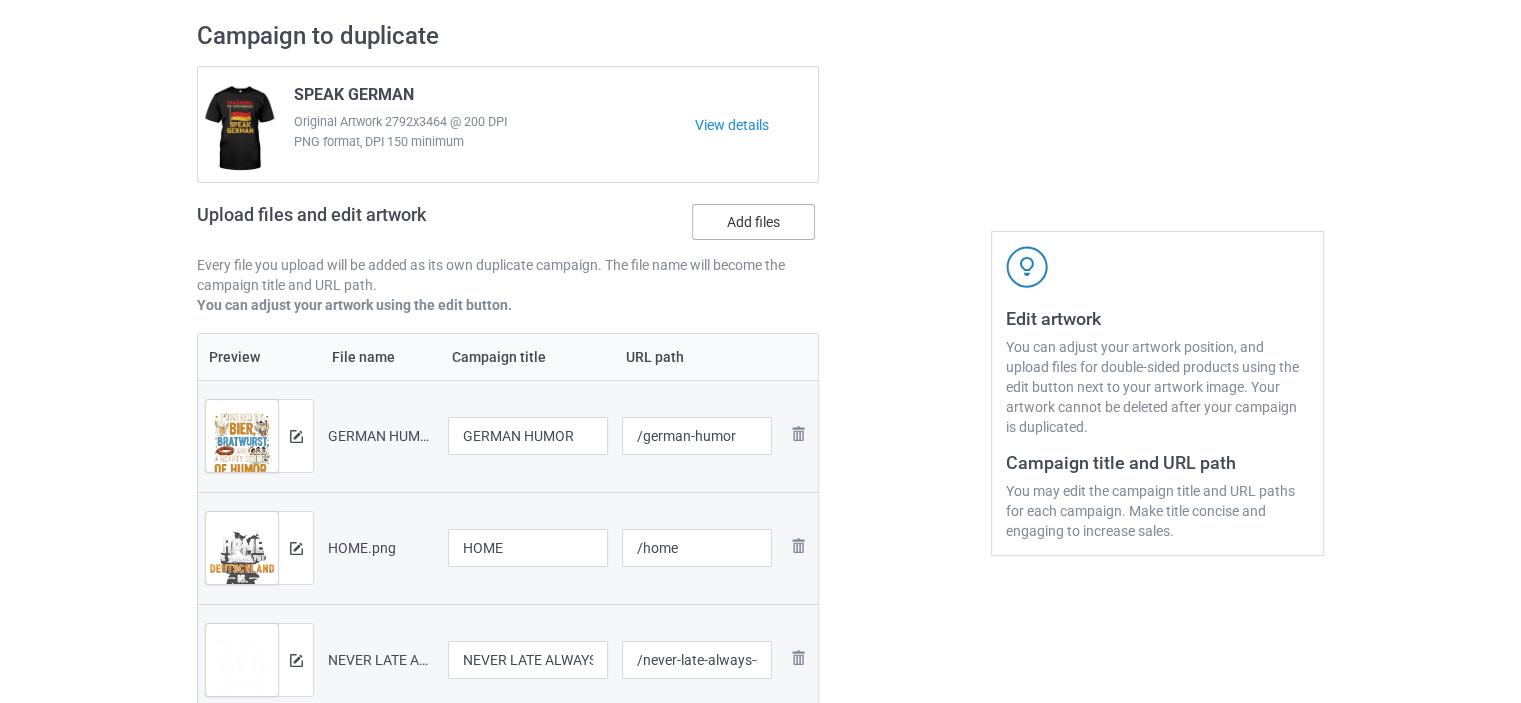 click on "Add files" at bounding box center [753, 222] 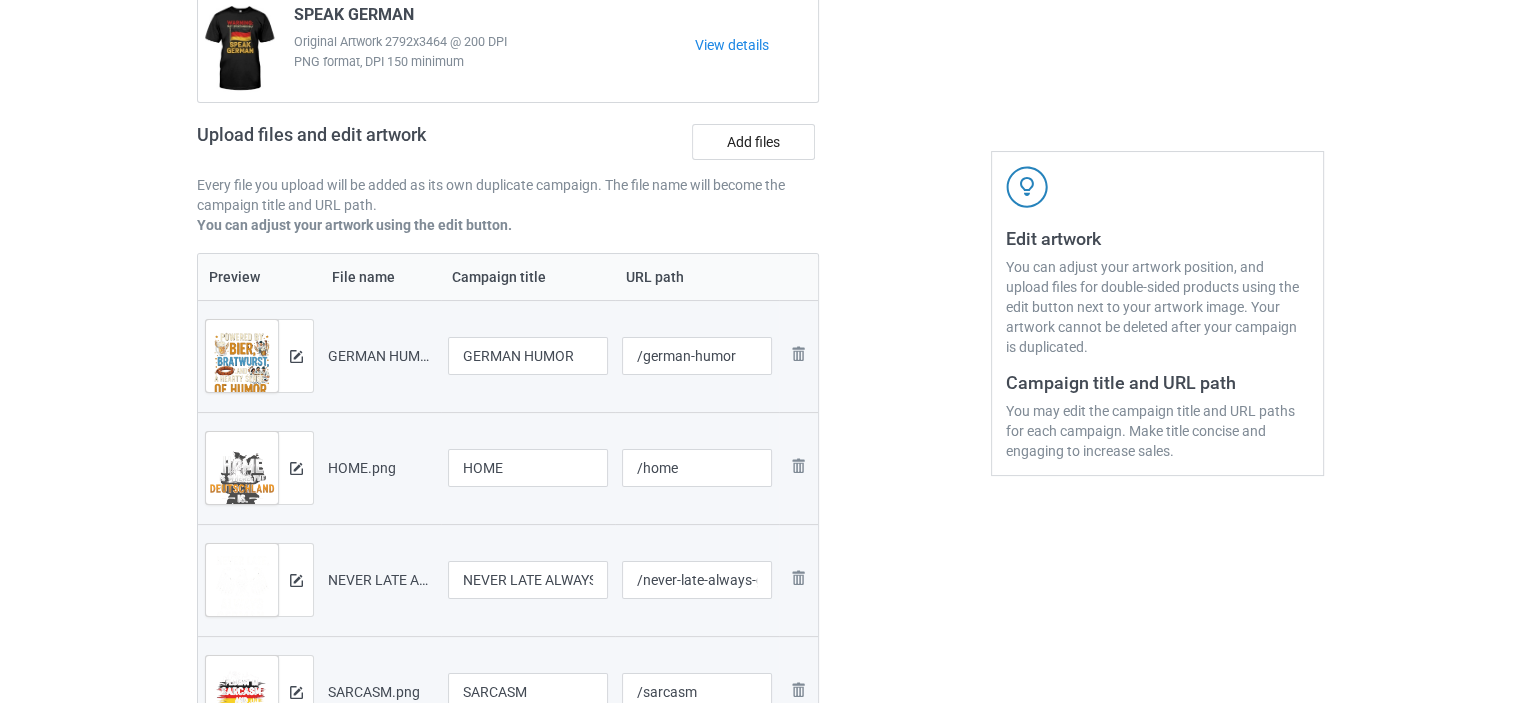 scroll, scrollTop: 600, scrollLeft: 0, axis: vertical 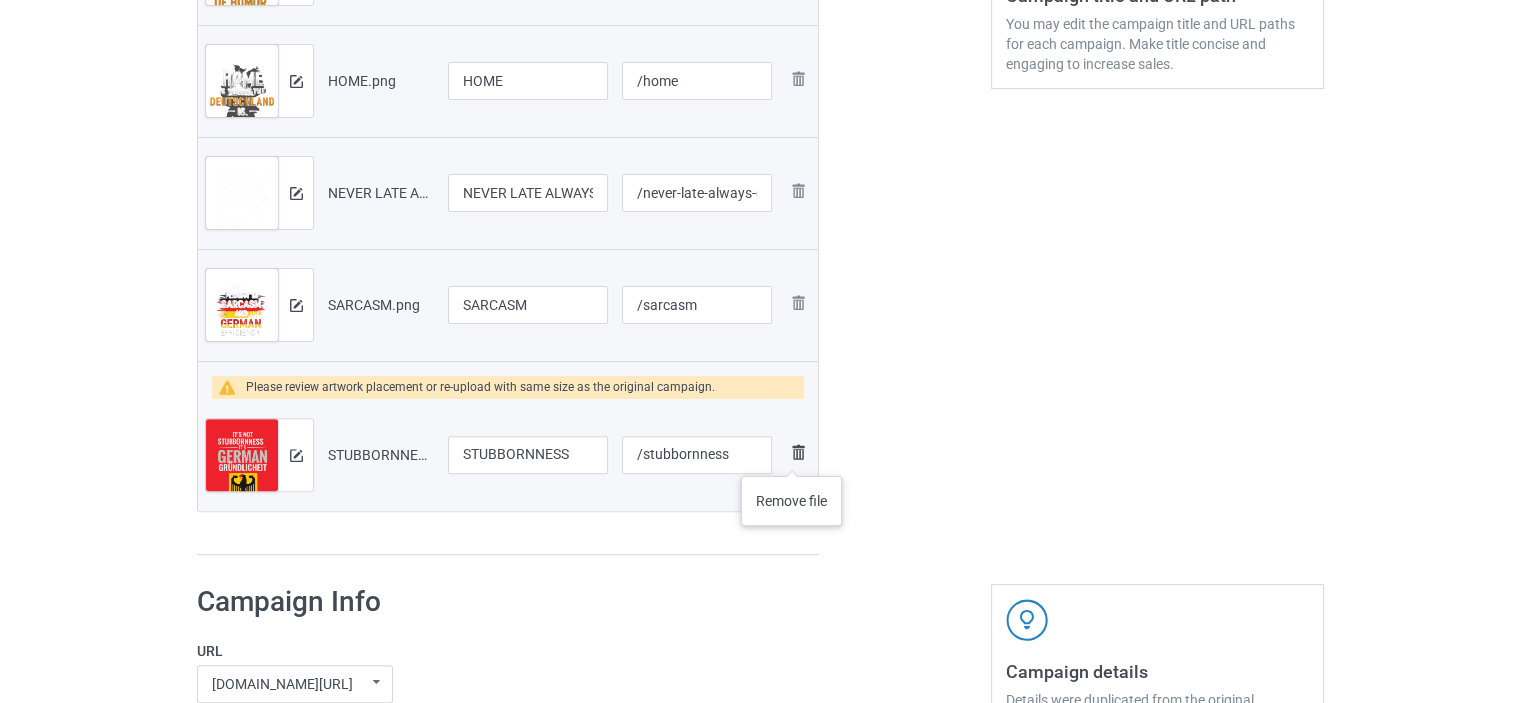 click at bounding box center [798, 452] 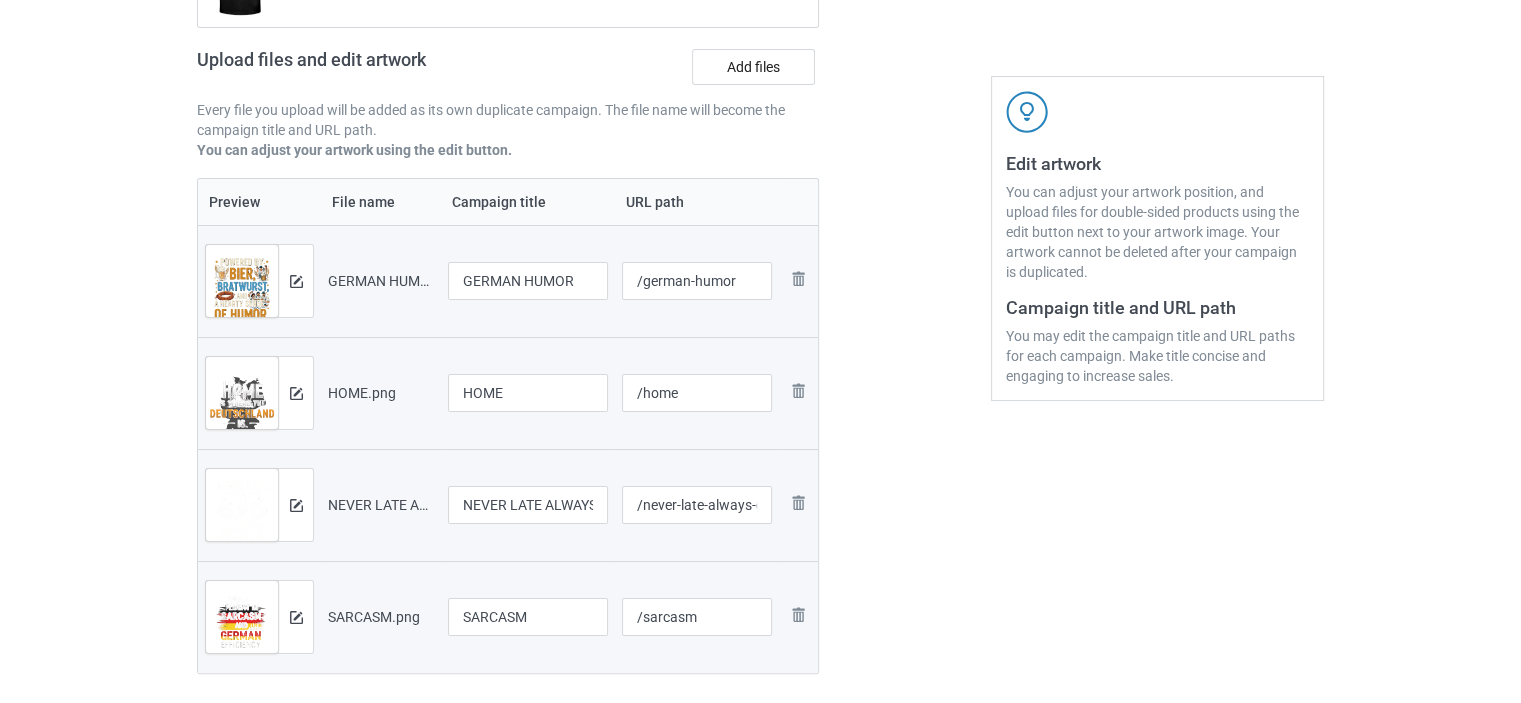 scroll, scrollTop: 0, scrollLeft: 0, axis: both 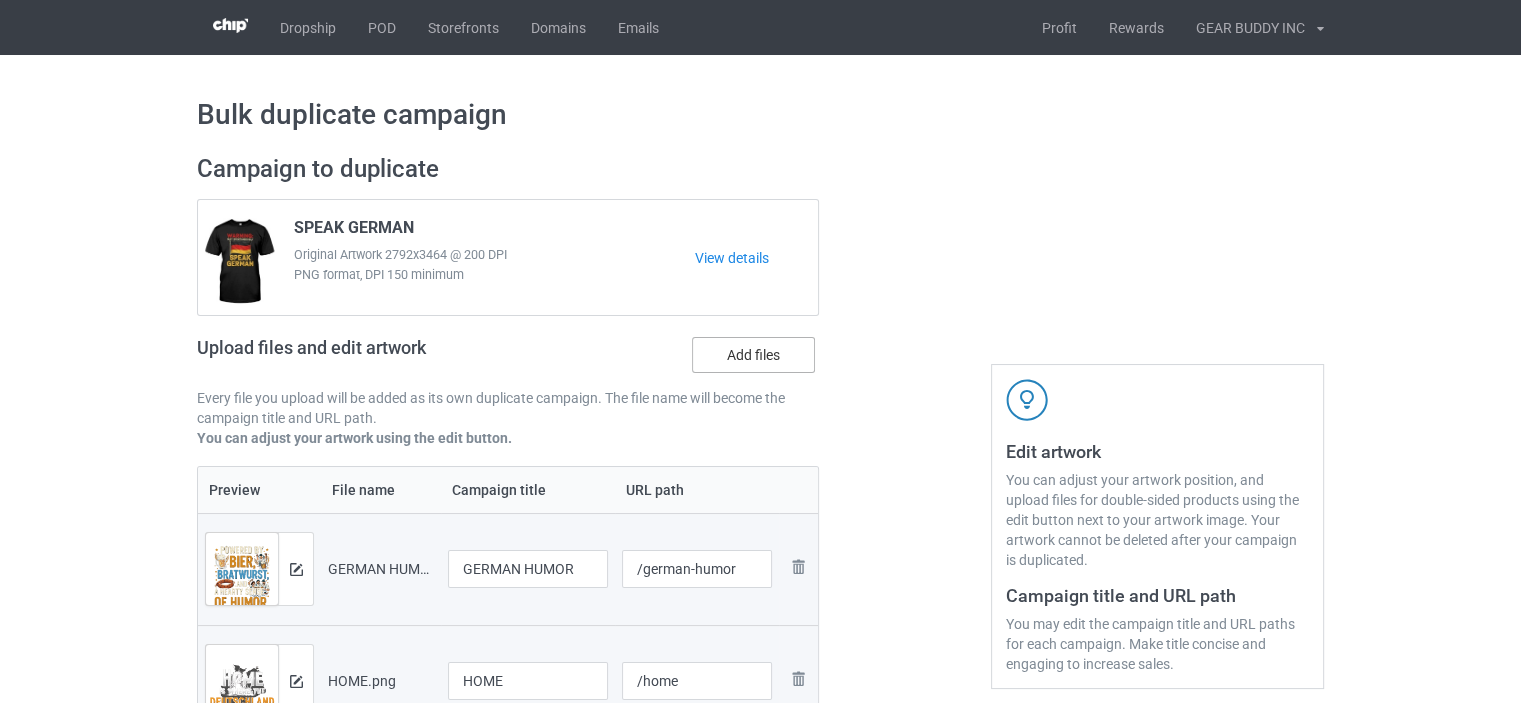click on "Add files" at bounding box center [753, 355] 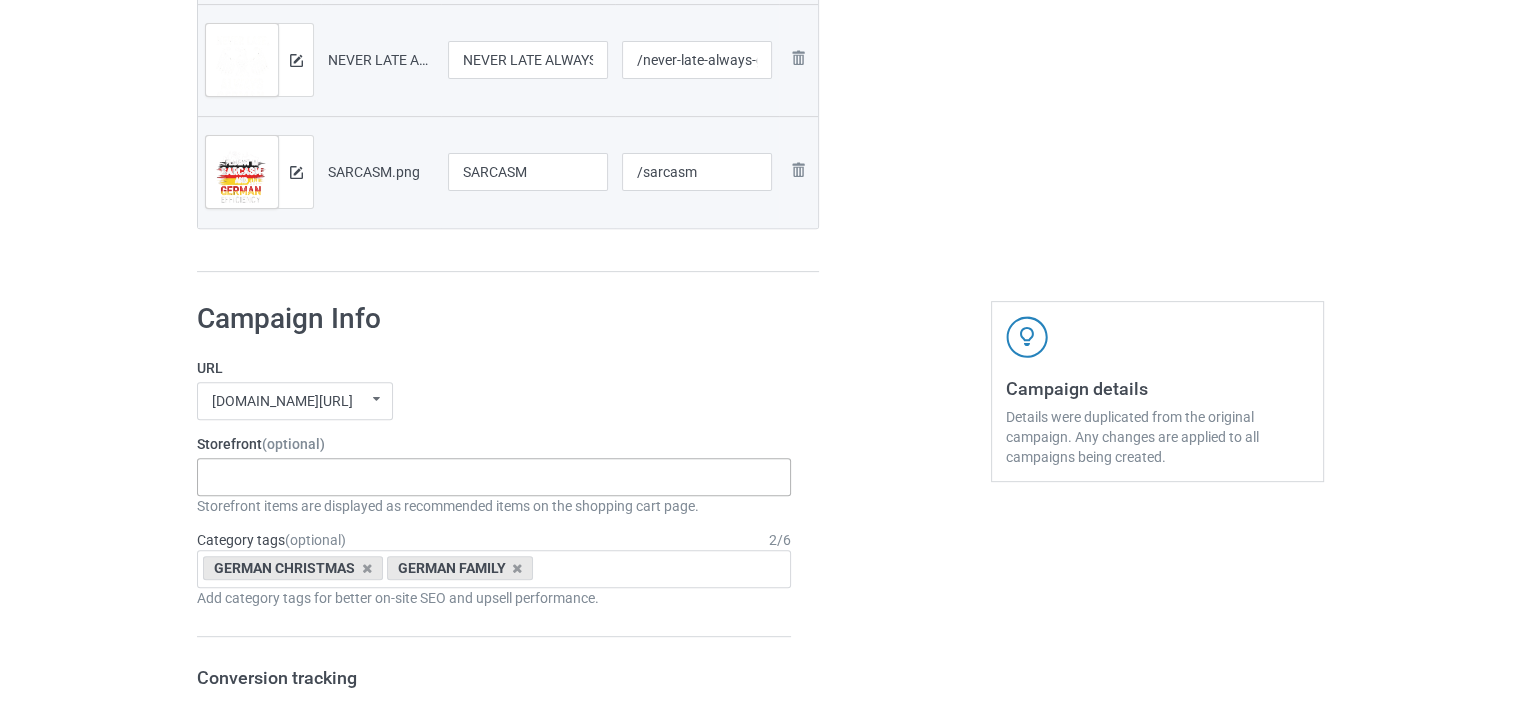 scroll, scrollTop: 800, scrollLeft: 0, axis: vertical 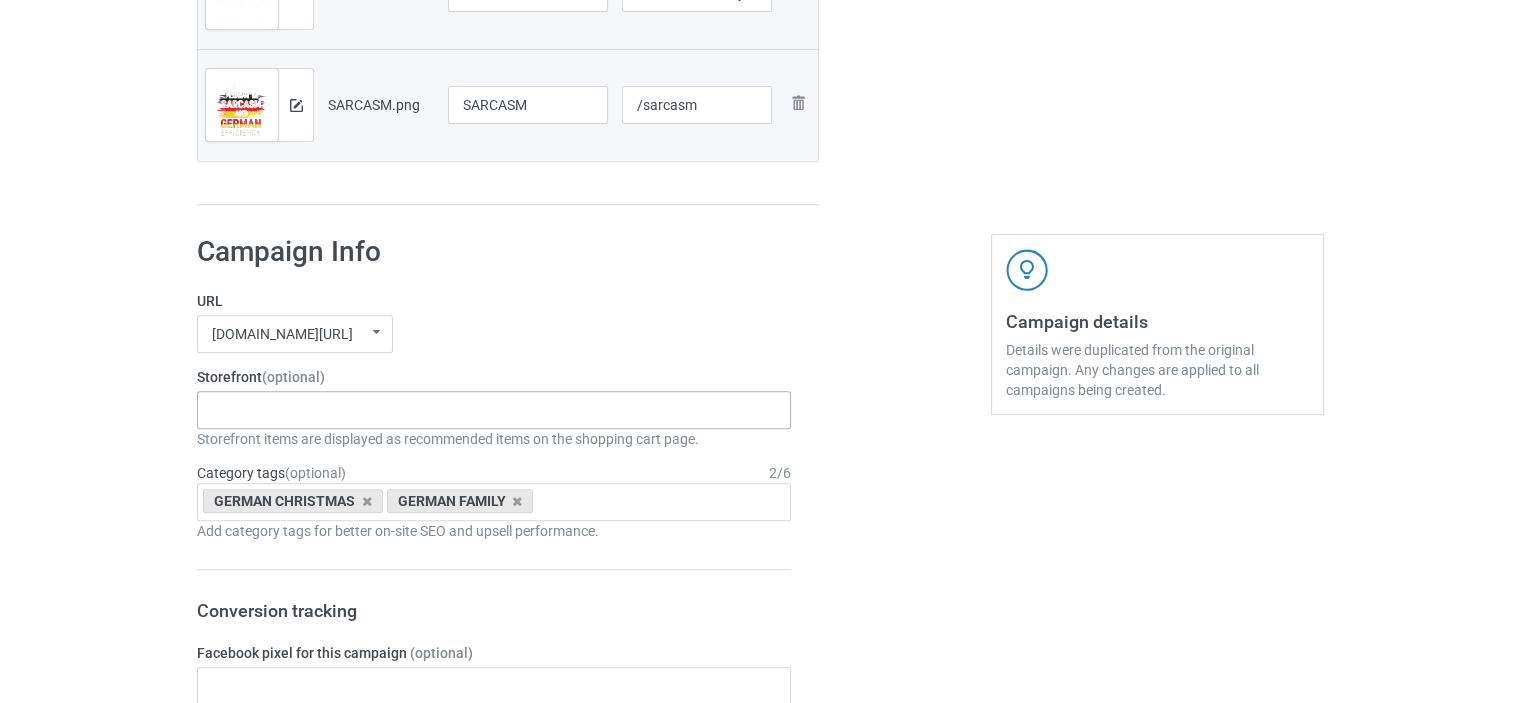 click on "GERMAN [DATE] GERMAN CHRISTMAS GERMAN PRIDE DESIGNS GERMAN FUNNY DESIGNS GERMAN FAMILY DESIGNS 5e18b26fbc247e7fb0b83969 5d6e2cd42f177d2e0d23b7c2 5c868dd9ebe17108e289cbc1 5c868d4f514502404fc8005b 5c868c91ed9cba20a2176794" at bounding box center [494, 410] 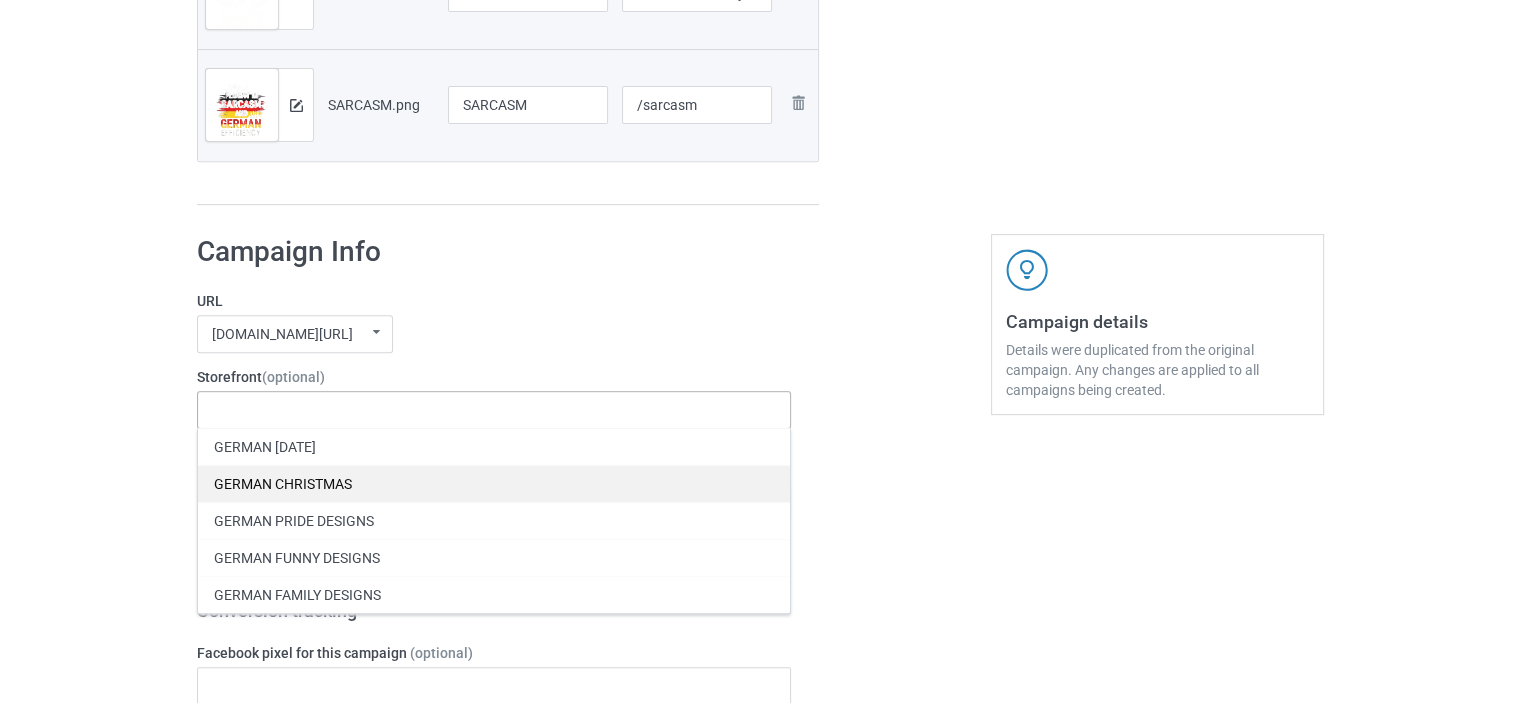 click on "GERMAN CHRISTMAS" at bounding box center (494, 483) 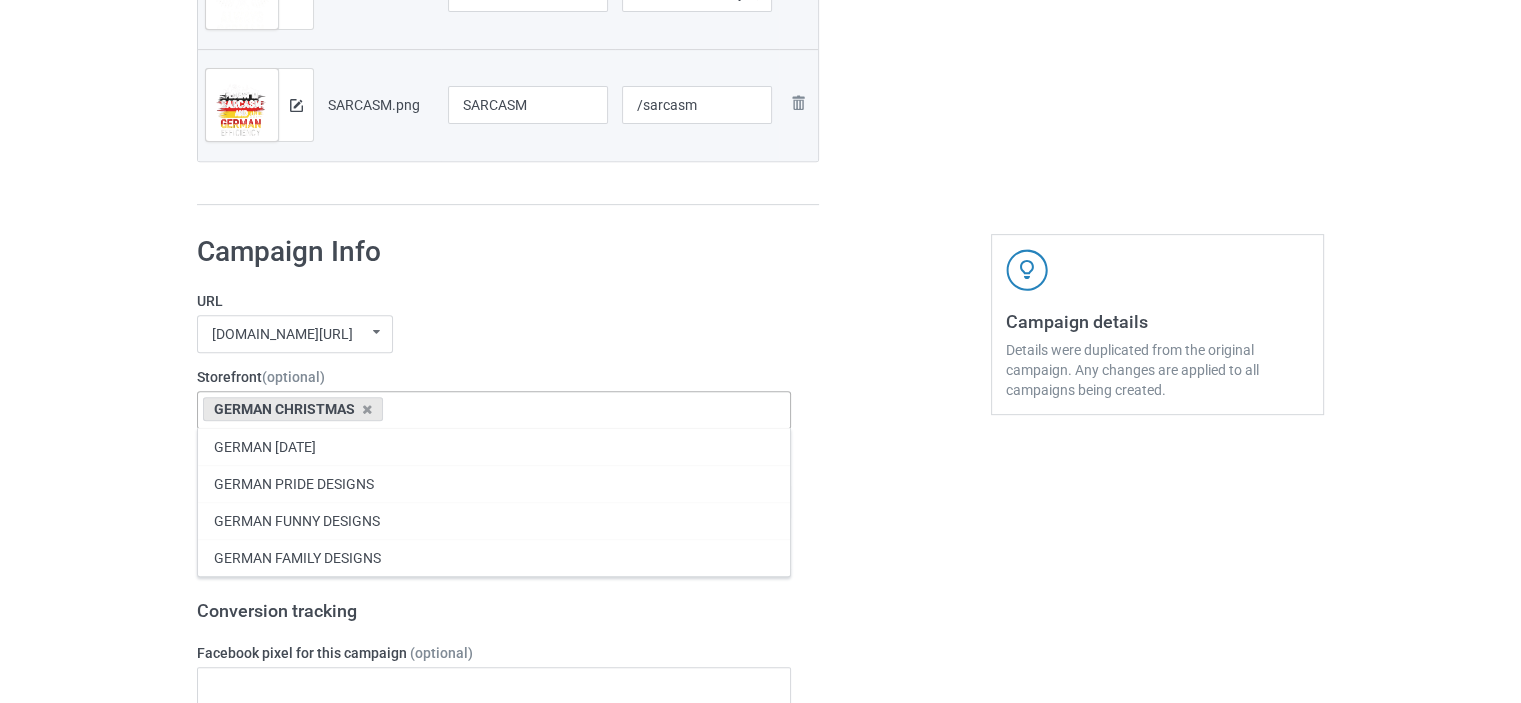 click on "GERMAN PRIDE DESIGNS" at bounding box center (494, 483) 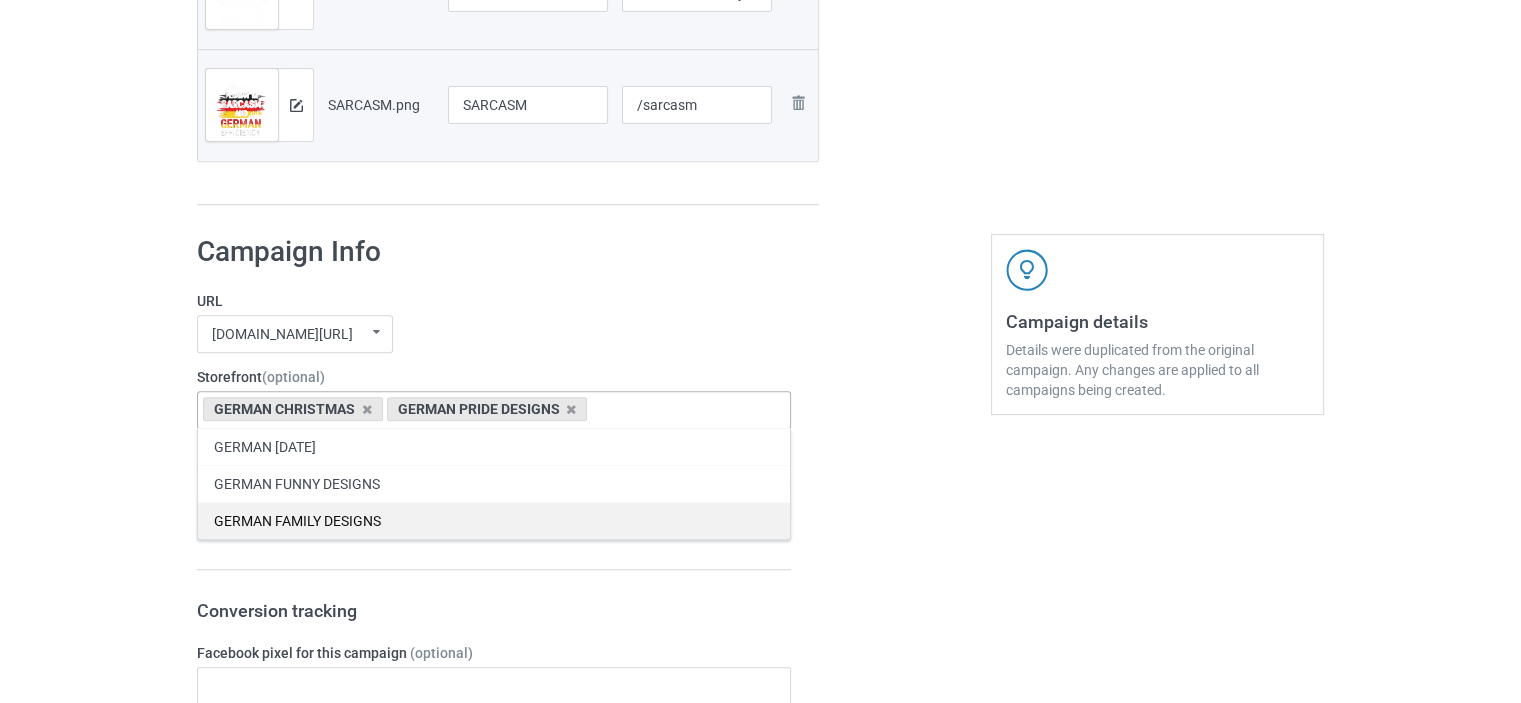 click on "GERMAN FAMILY DESIGNS" at bounding box center (494, 520) 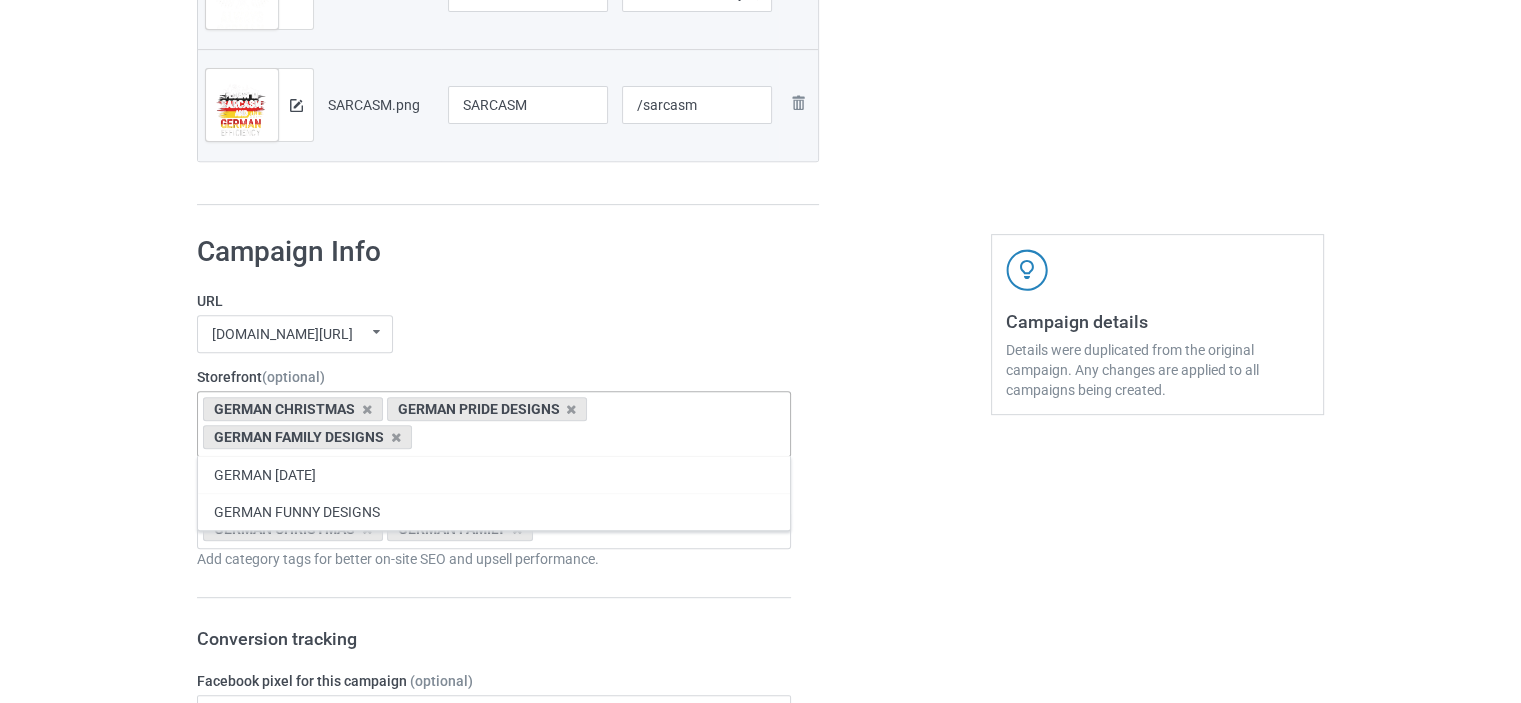 click at bounding box center (905, 1151) 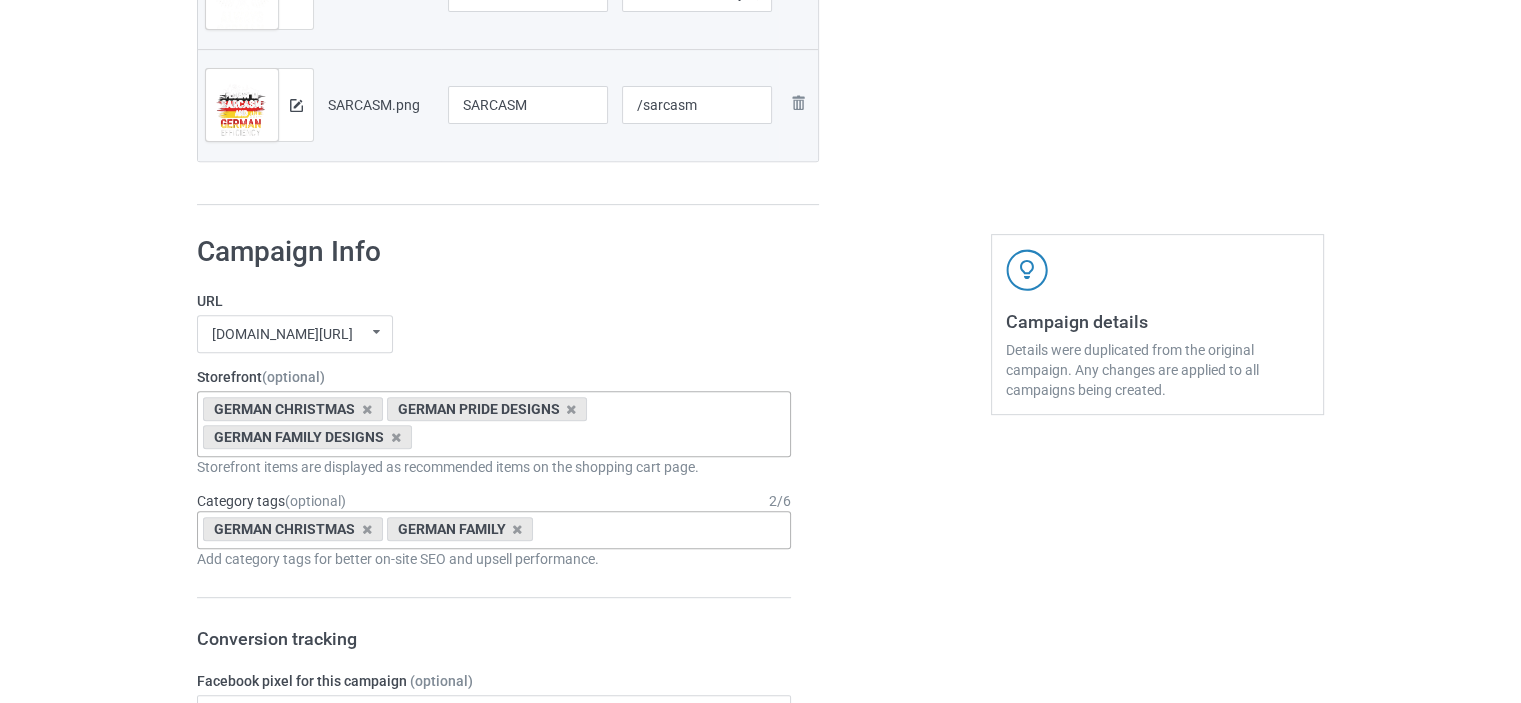 click at bounding box center [554, 529] 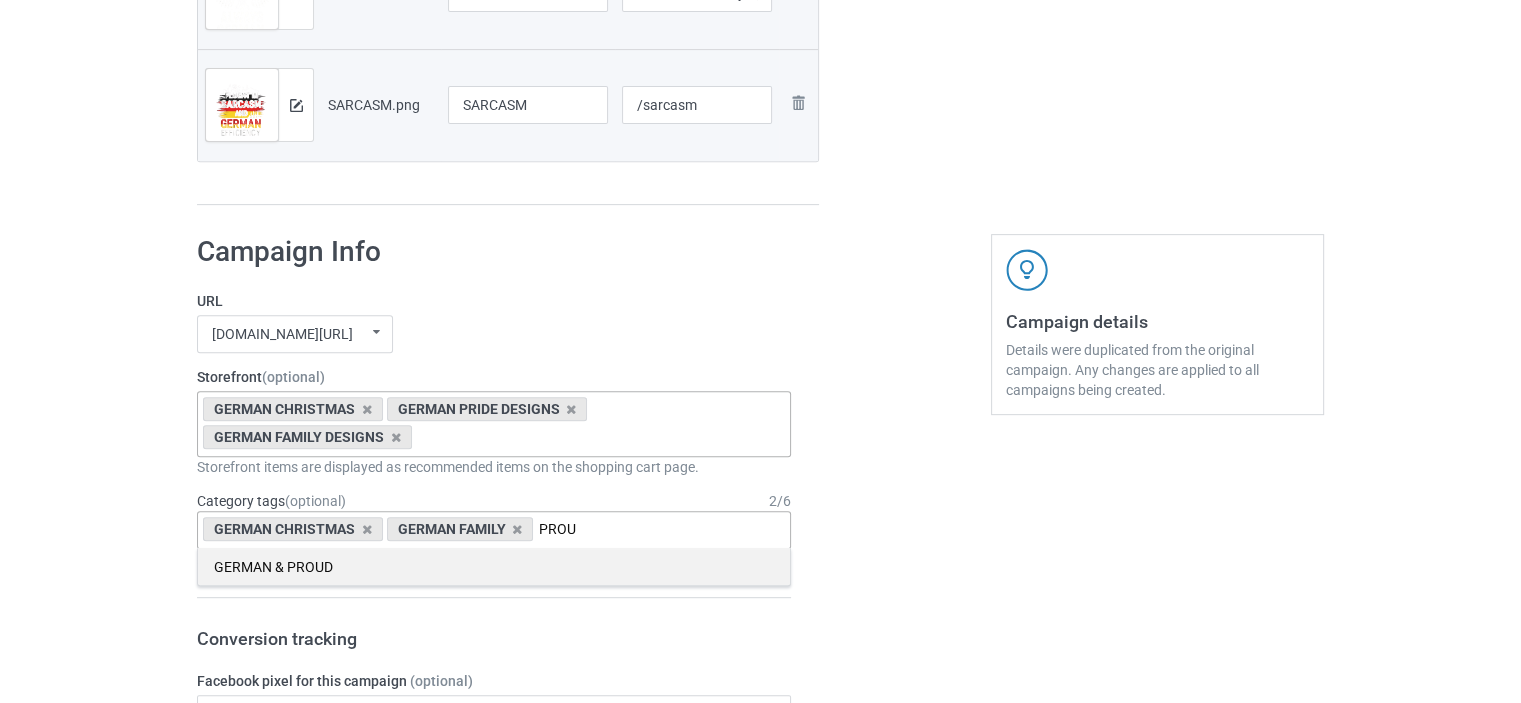 type on "PROU" 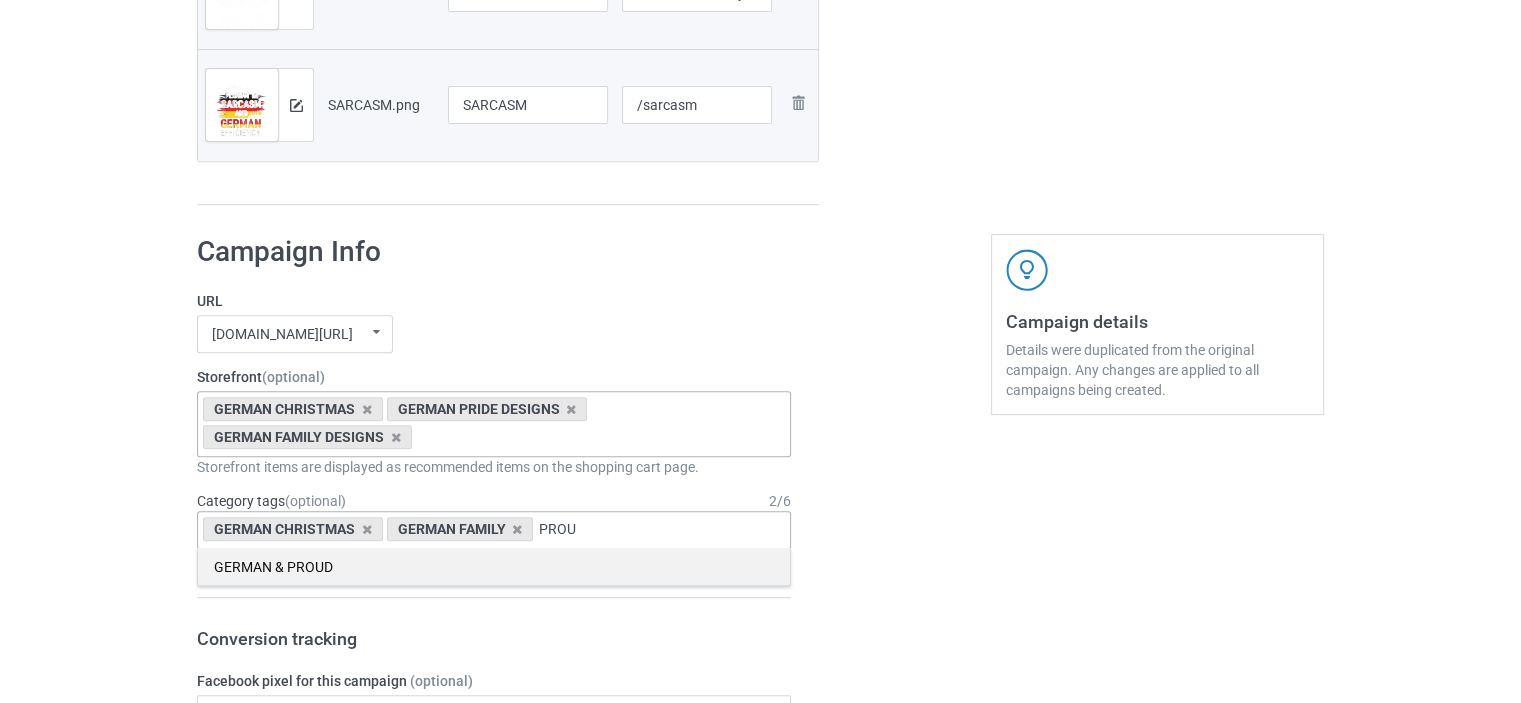 click on "GERMAN & PROUD" at bounding box center (494, 566) 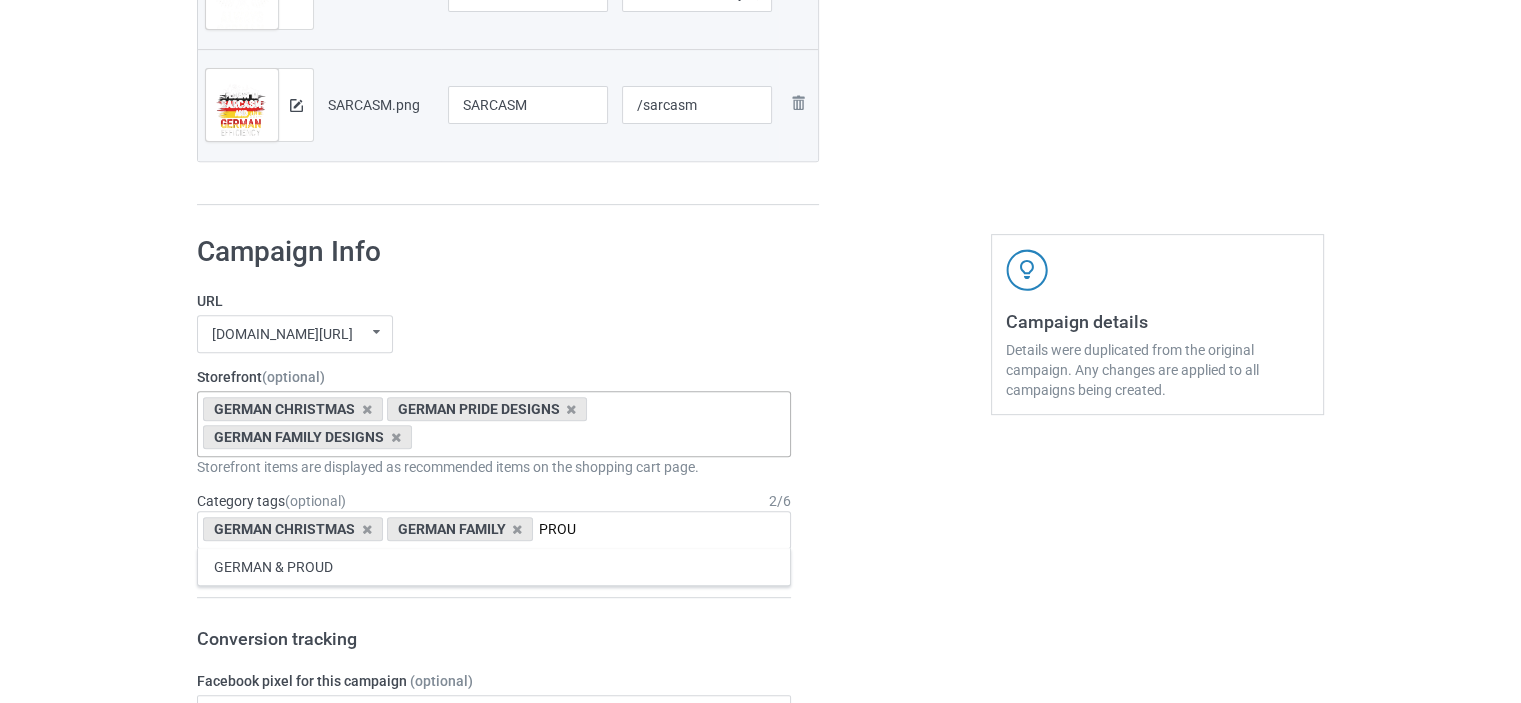 type 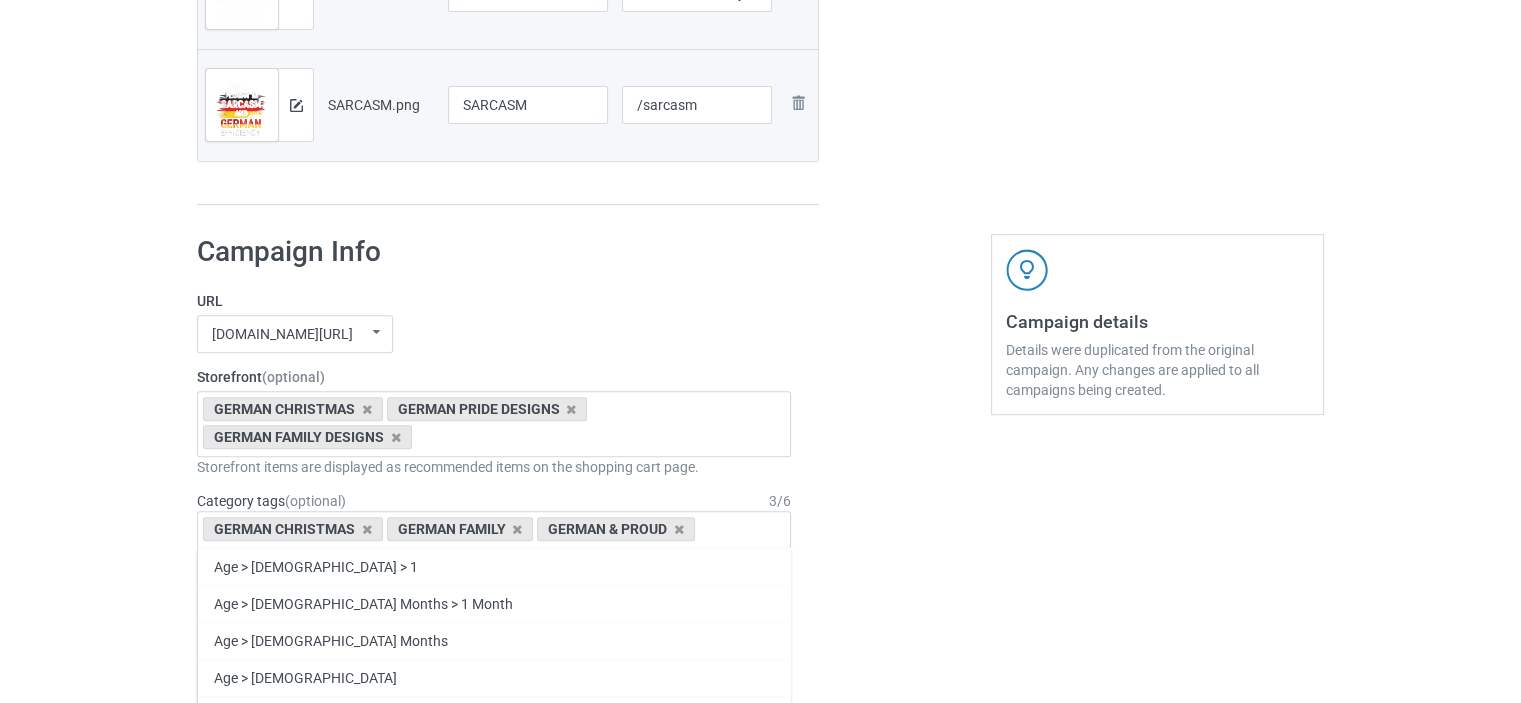 click on "Campaign Info URL germany-love.com/ awareness-raising.com/ busdrivershop.com/ catswow.com/ finlandadore.com/ fishing-love.com/ fishing.club/ germany-love.com/ irelandmylove.com/ italy-love.com/ japan-lovers.com/ love-canada.com/ love-scotland.com/ love-sweden.com/ onlynorway.com/ ourdenmark.com/ proud-nana.com/ proud-nurse.com/ redhead4ever.com/ worldviking.com/ wowaussie.com/ wowbeardstore.com/ wowdutch.com/ xmas-time.com/ teechip.com/ 616c1be2d912d2002310210a 5bf40eacac446c237919b9d8 5bdb78f8ff1e3340863cb03f 5c7973126ed86551043d363a 5bbc5dbc3e805643e3afb3bc 5bba0a4d01ecb6036052272b 5c797785550cb2510a6985d4 5bba006da1a30243fb03aa6a 5bf40fe0ea929c2c0b20a092 5bbc61543e805643e3afb478 5bdb79a747fcd068534afe6f 5bba01f1ddb21843e9d0c1c3 5bba045cd3ac221308e11850 5ebdbd80b6aeb26d43ea66dd 5bbc5ff783572043ef378c9c 5bdb78094fabe90e2146137a 5bdb7a26de9d1c6859bc91ae 5c797653318af72dedc97513 5bba056d8ec2fa41e58ab501 5bdd71f017a23e041443058c 5bdb7693b3551c389e8930b5 5bbc5ea50206e8130672955e 5fa97244c8945412043e4152 3 / 6 1" at bounding box center [508, 1124] 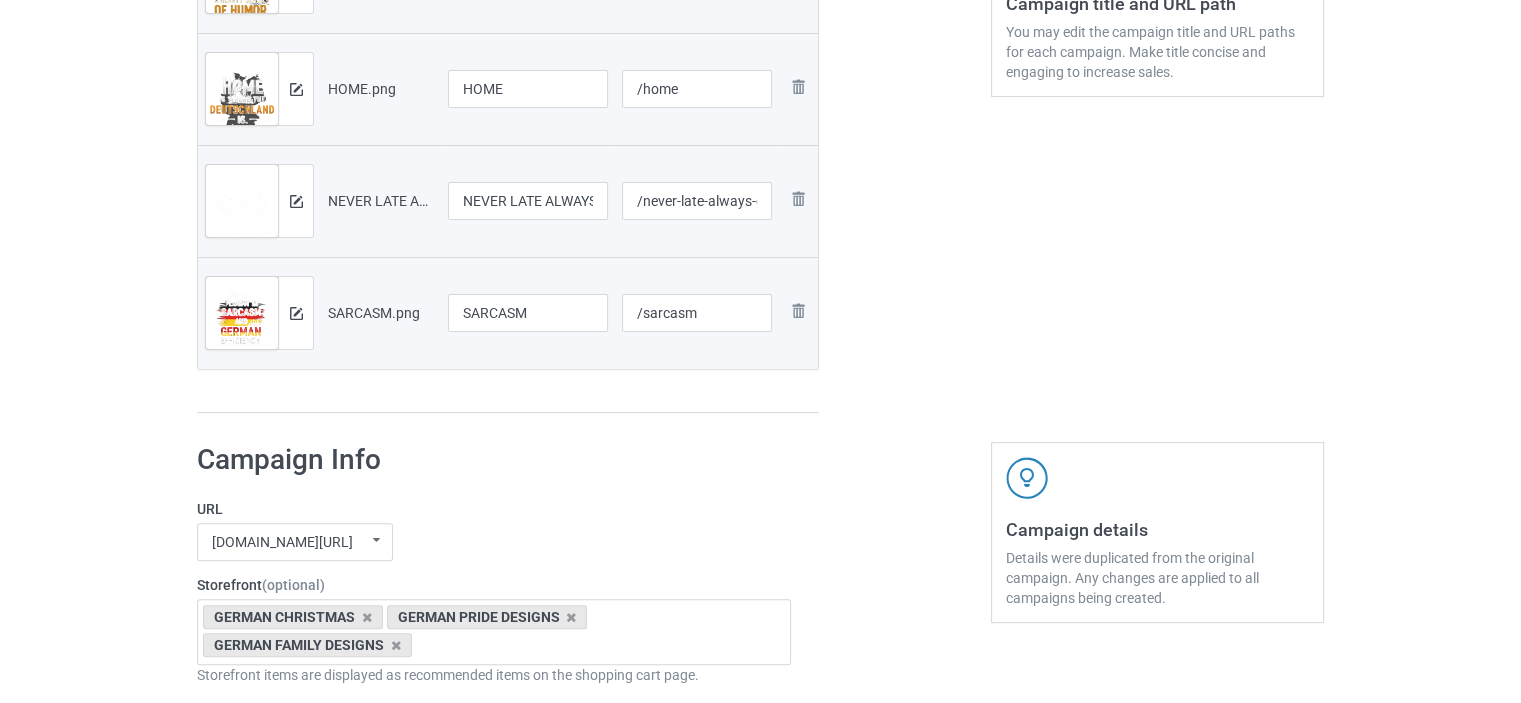 scroll, scrollTop: 266, scrollLeft: 0, axis: vertical 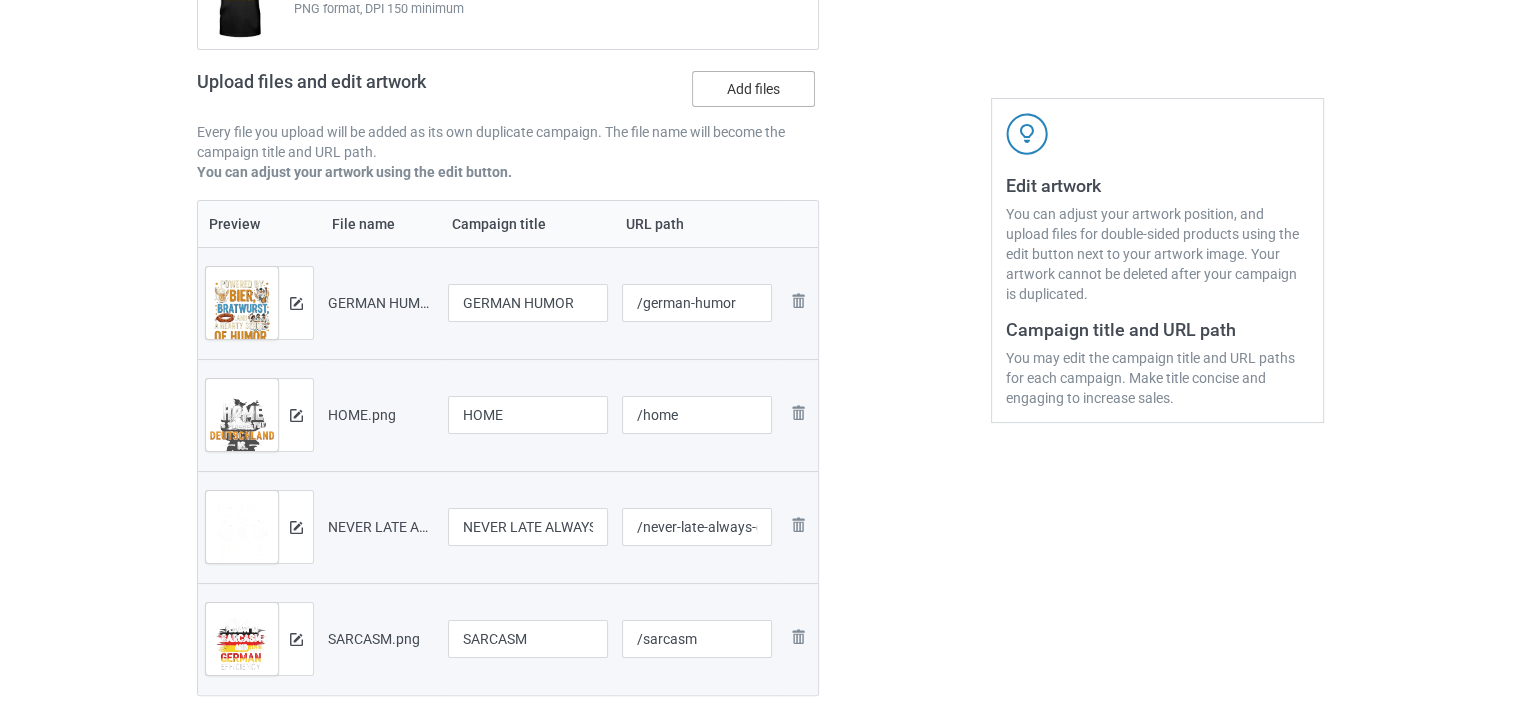 click on "Add files" at bounding box center (753, 89) 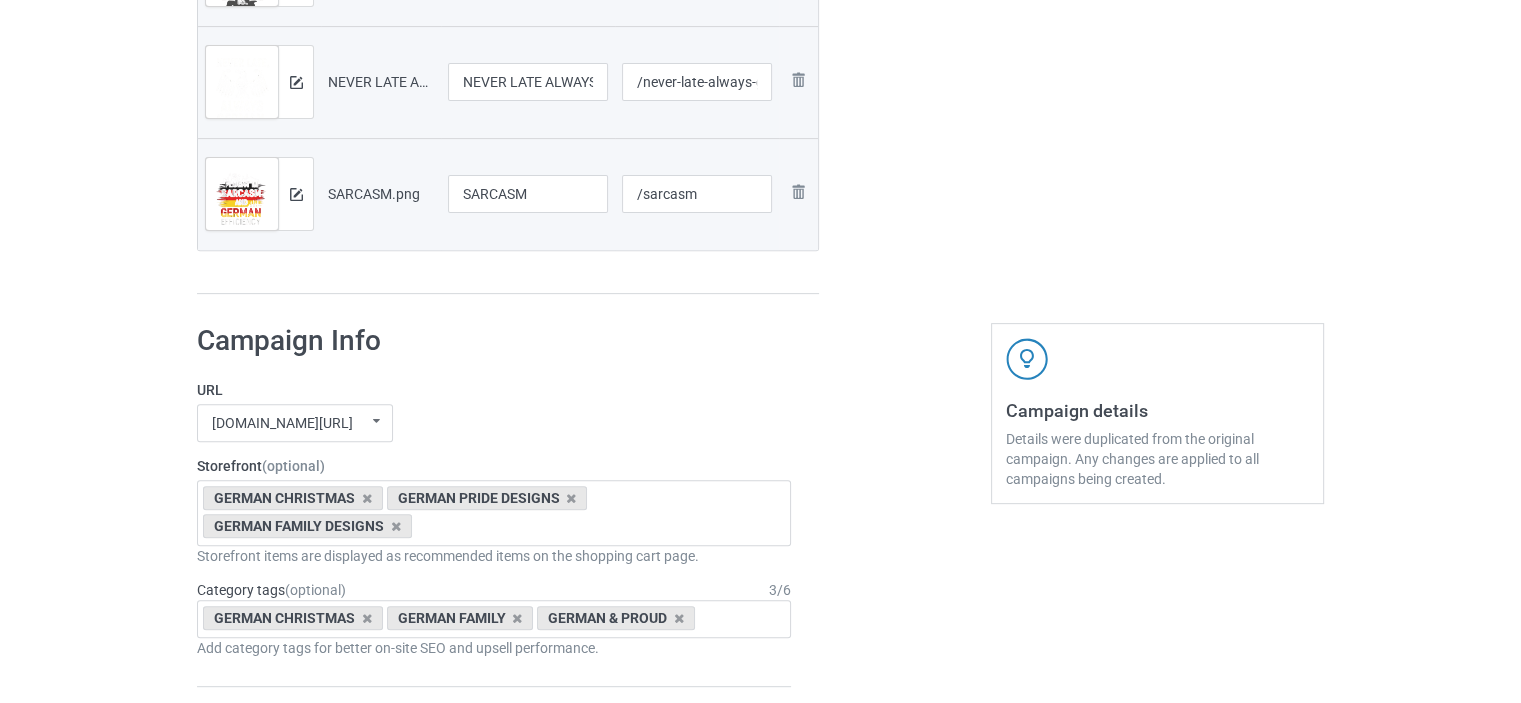 scroll, scrollTop: 733, scrollLeft: 0, axis: vertical 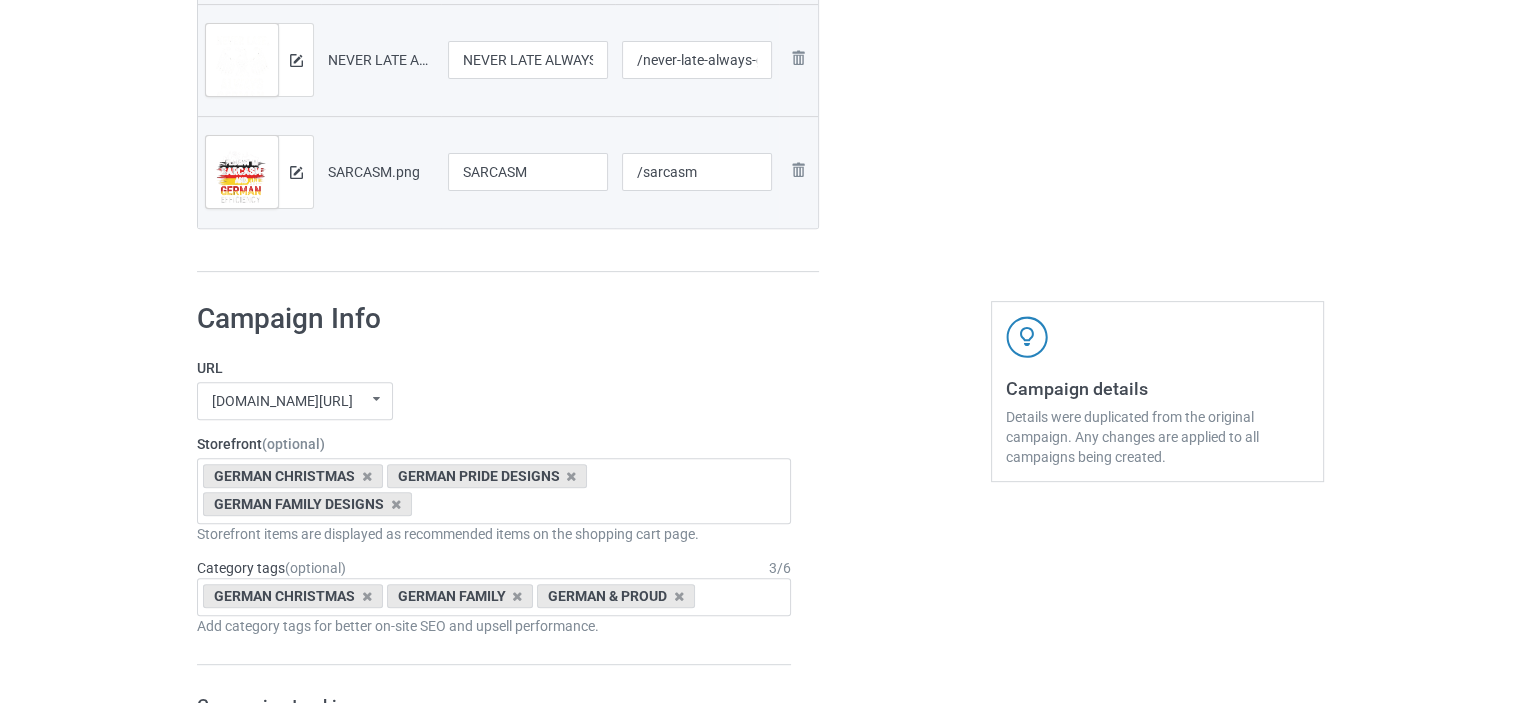 click on "URL" at bounding box center (494, 368) 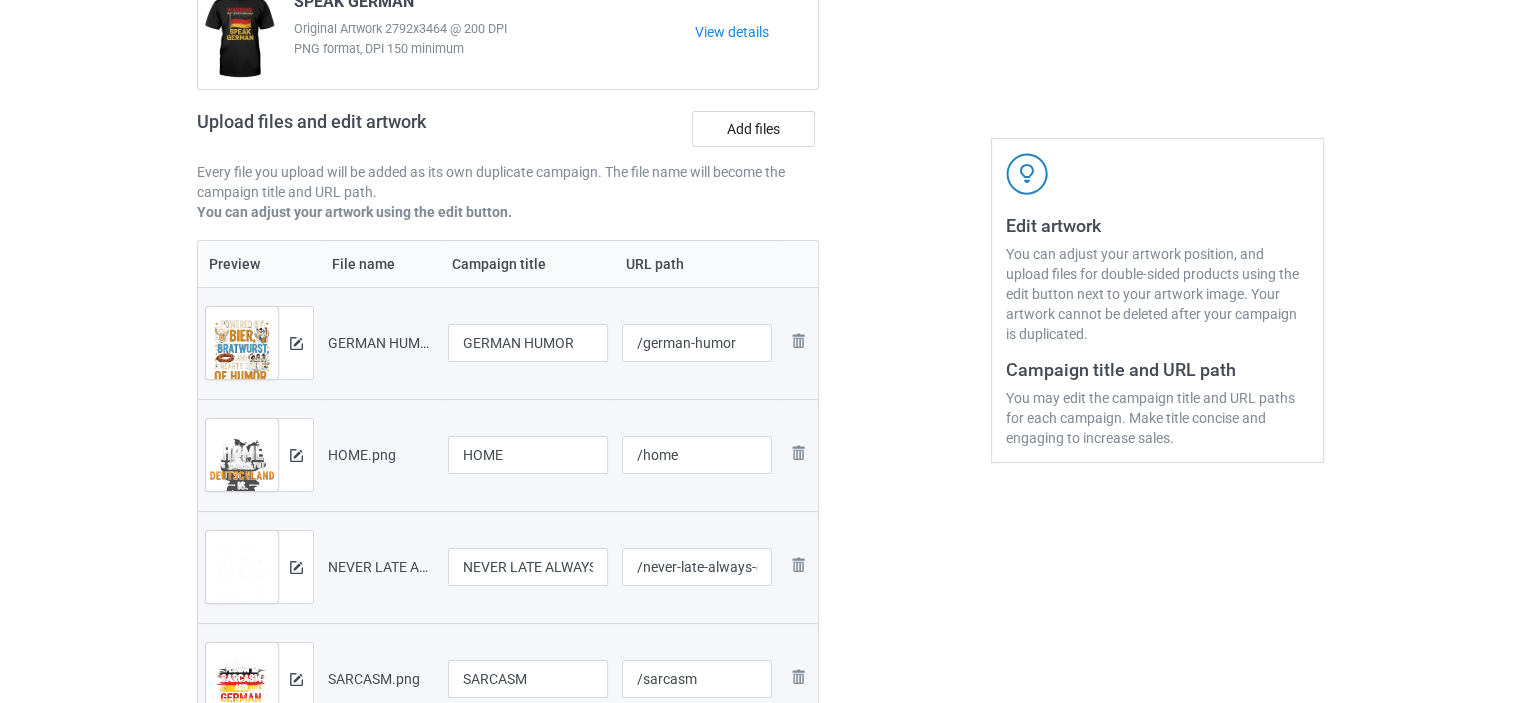 scroll, scrollTop: 133, scrollLeft: 0, axis: vertical 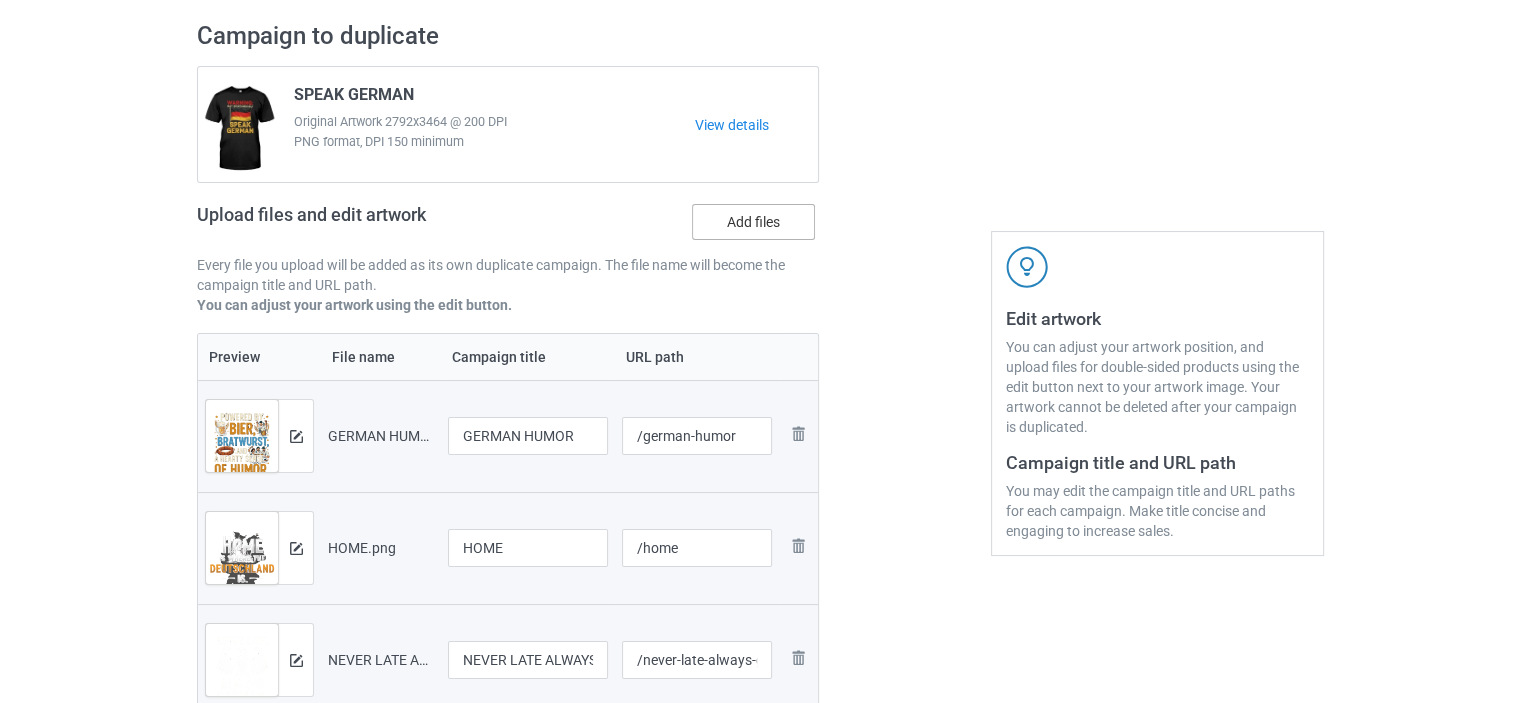 click on "Add files" at bounding box center (753, 222) 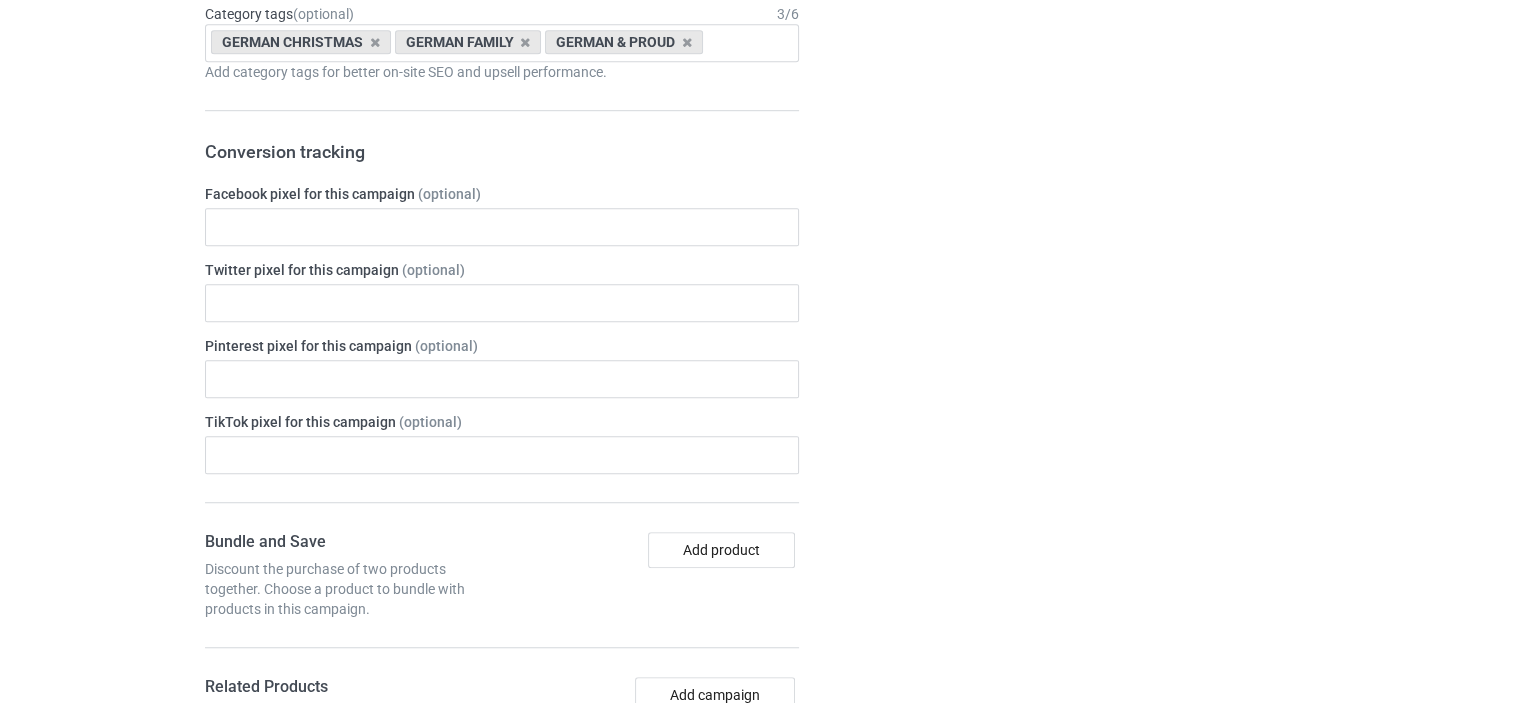 scroll, scrollTop: 1533, scrollLeft: 0, axis: vertical 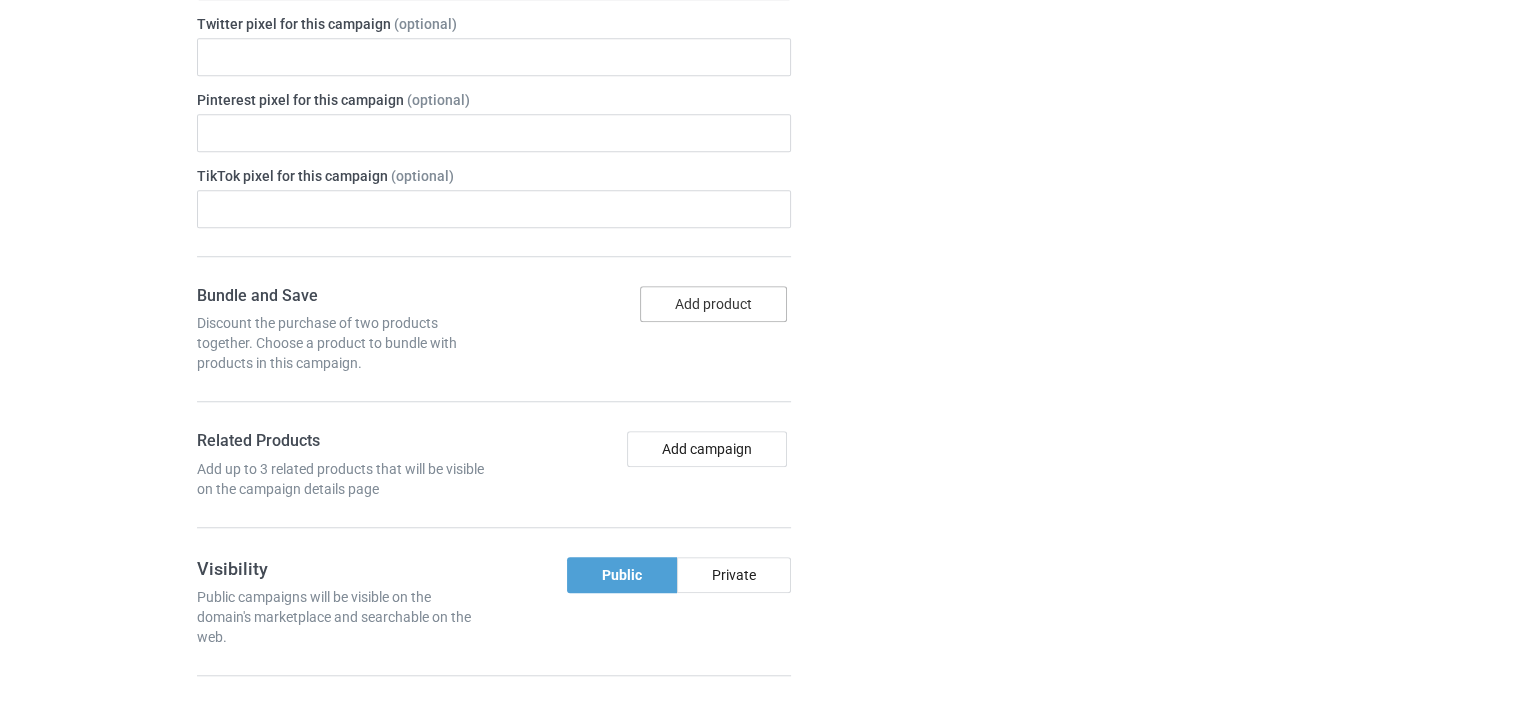 click on "Add product" at bounding box center [713, 304] 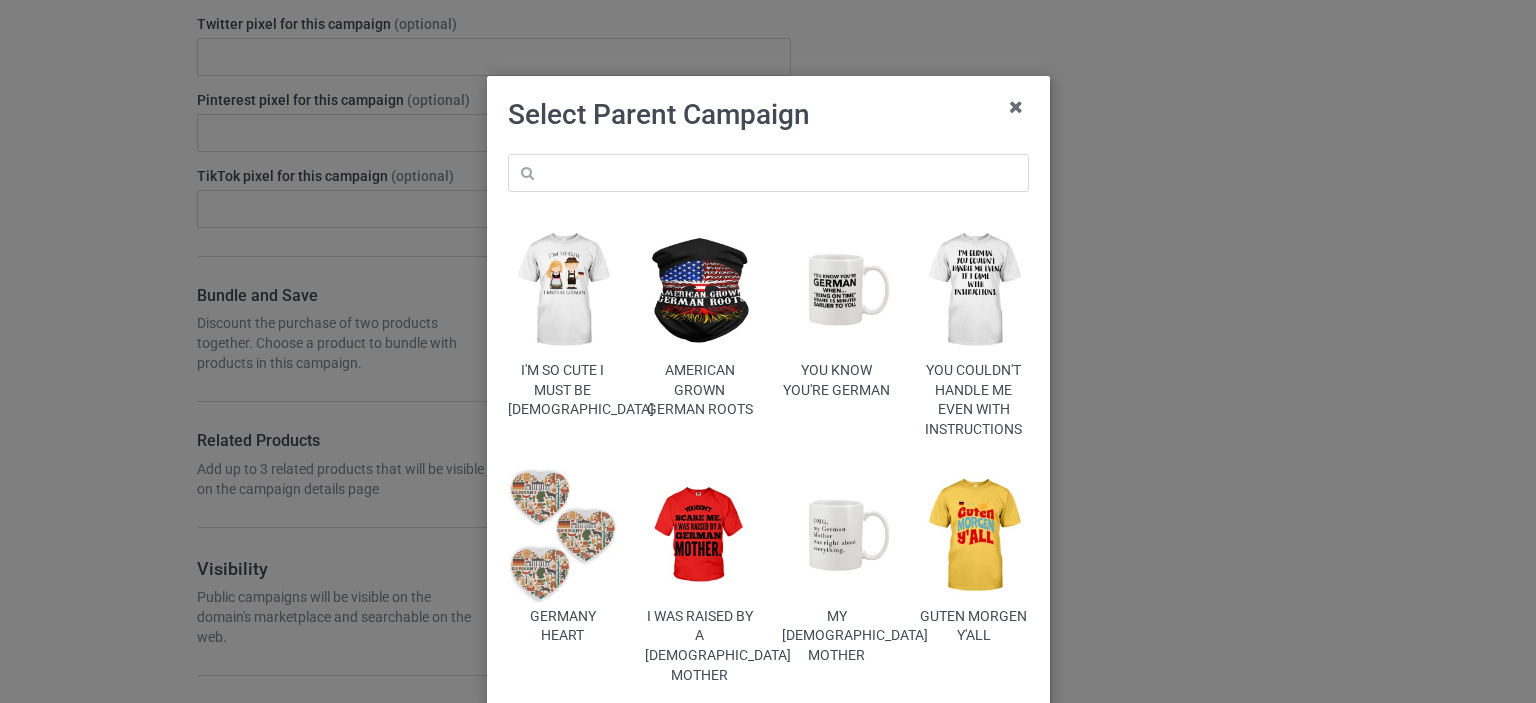scroll, scrollTop: 66, scrollLeft: 0, axis: vertical 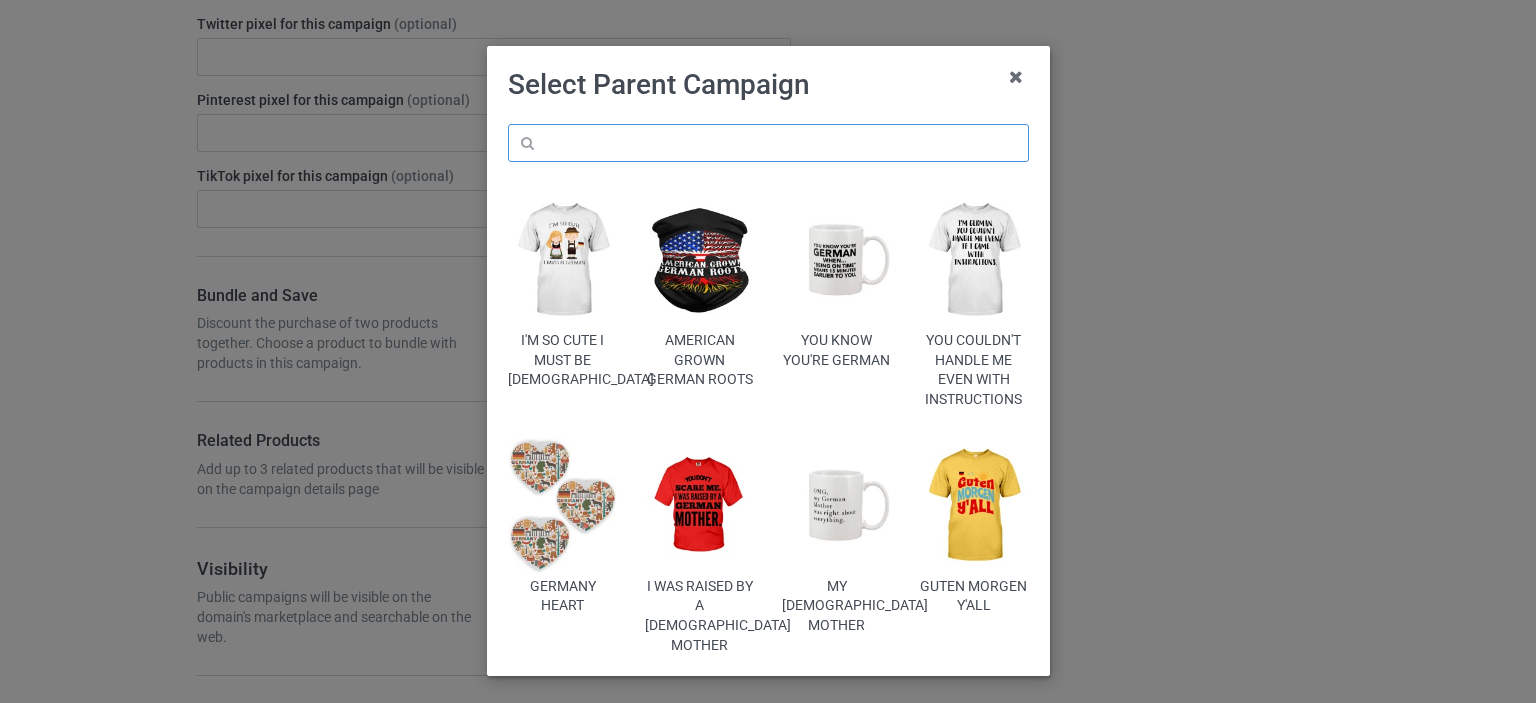 click at bounding box center [768, 143] 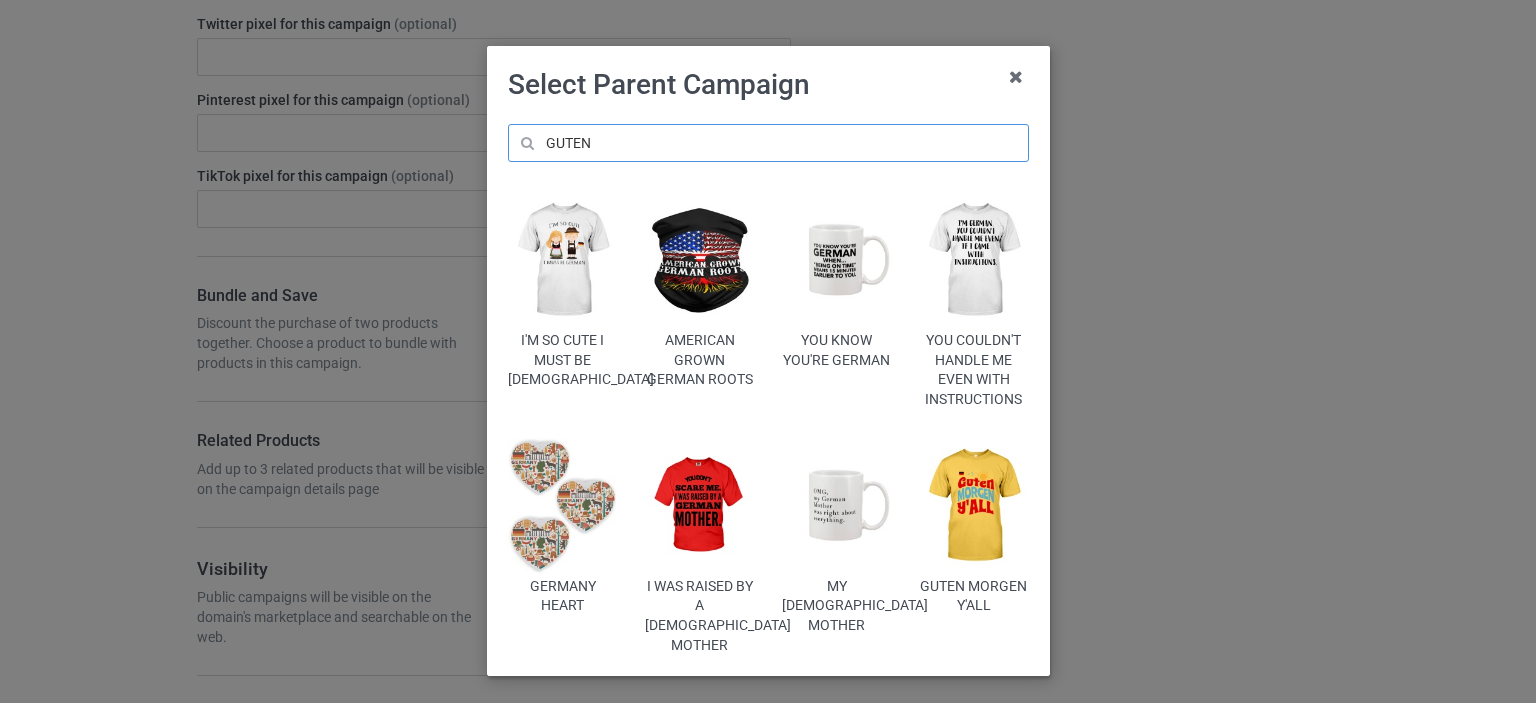type on "GUTEN" 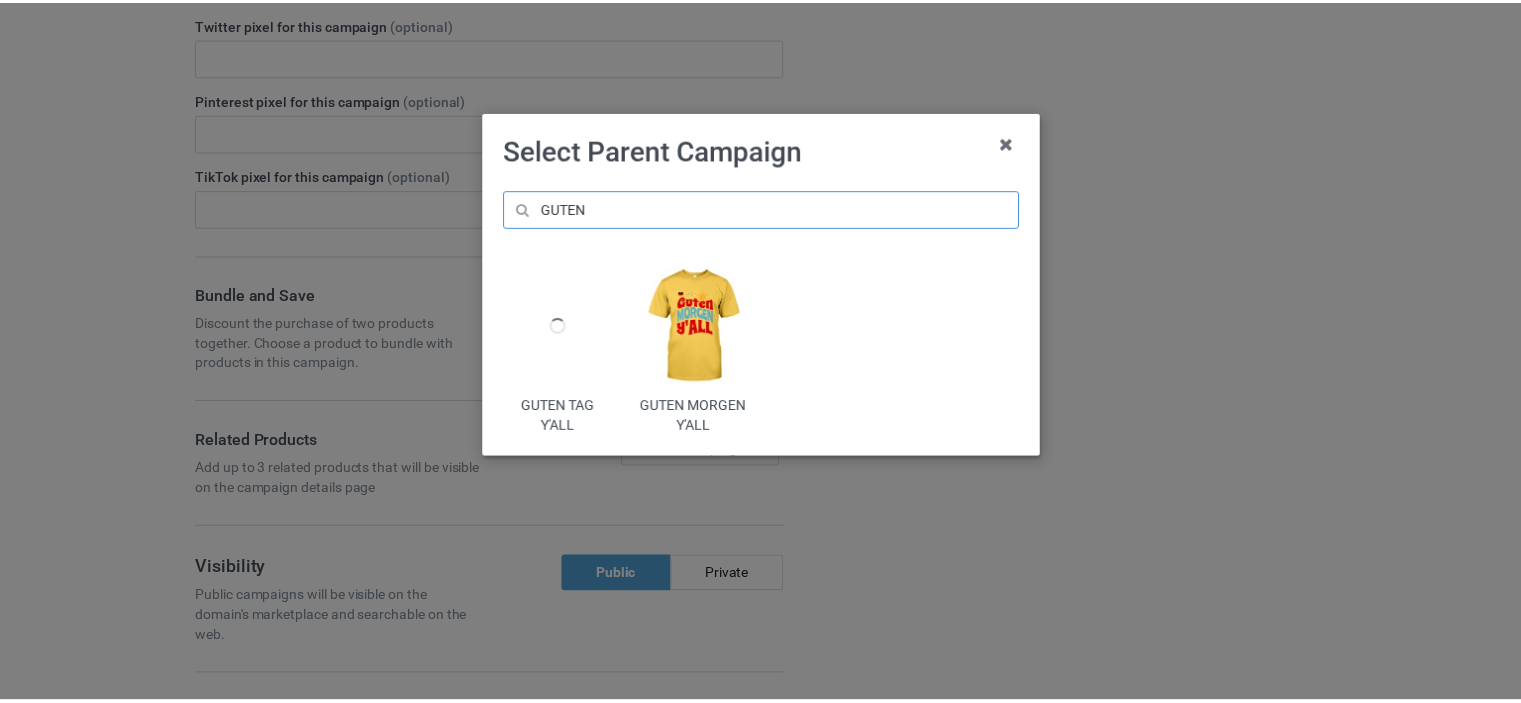 scroll, scrollTop: 0, scrollLeft: 0, axis: both 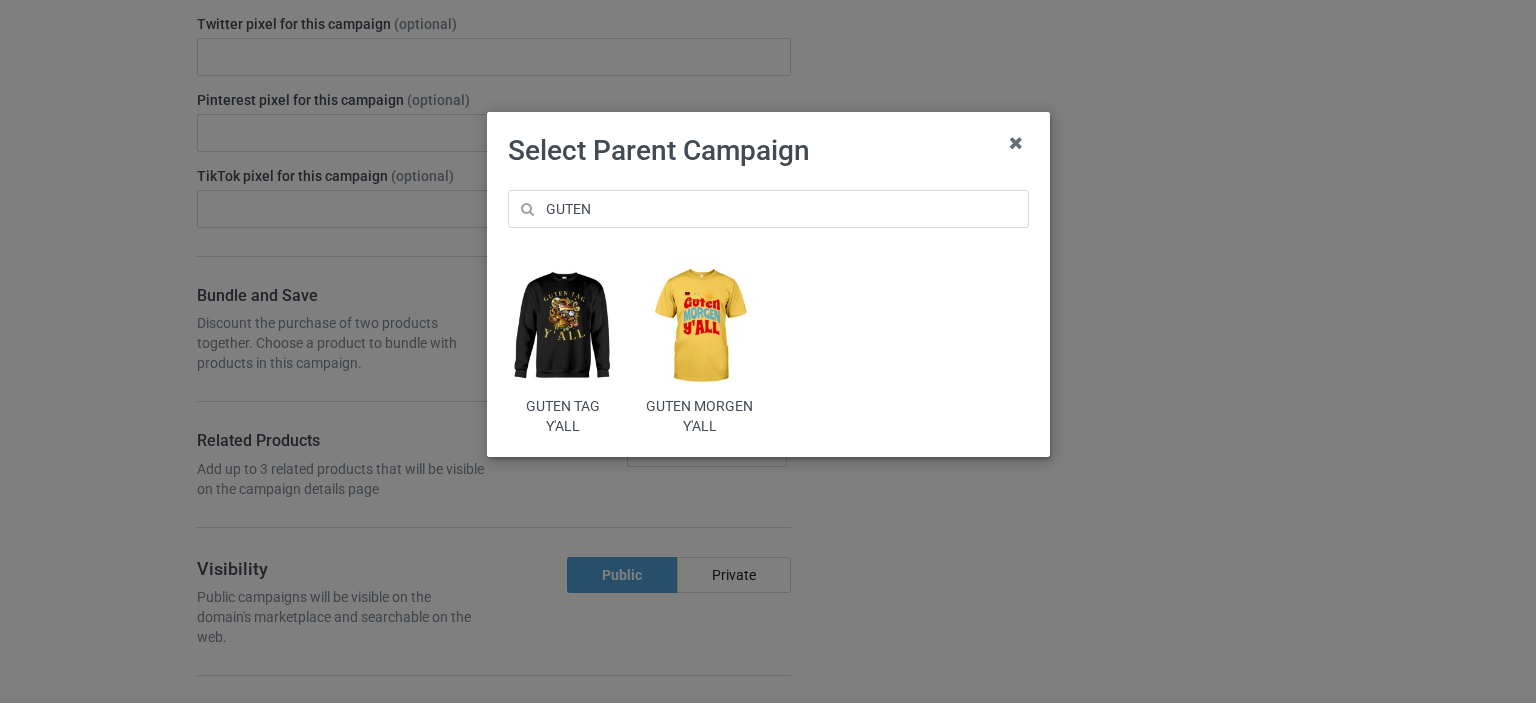 click at bounding box center [562, 326] 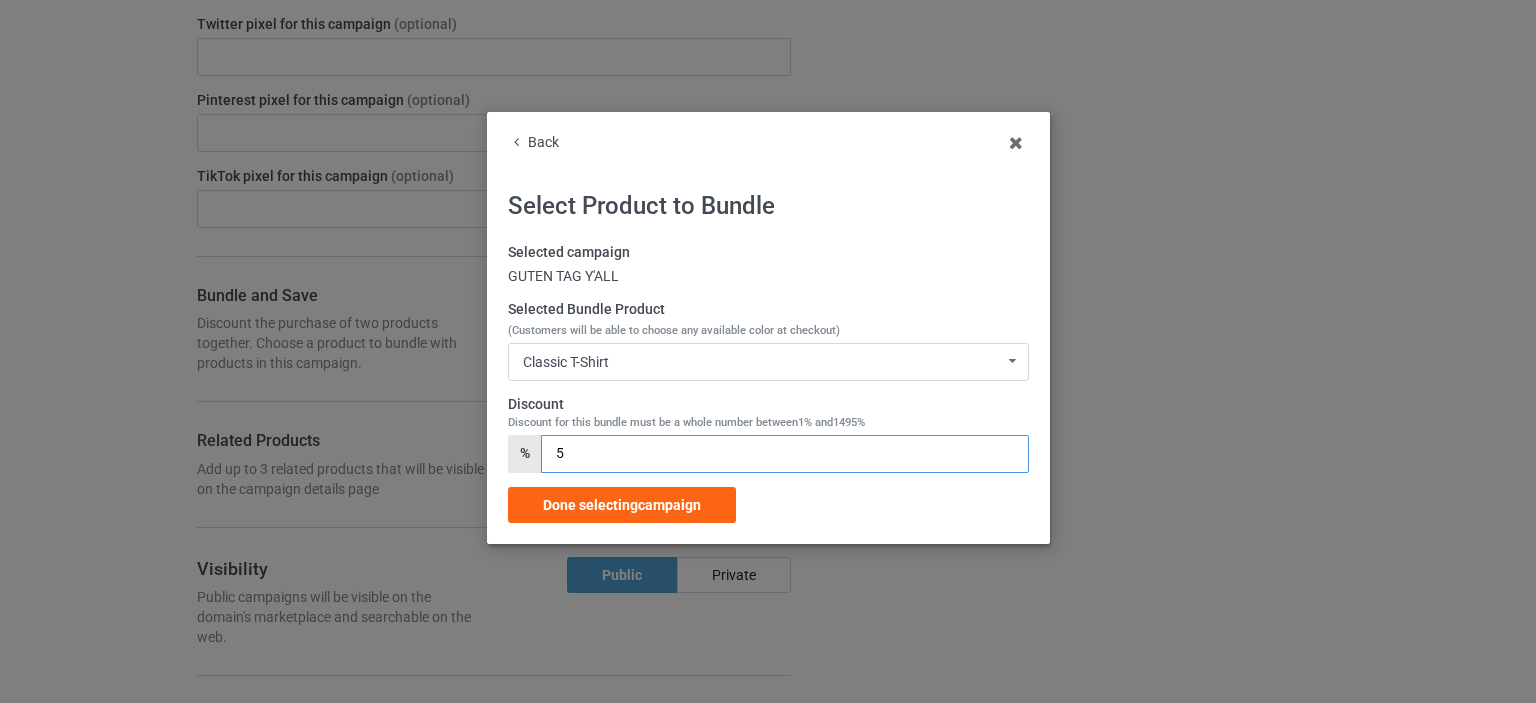 drag, startPoint x: 580, startPoint y: 460, endPoint x: 536, endPoint y: 459, distance: 44.011364 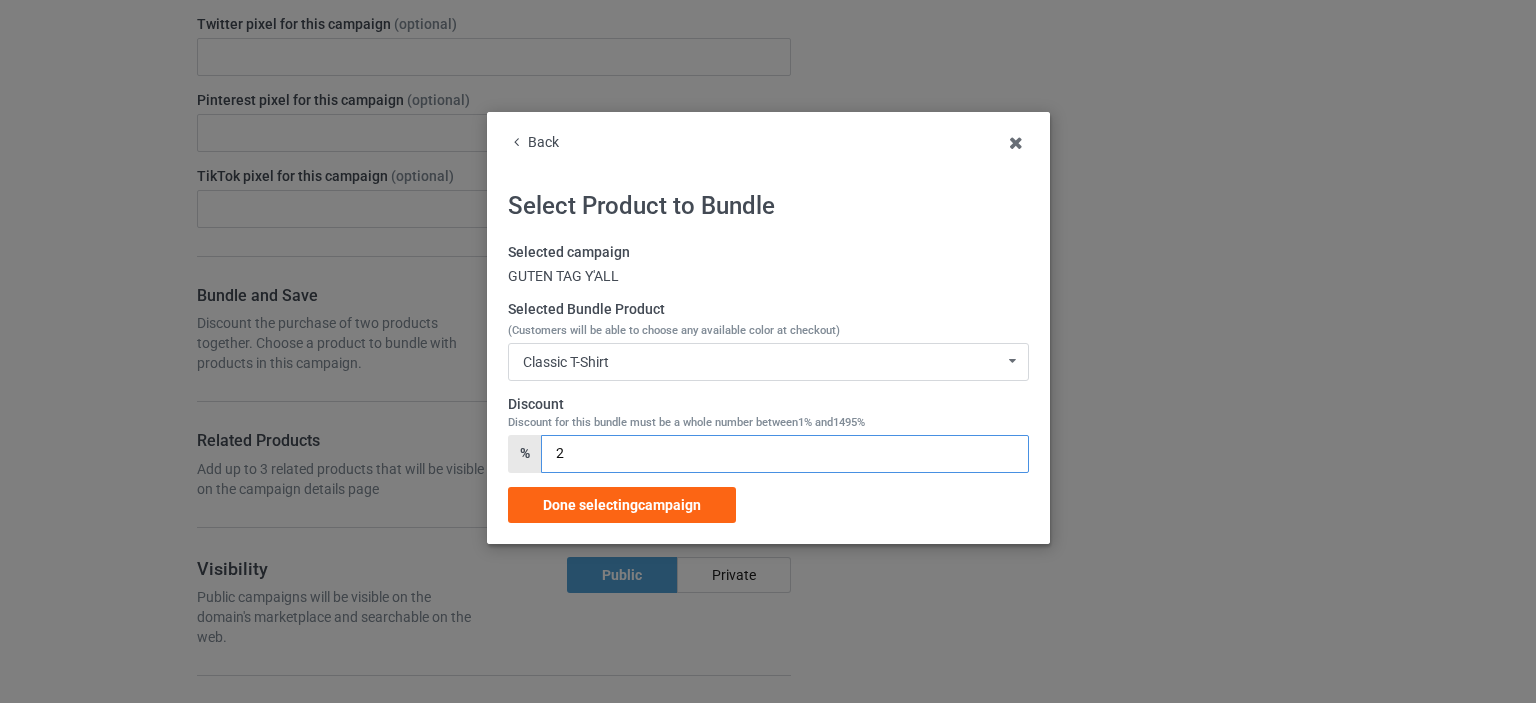 type on "20" 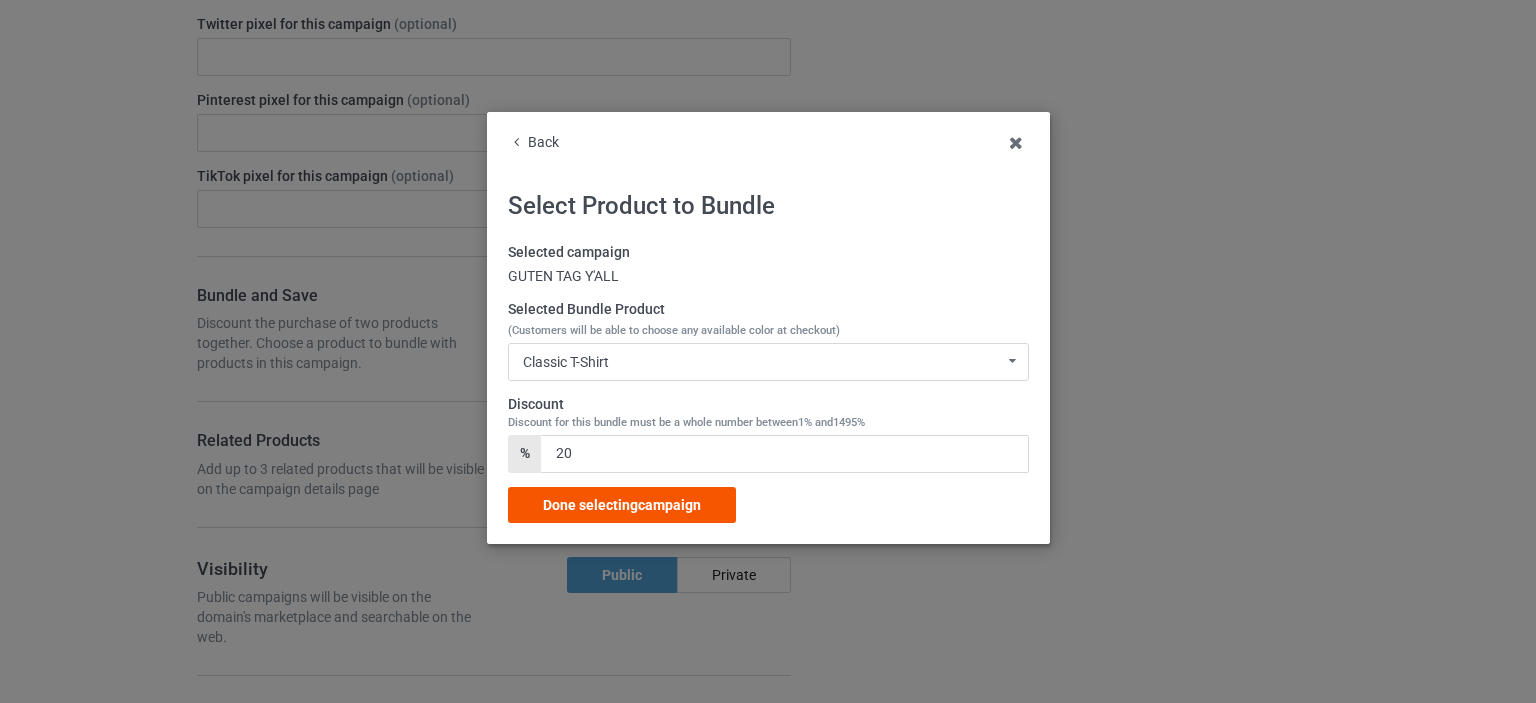 click on "Done selecting  campaign" at bounding box center [622, 505] 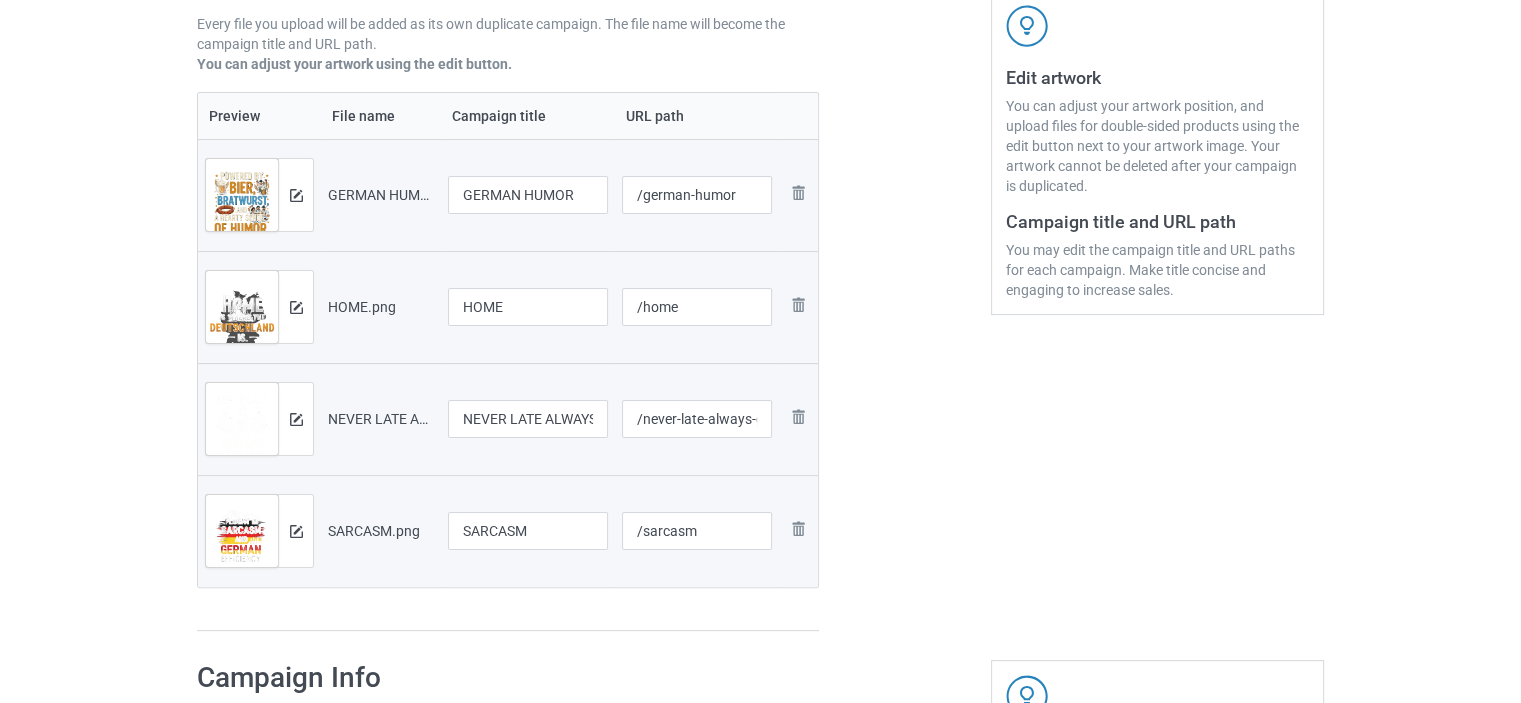 scroll, scrollTop: 200, scrollLeft: 0, axis: vertical 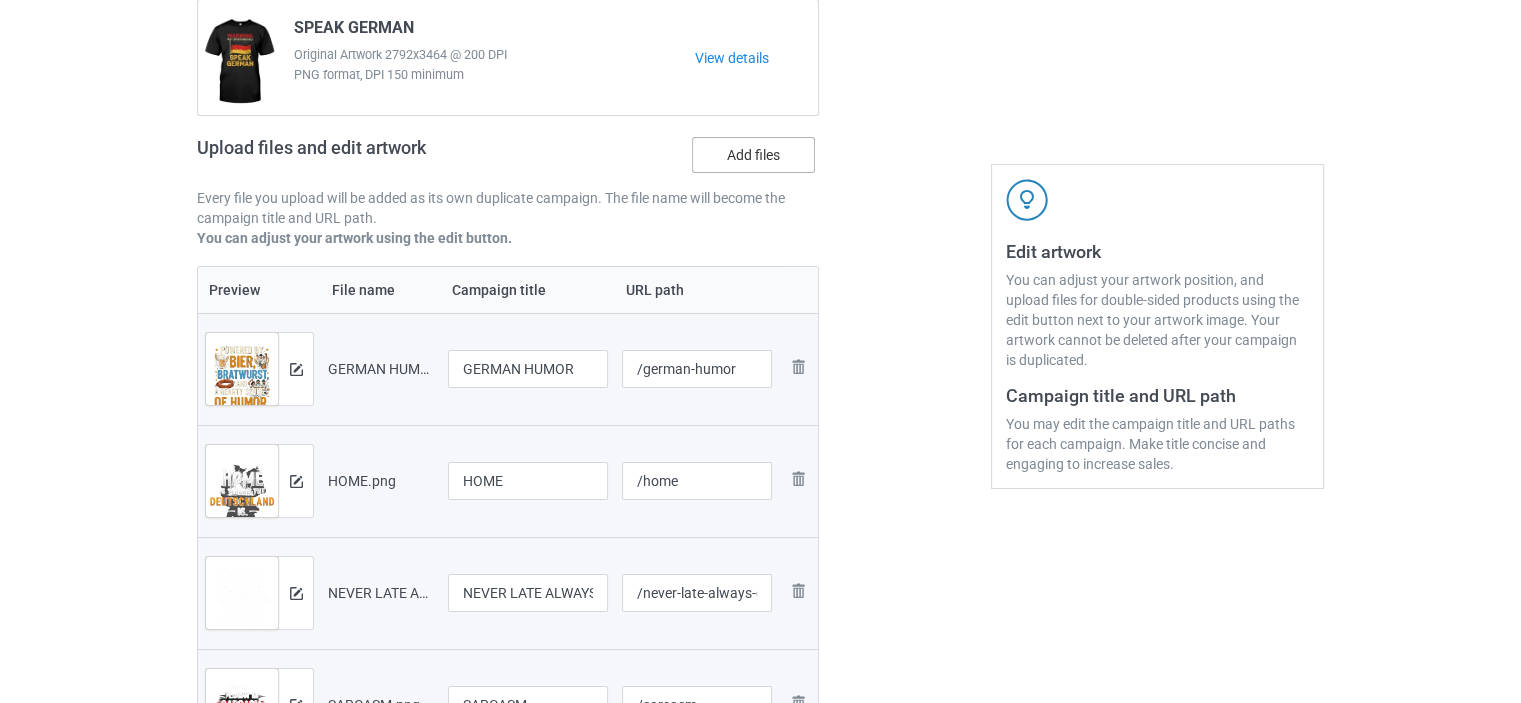 click on "Add files" at bounding box center (753, 155) 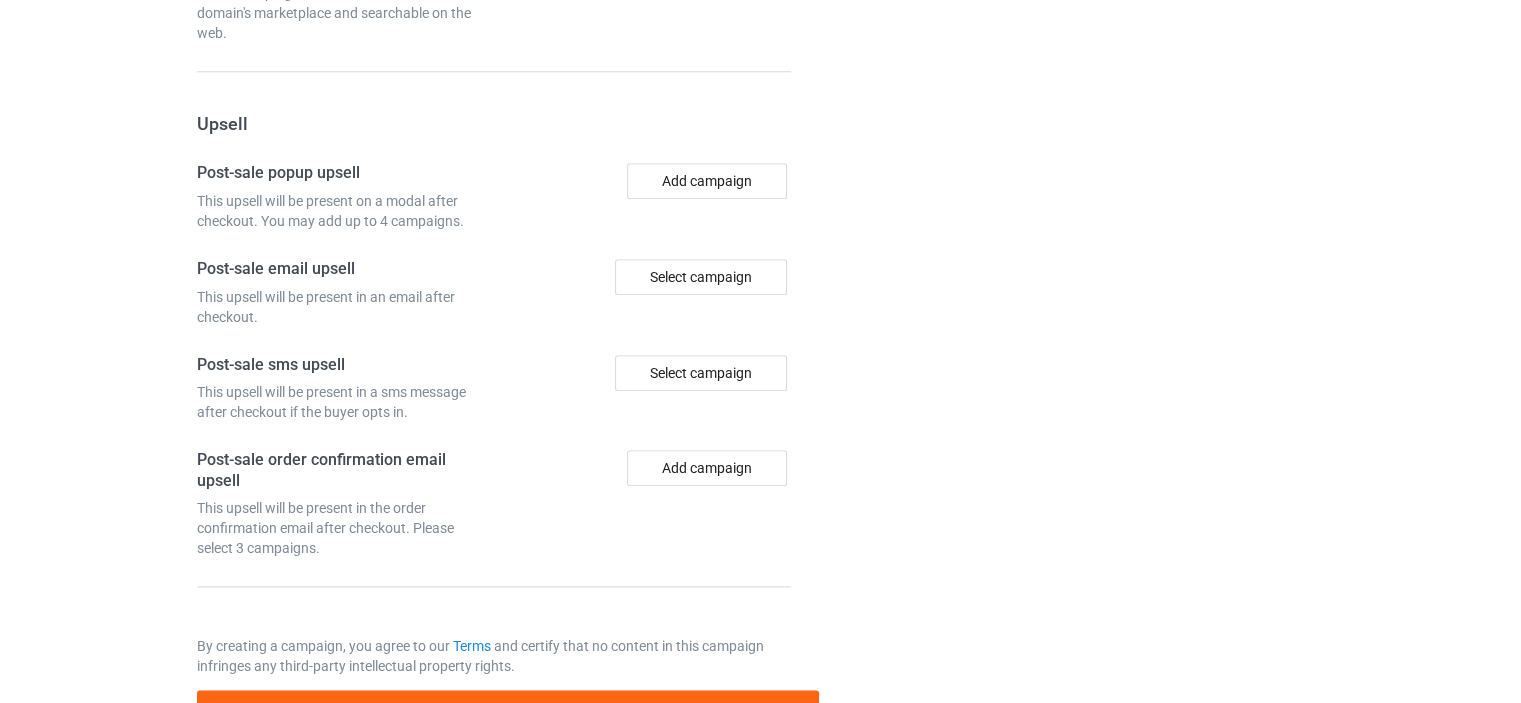 scroll, scrollTop: 2330, scrollLeft: 0, axis: vertical 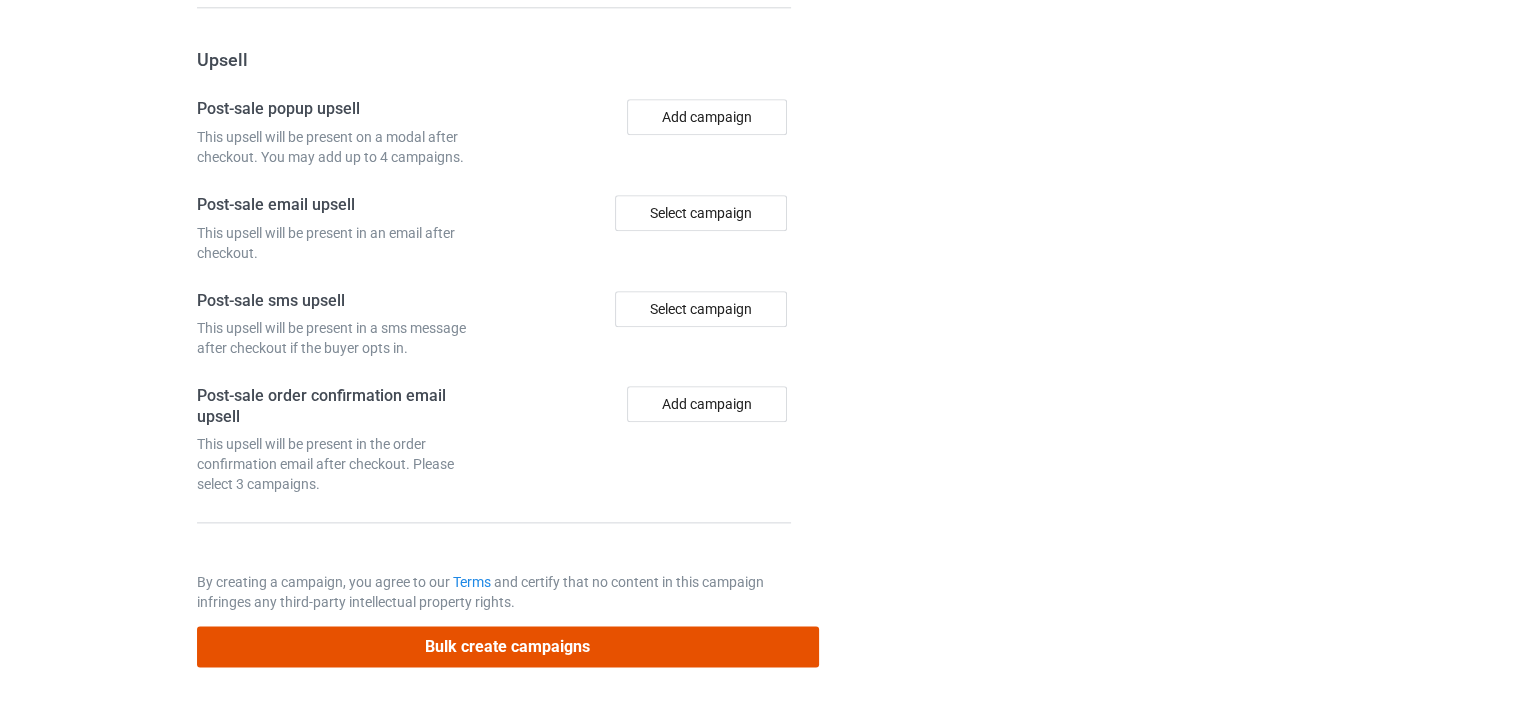 click on "Bulk create campaigns" at bounding box center [508, 646] 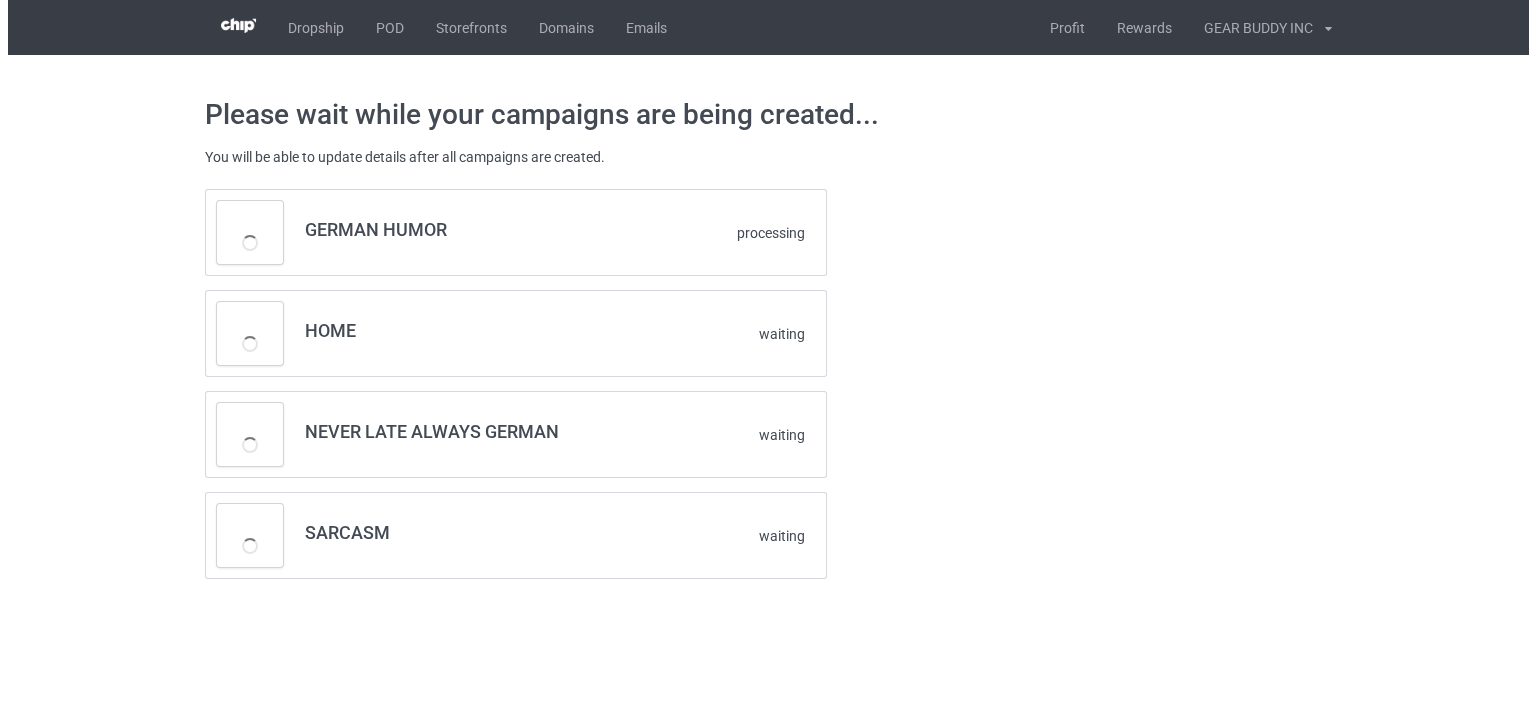 scroll, scrollTop: 0, scrollLeft: 0, axis: both 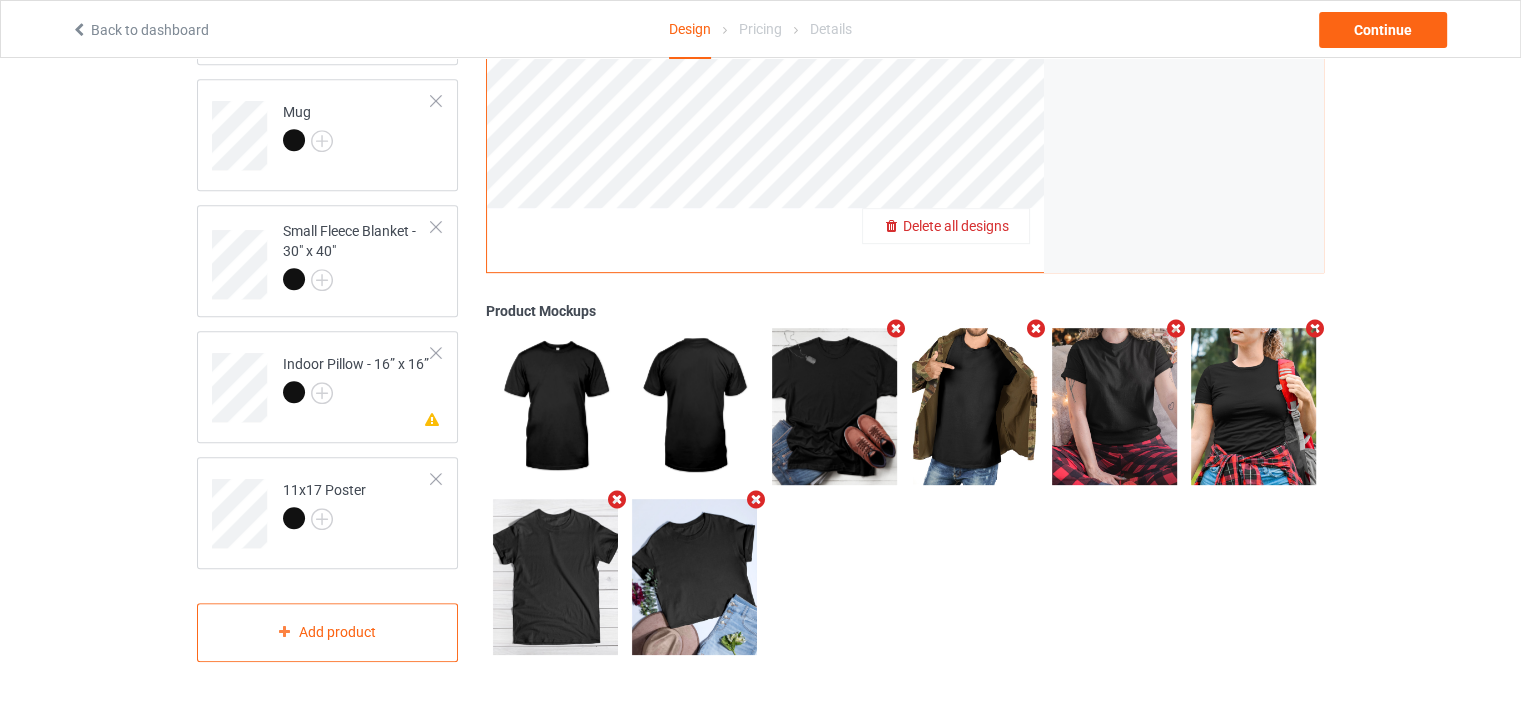 click on "Delete all designs" at bounding box center [956, 226] 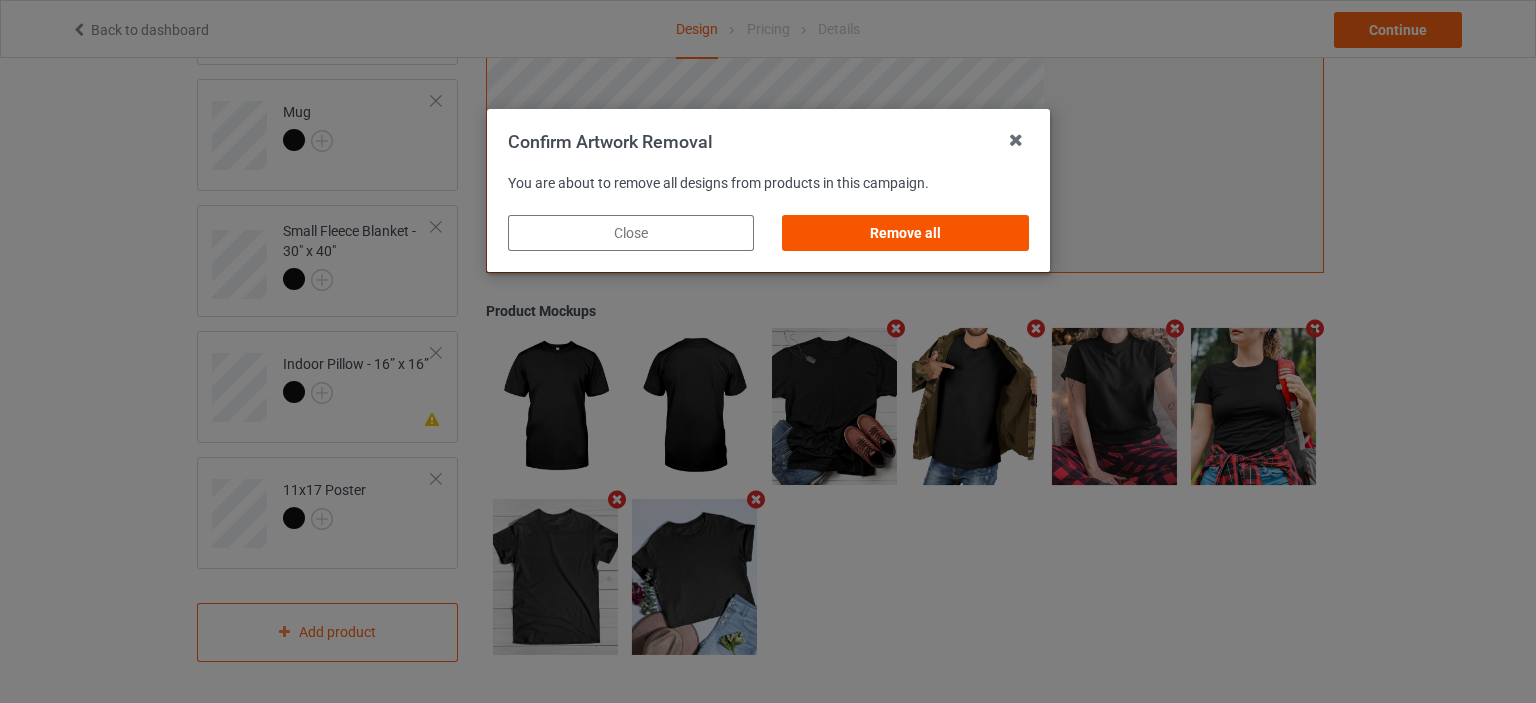 click on "Remove all" at bounding box center (905, 233) 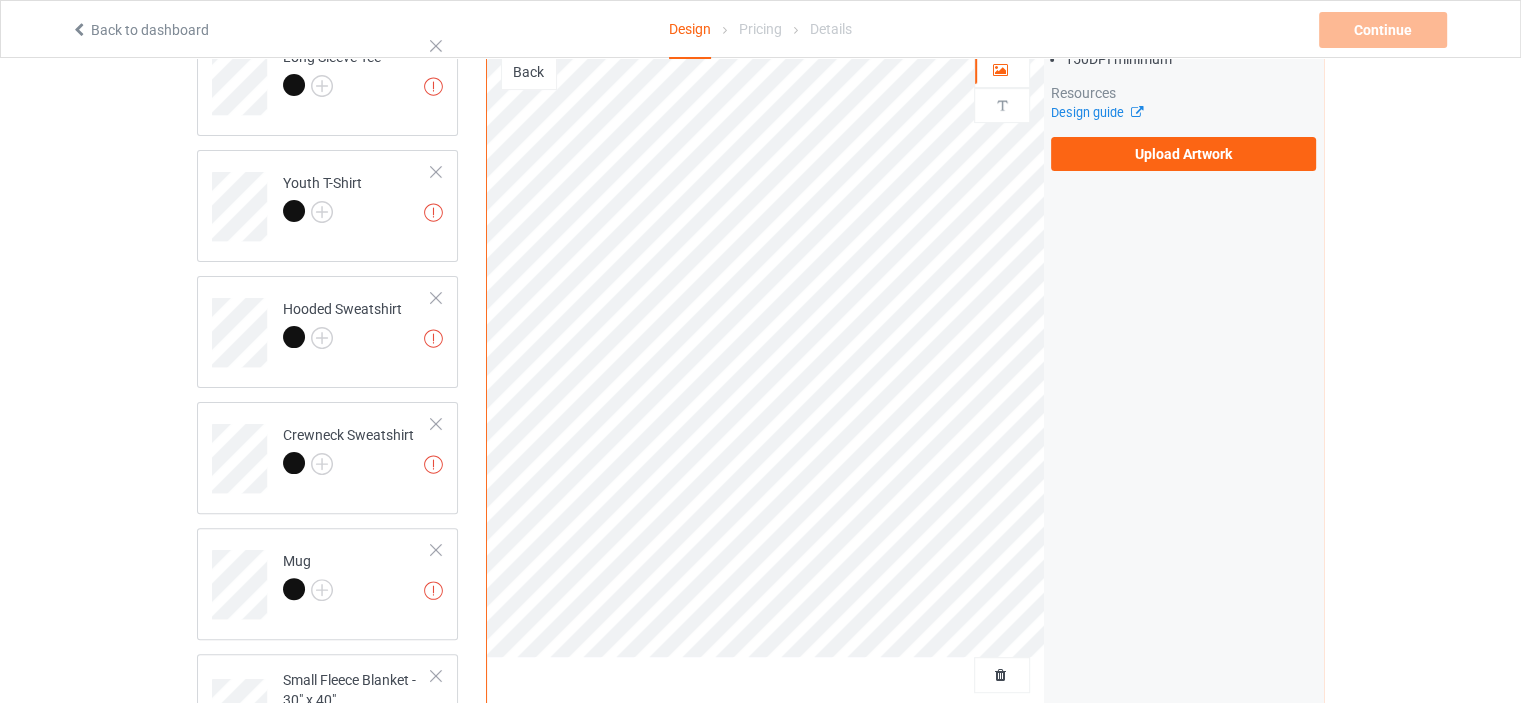 scroll, scrollTop: 175, scrollLeft: 0, axis: vertical 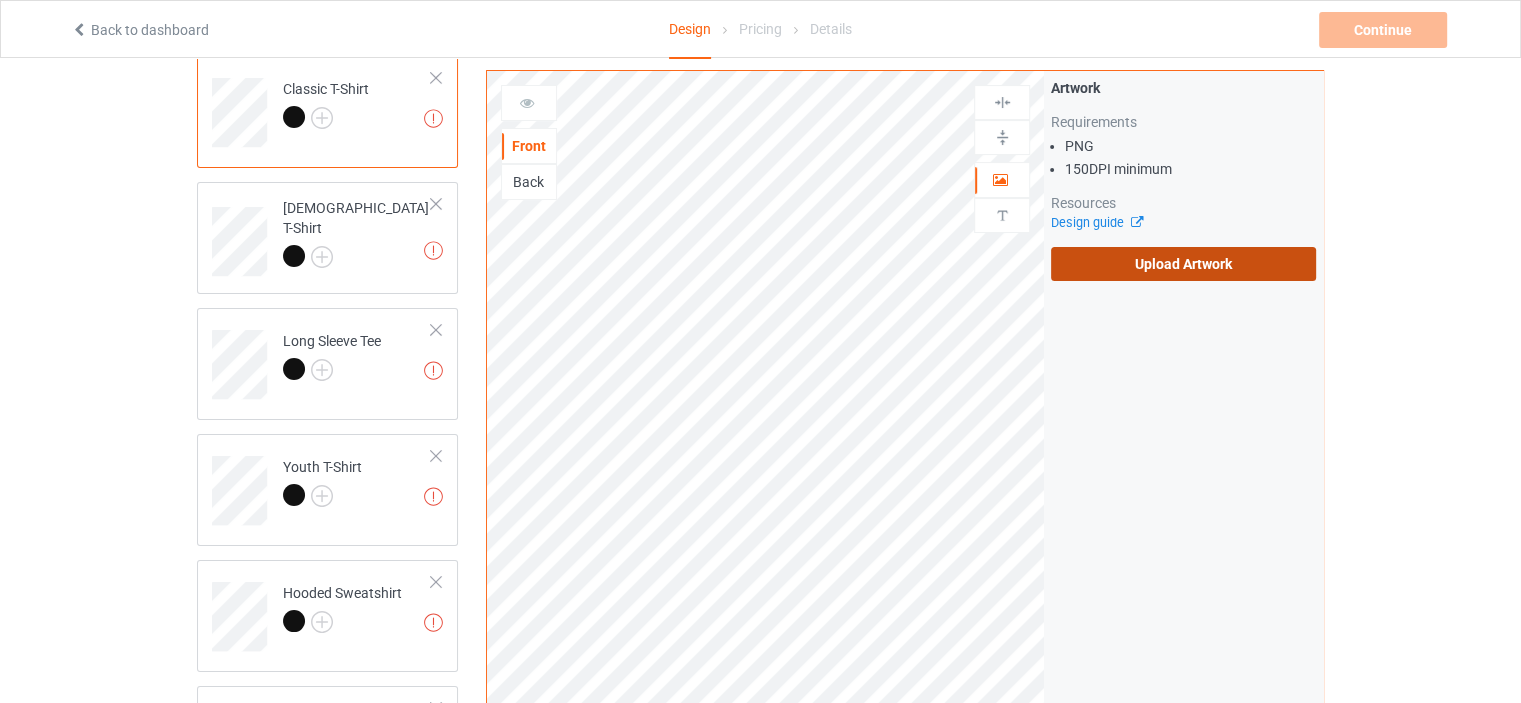 click on "Upload Artwork" at bounding box center (1183, 264) 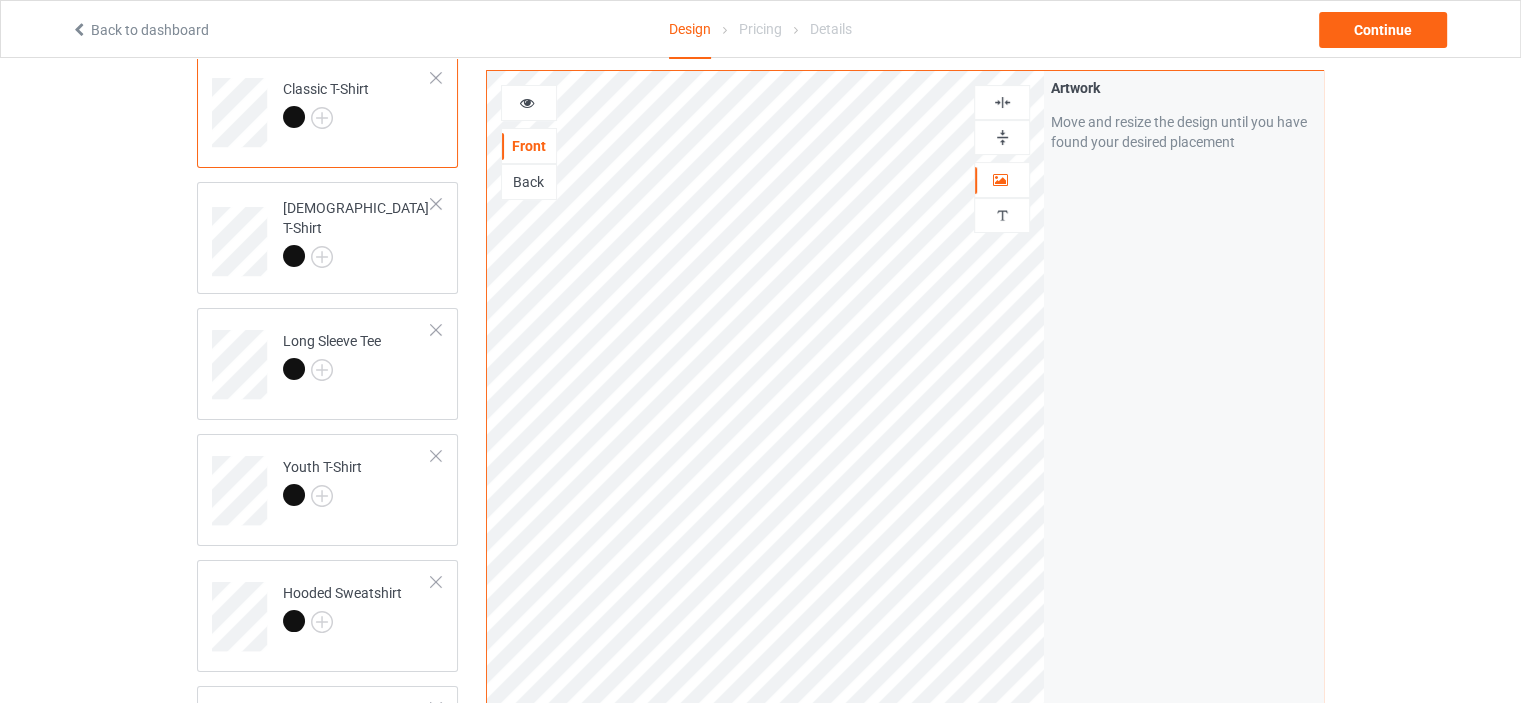 click at bounding box center (1002, 102) 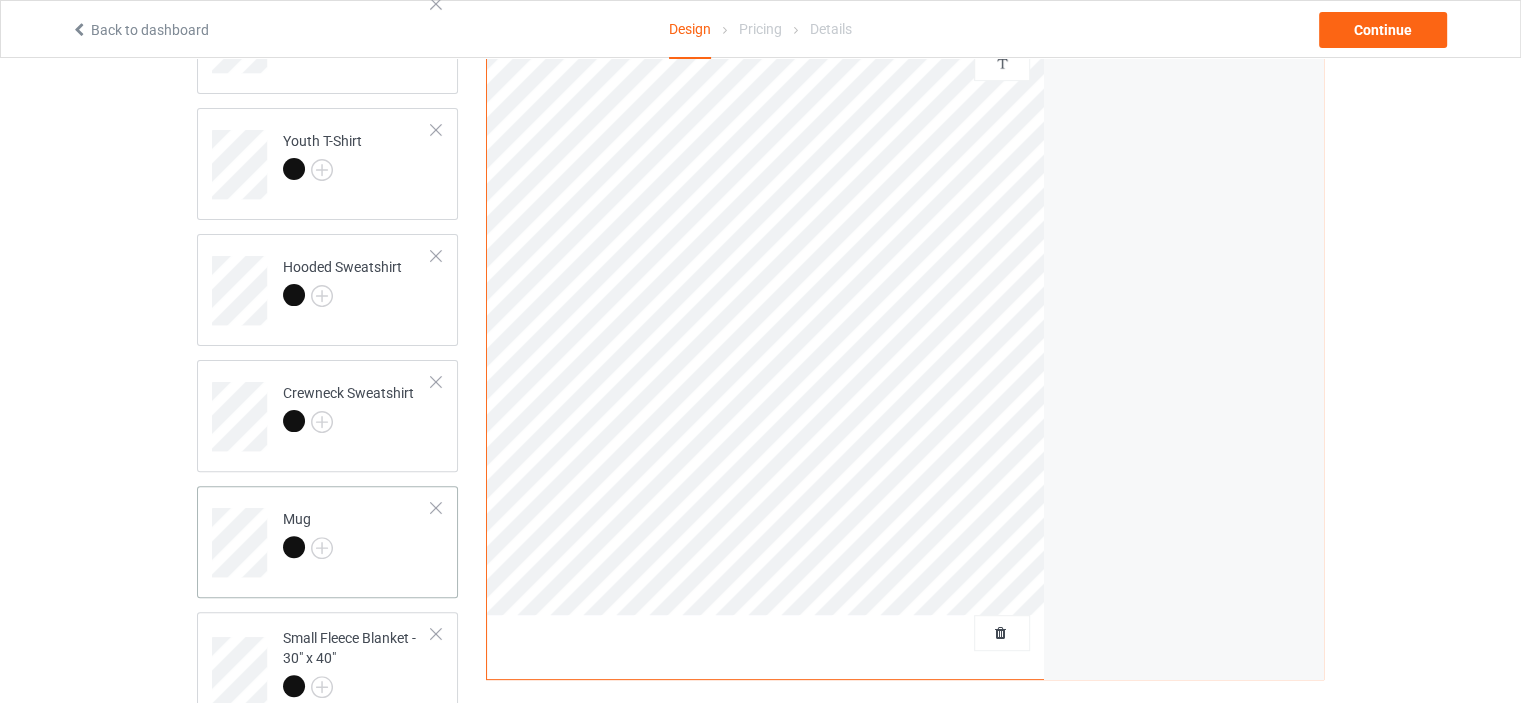 scroll, scrollTop: 508, scrollLeft: 0, axis: vertical 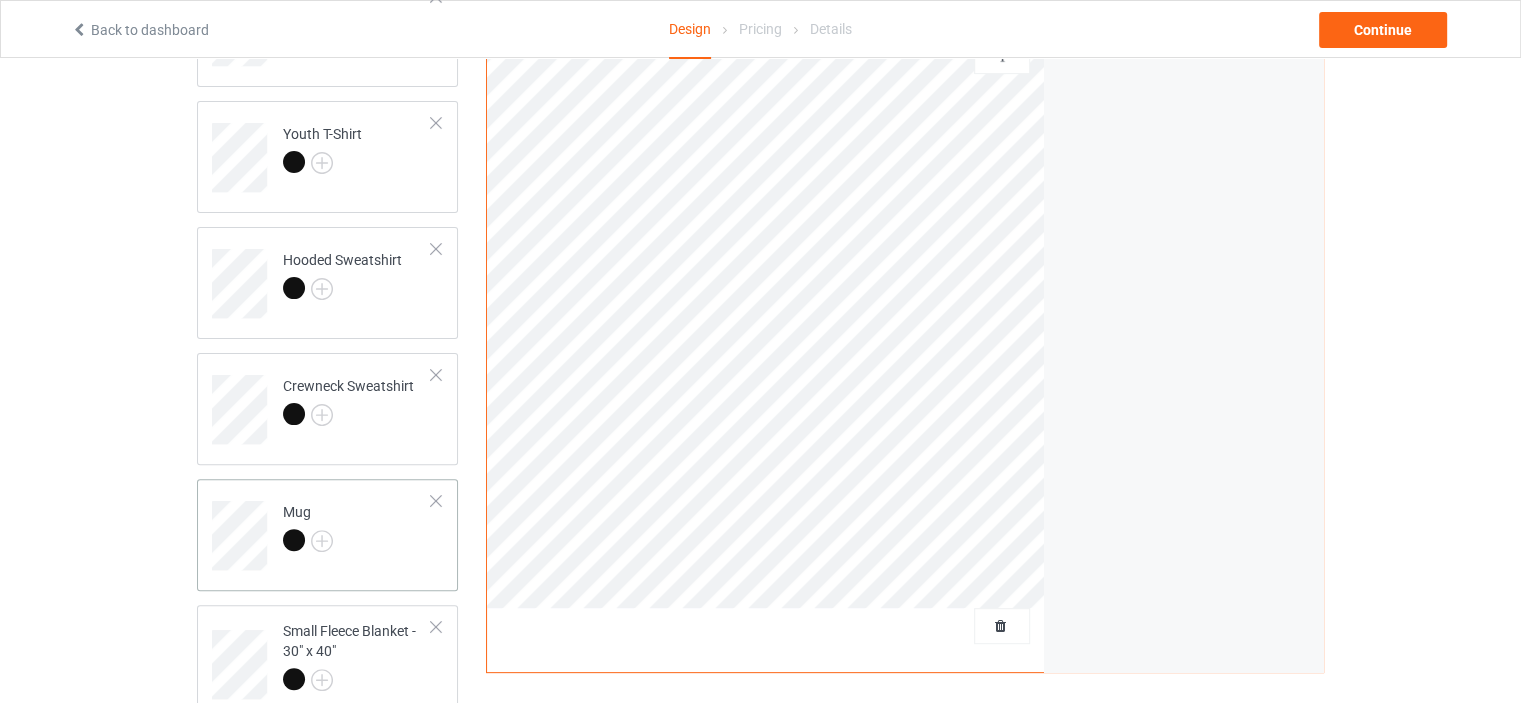 click on "Mug" at bounding box center (308, 526) 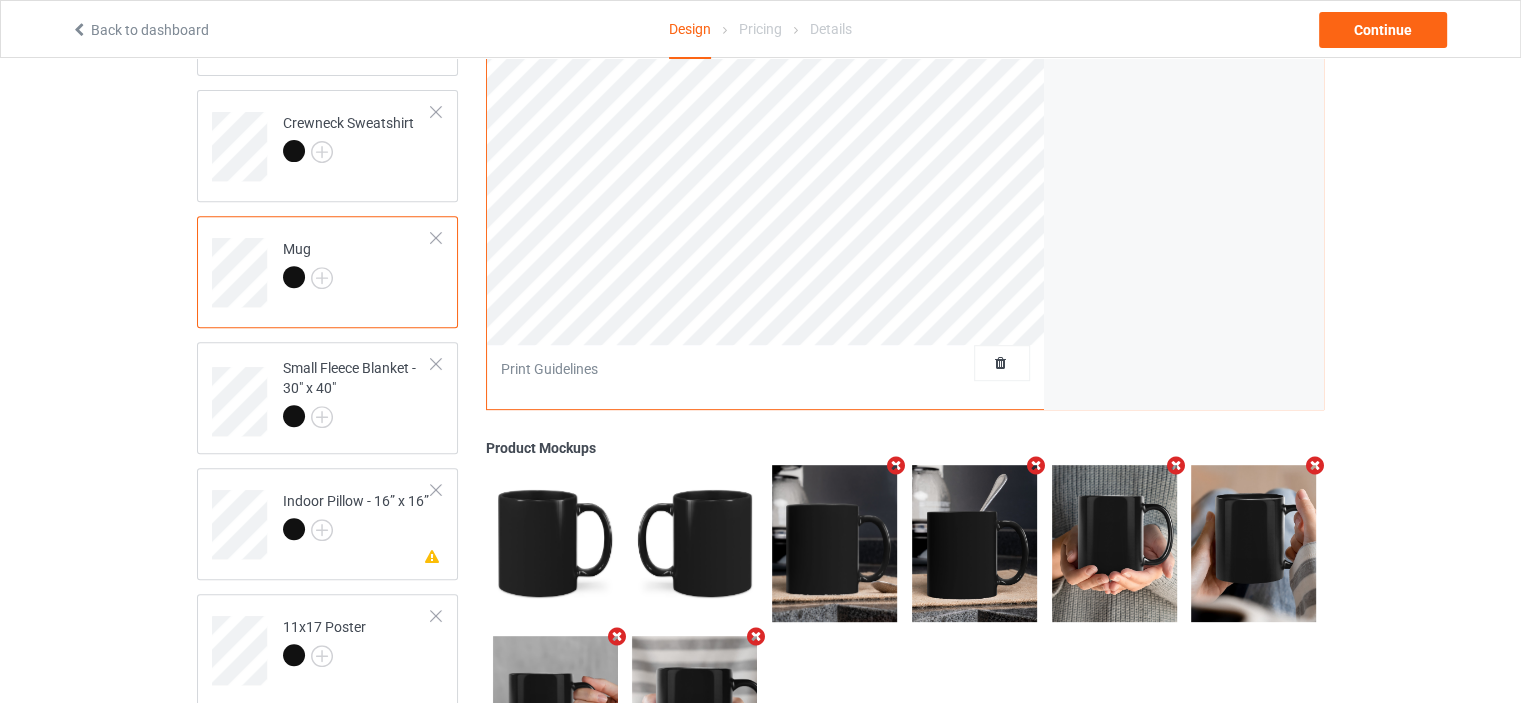 scroll, scrollTop: 775, scrollLeft: 0, axis: vertical 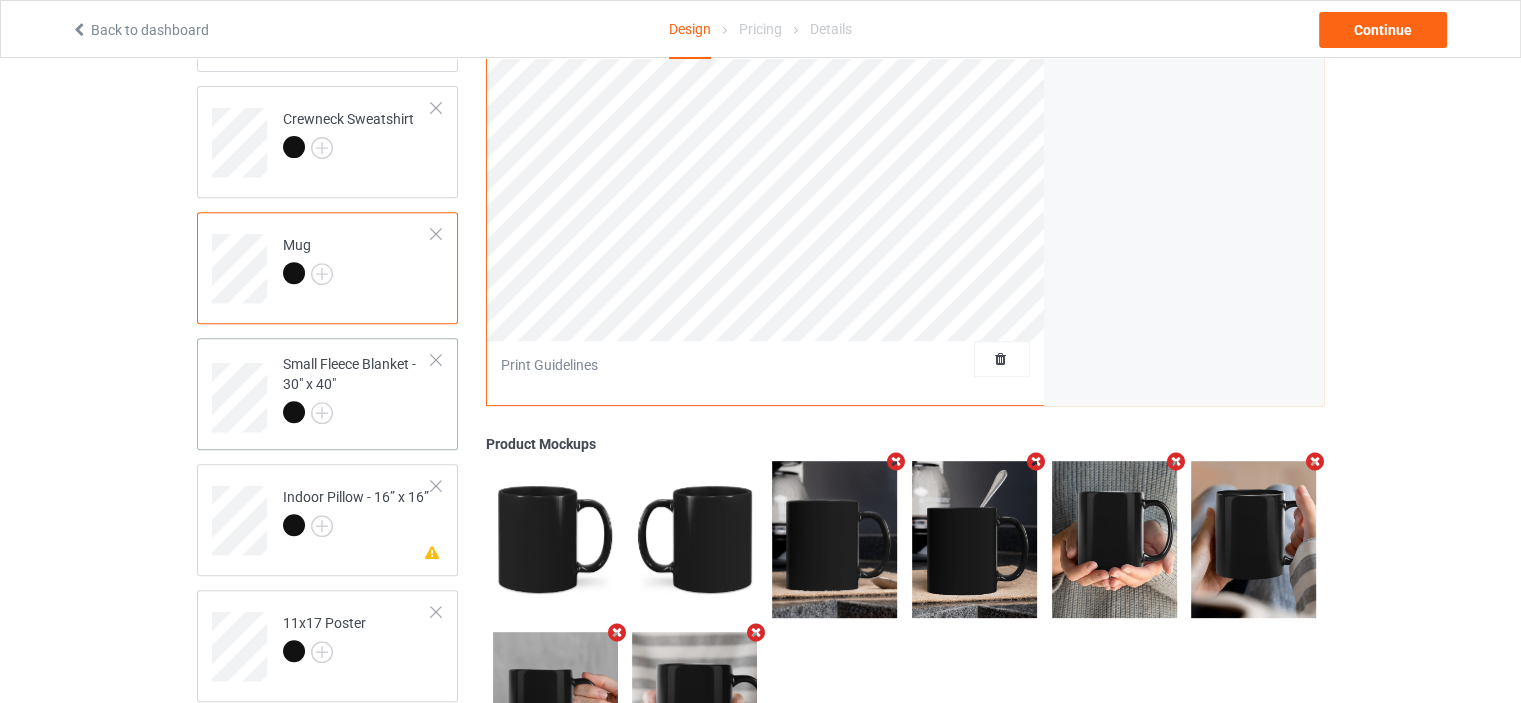 click on "Small Fleece Blanket - 30" x 40"" at bounding box center [357, 388] 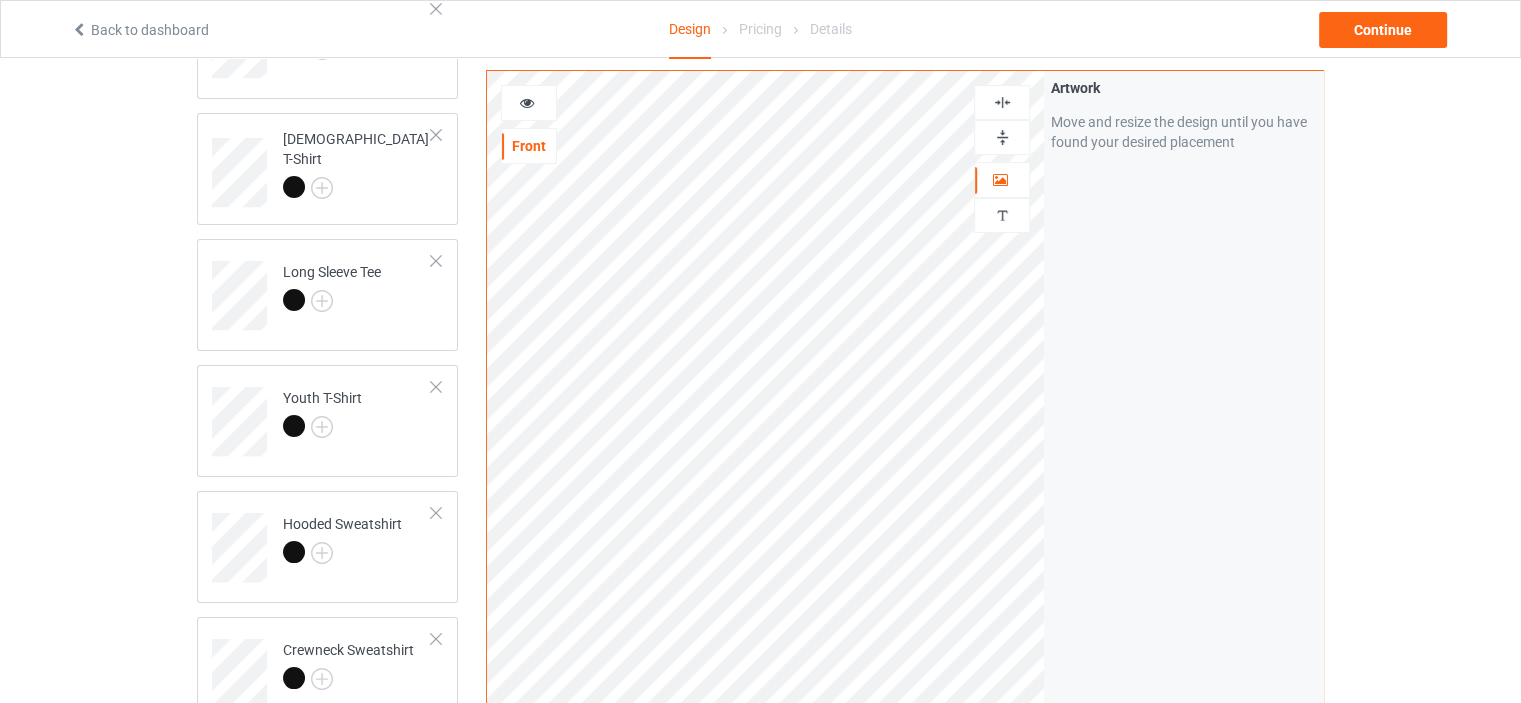 scroll, scrollTop: 242, scrollLeft: 0, axis: vertical 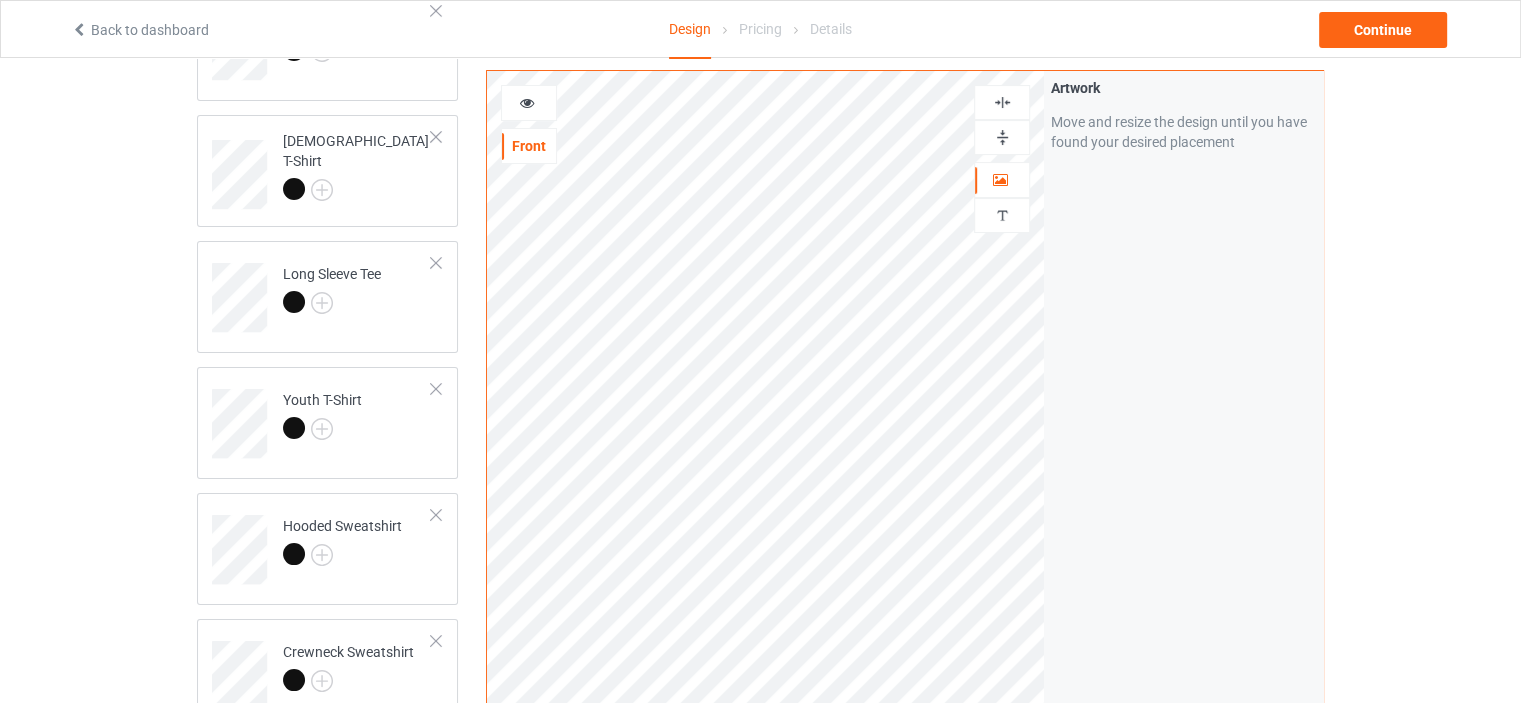 click at bounding box center (1002, 102) 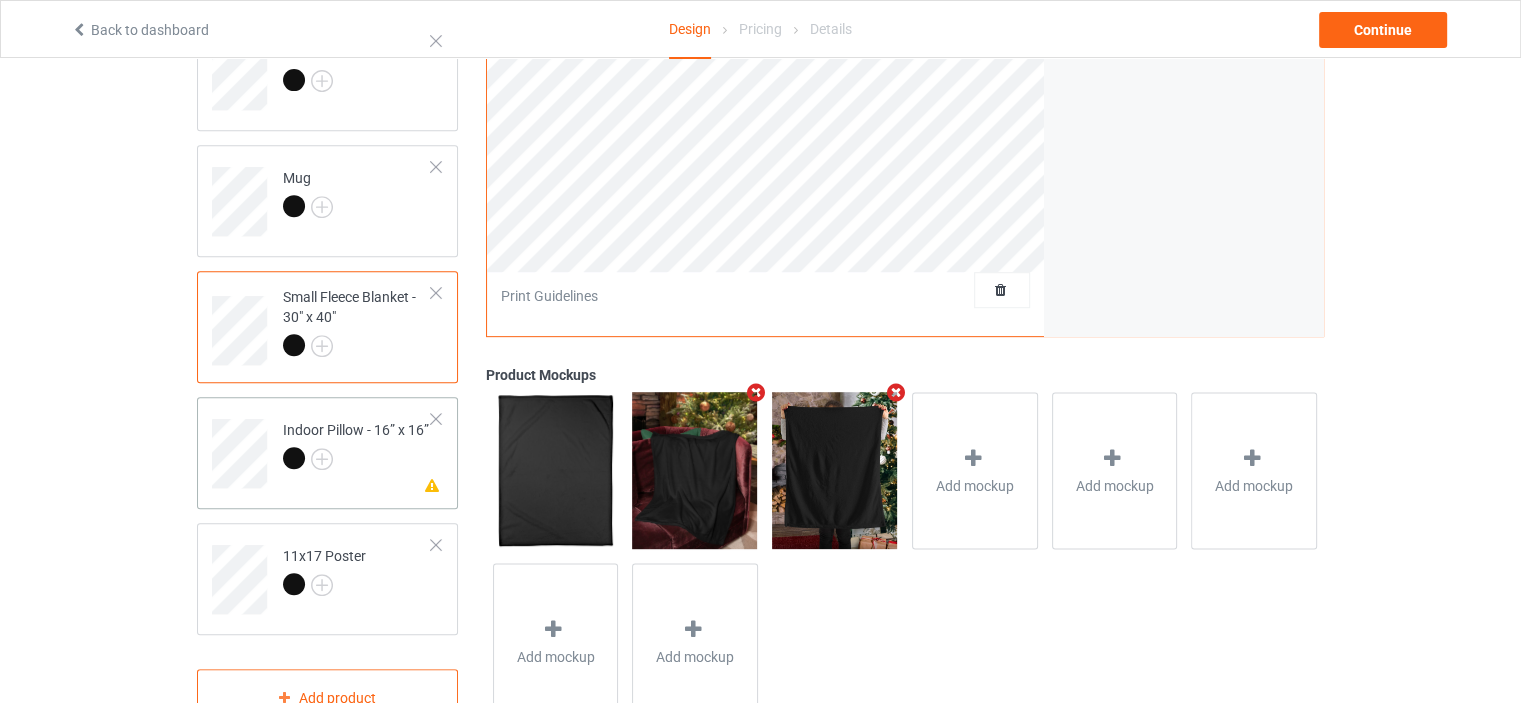 click on "Missing artwork on 1 side(s) Indoor Pillow - 16” x 16”" at bounding box center (357, 446) 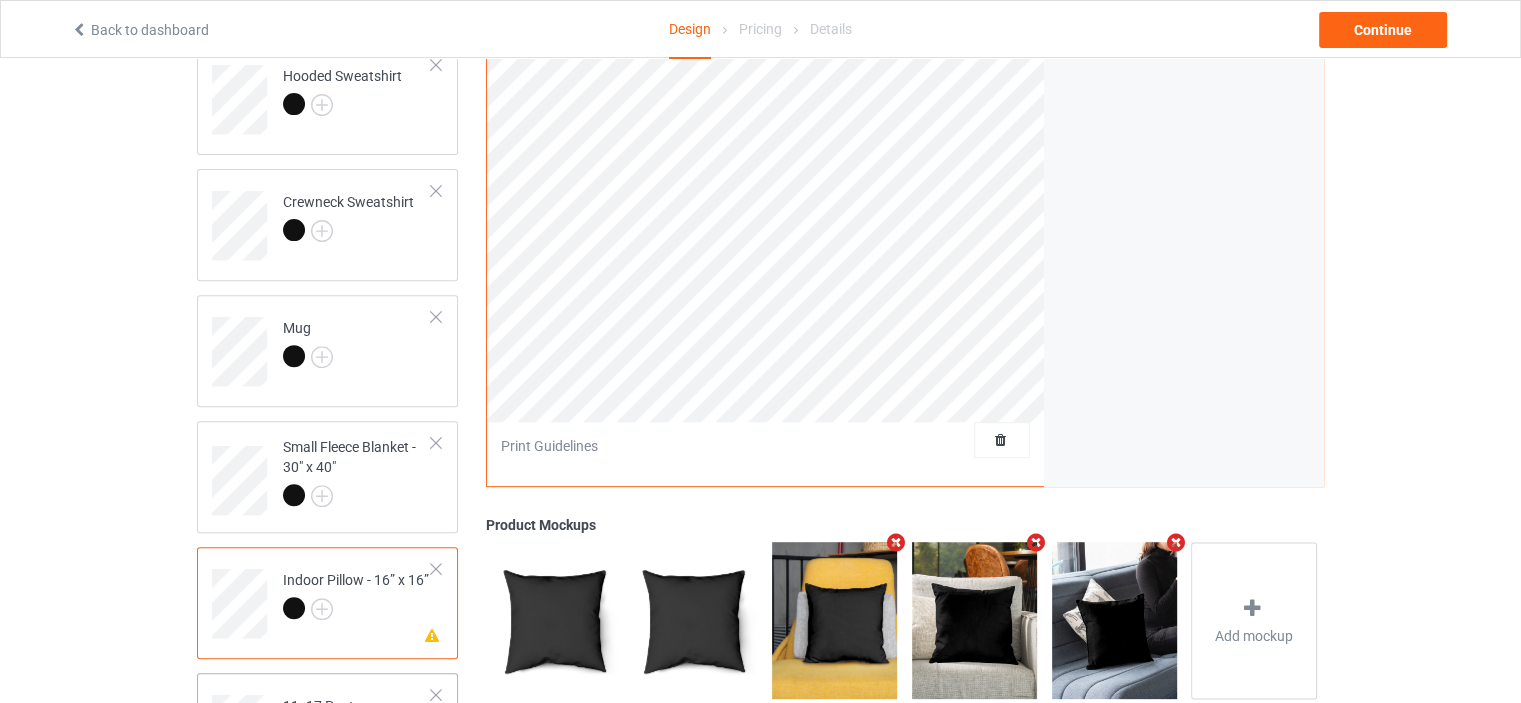 scroll, scrollTop: 908, scrollLeft: 0, axis: vertical 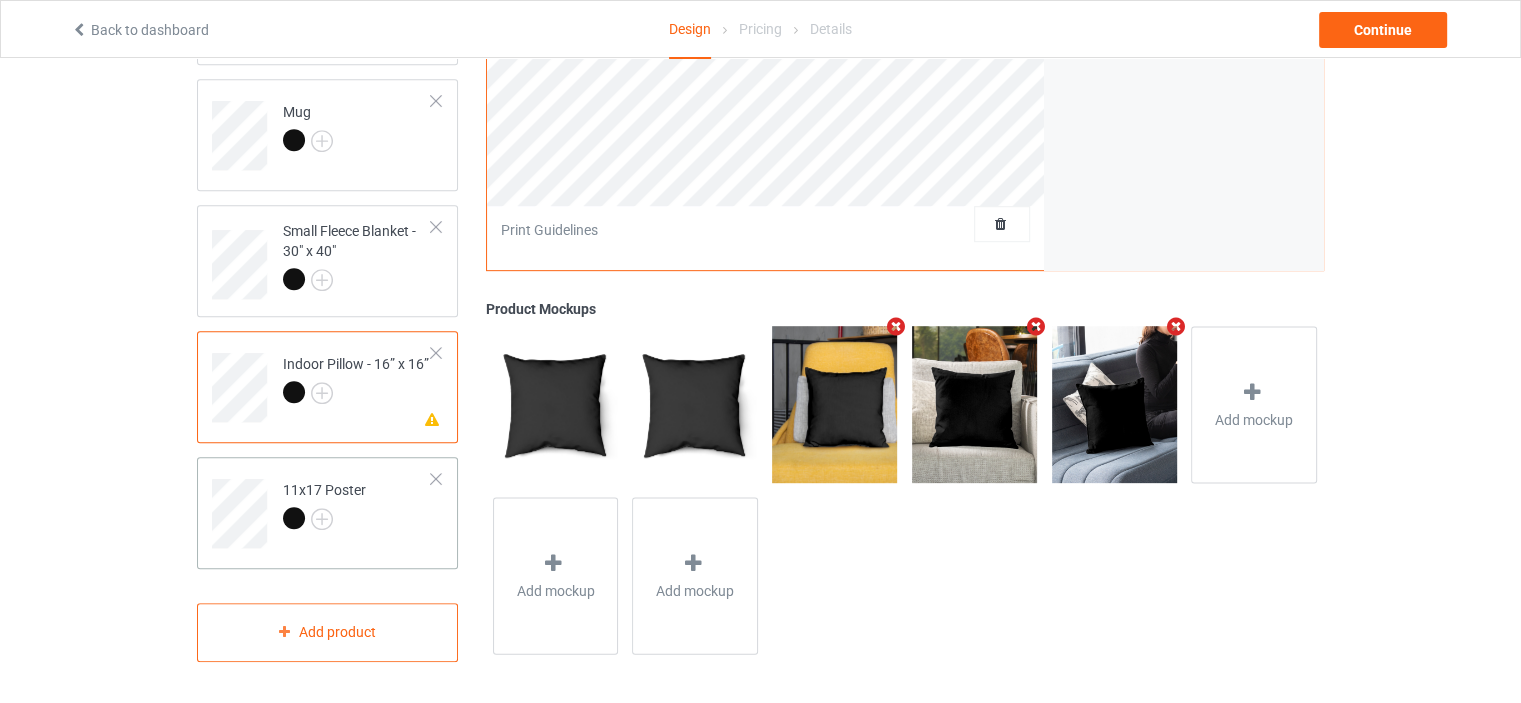 click on "11x17 Poster" at bounding box center (324, 504) 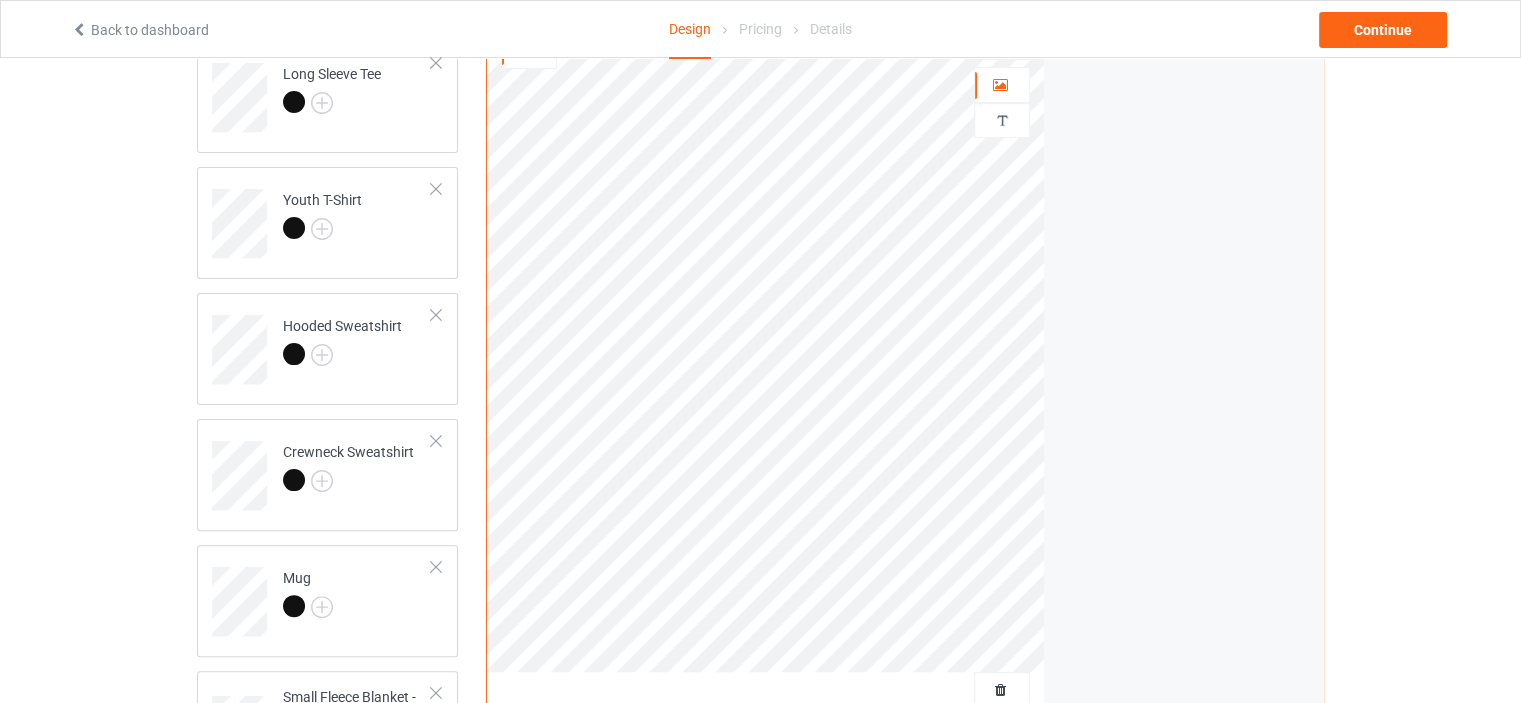 scroll, scrollTop: 108, scrollLeft: 0, axis: vertical 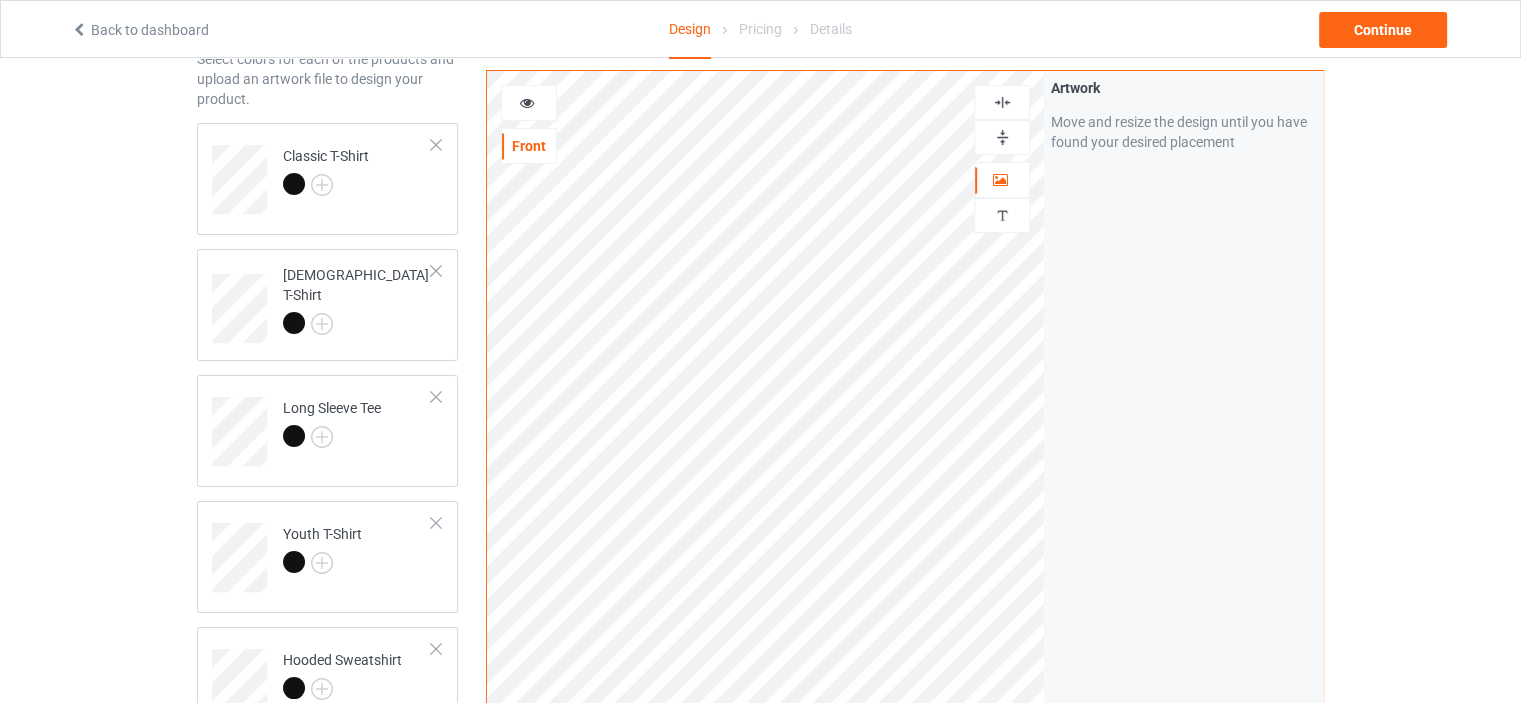 click at bounding box center [1002, 102] 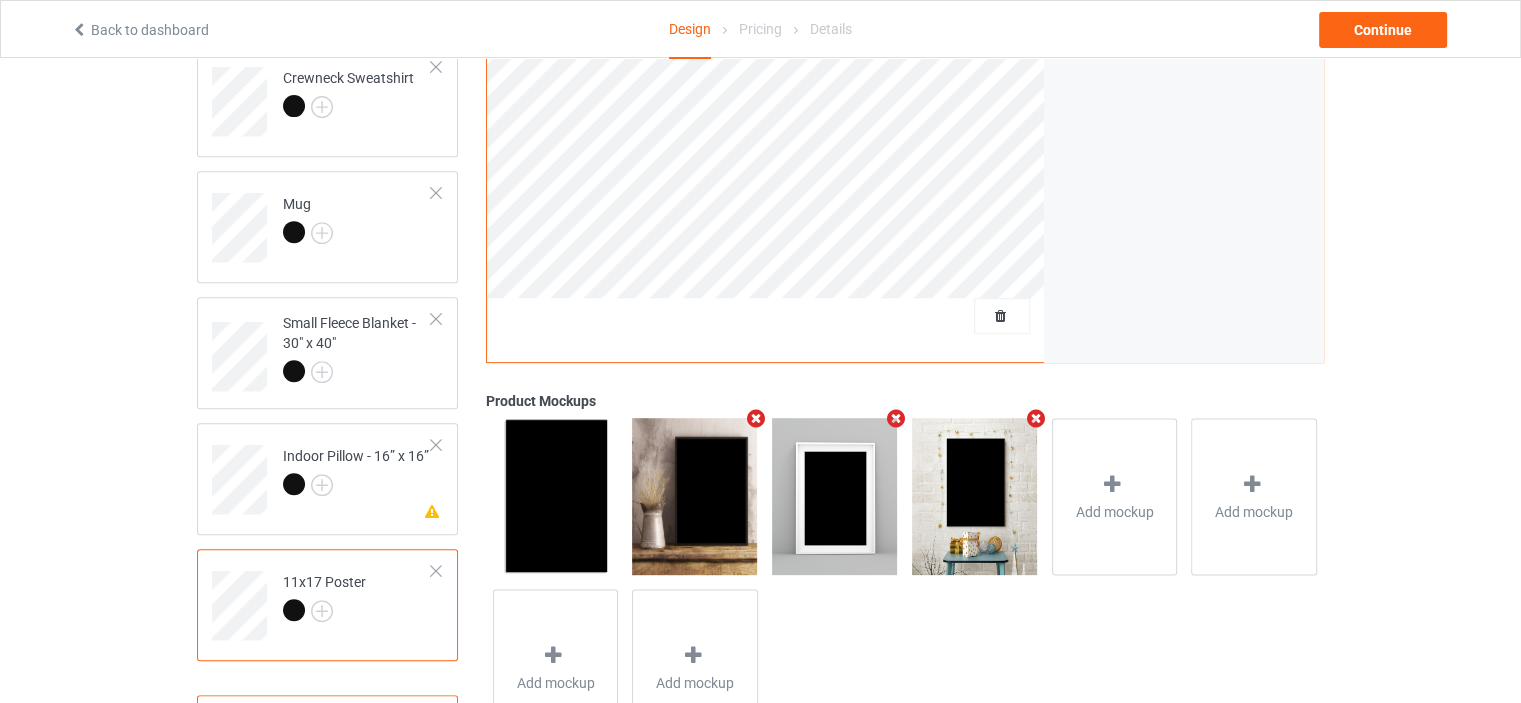 scroll, scrollTop: 908, scrollLeft: 0, axis: vertical 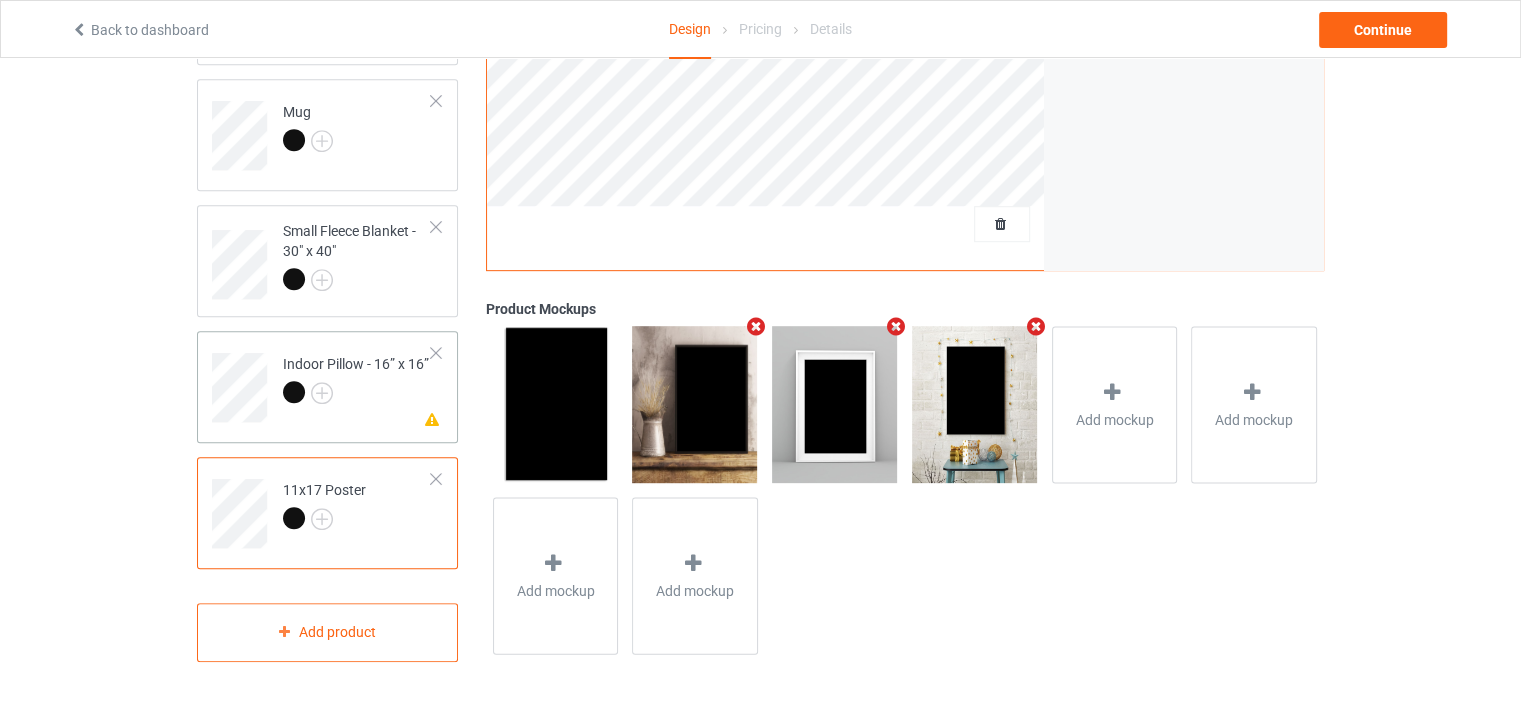 click on "Indoor Pillow - 16” x 16”" at bounding box center (356, 378) 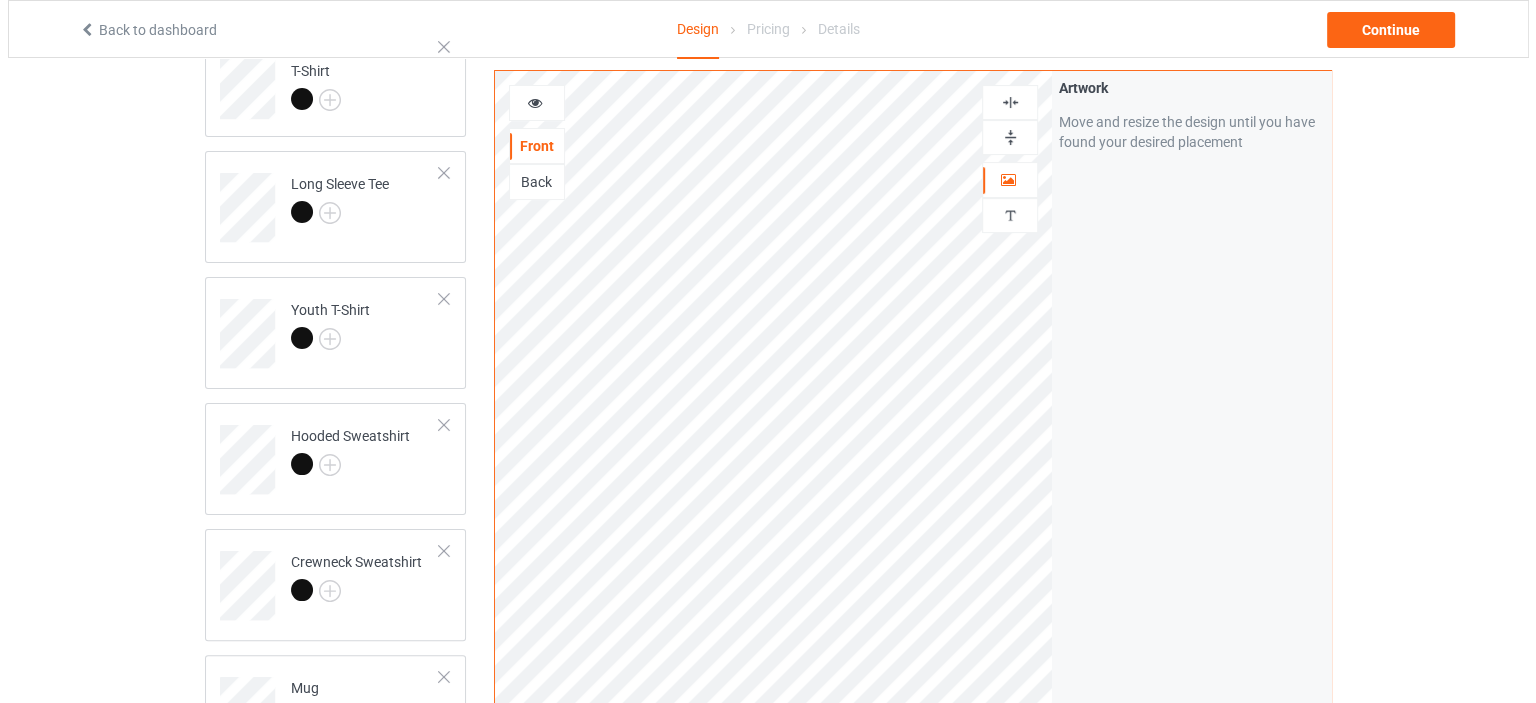 scroll, scrollTop: 242, scrollLeft: 0, axis: vertical 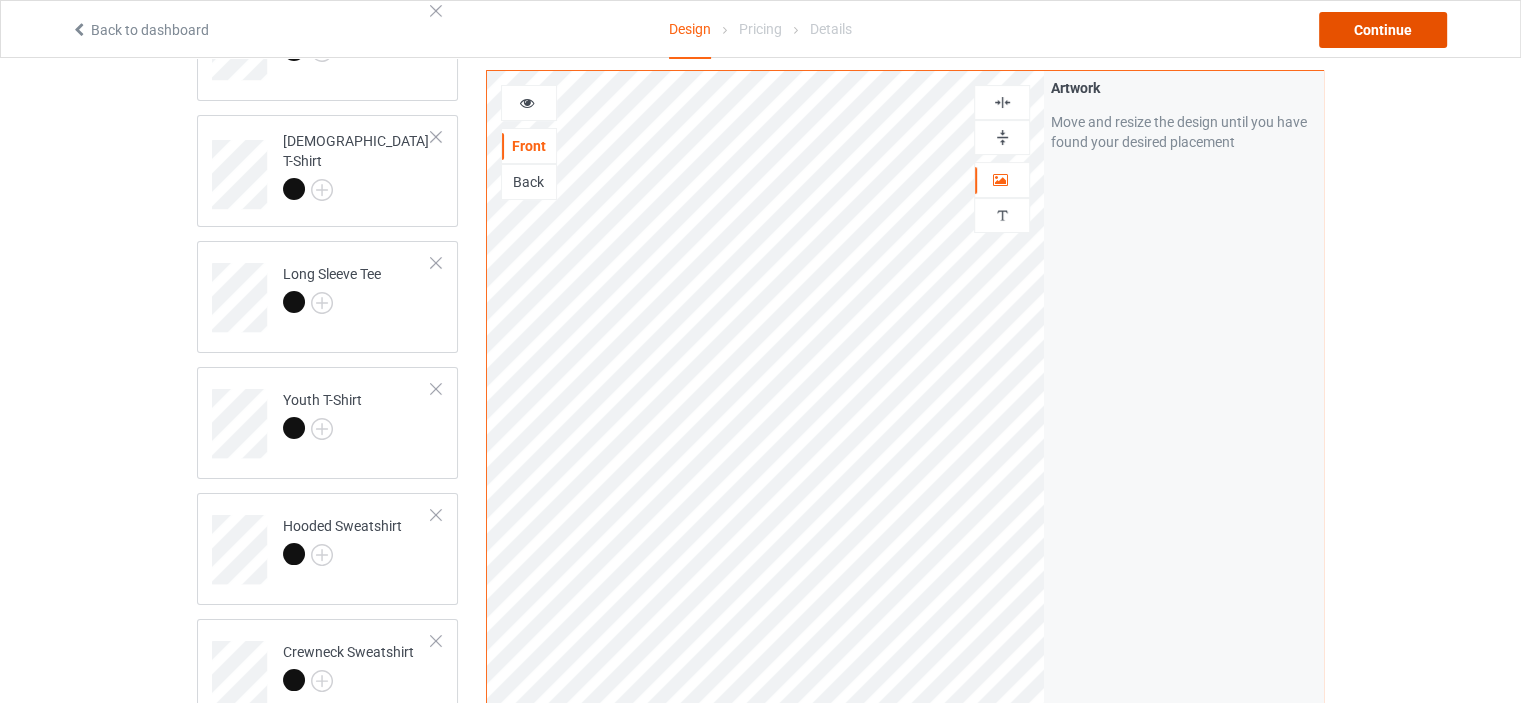 click on "Continue" at bounding box center [1383, 30] 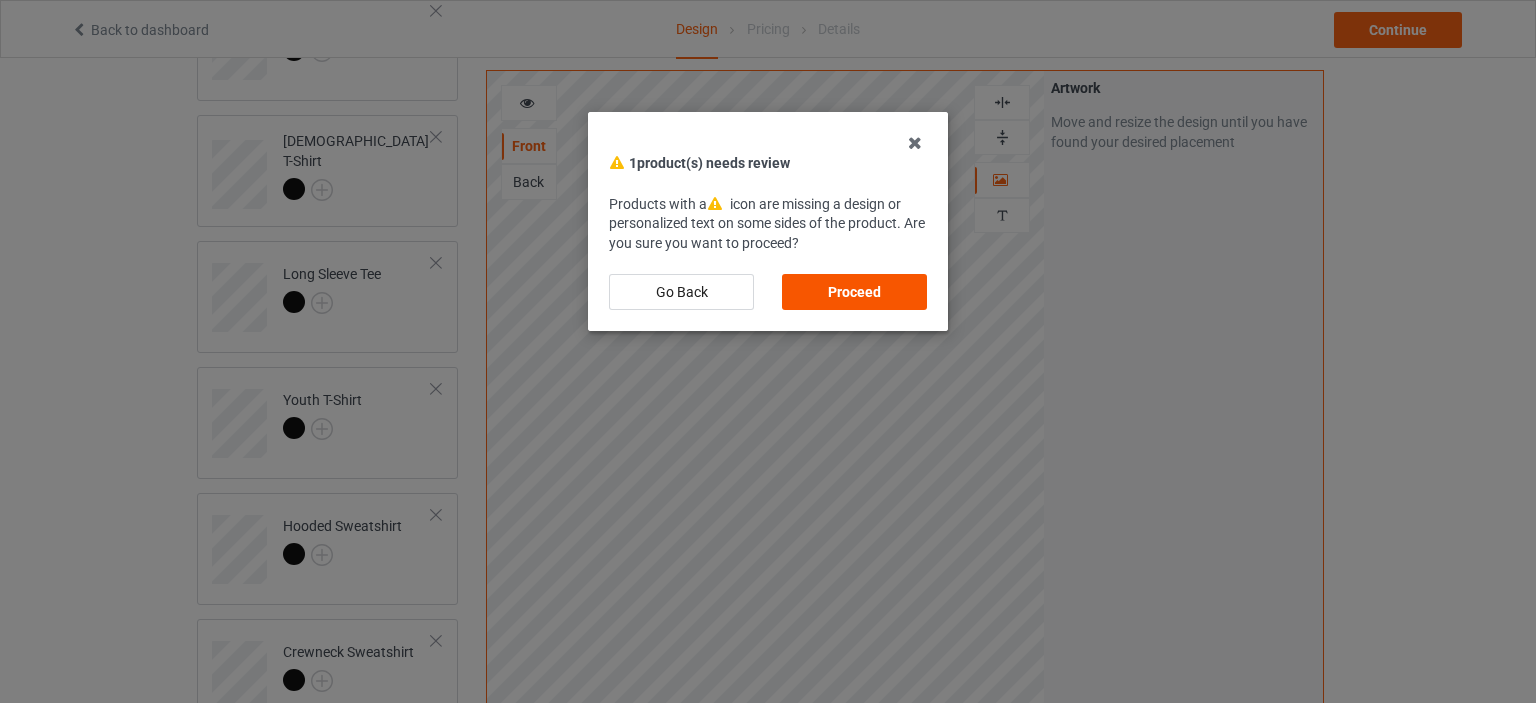 click on "Proceed" at bounding box center (854, 292) 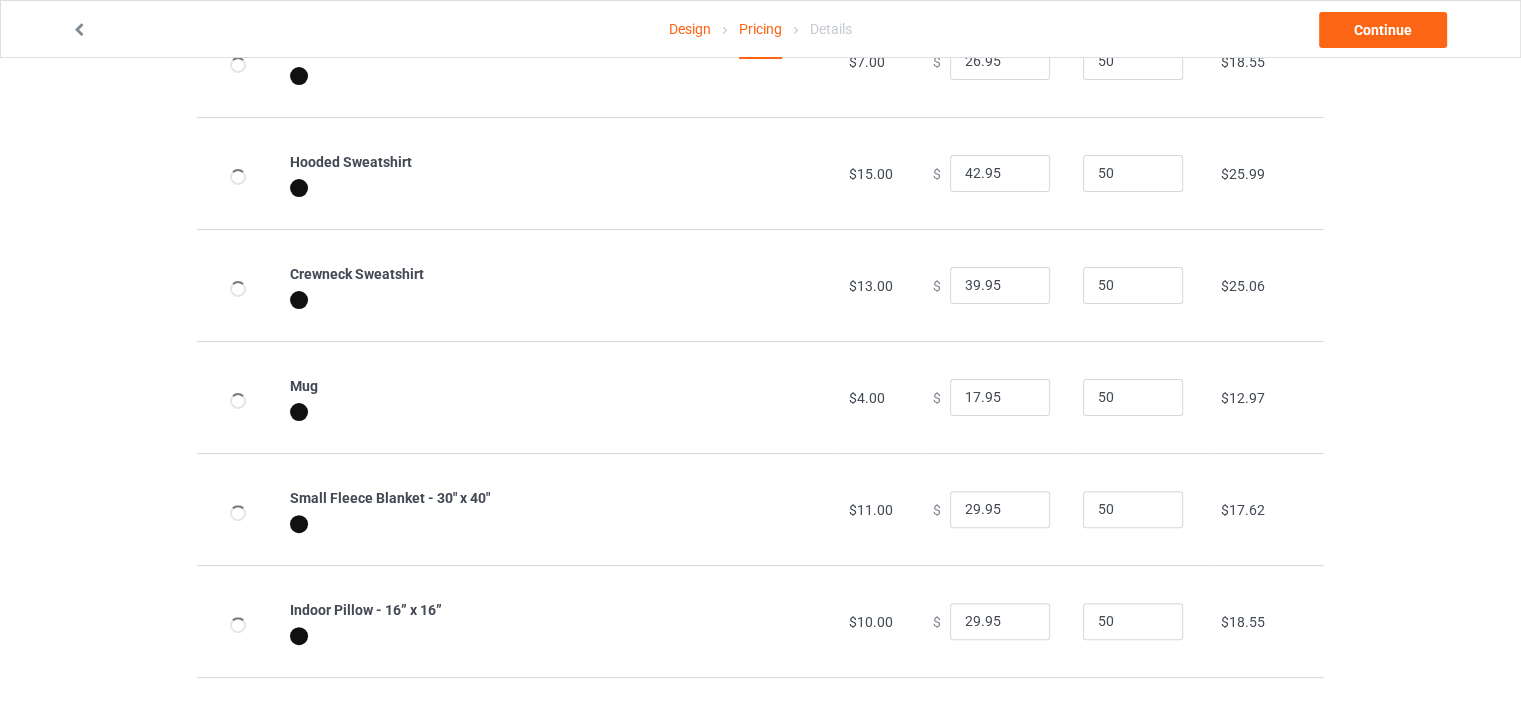 scroll, scrollTop: 656, scrollLeft: 0, axis: vertical 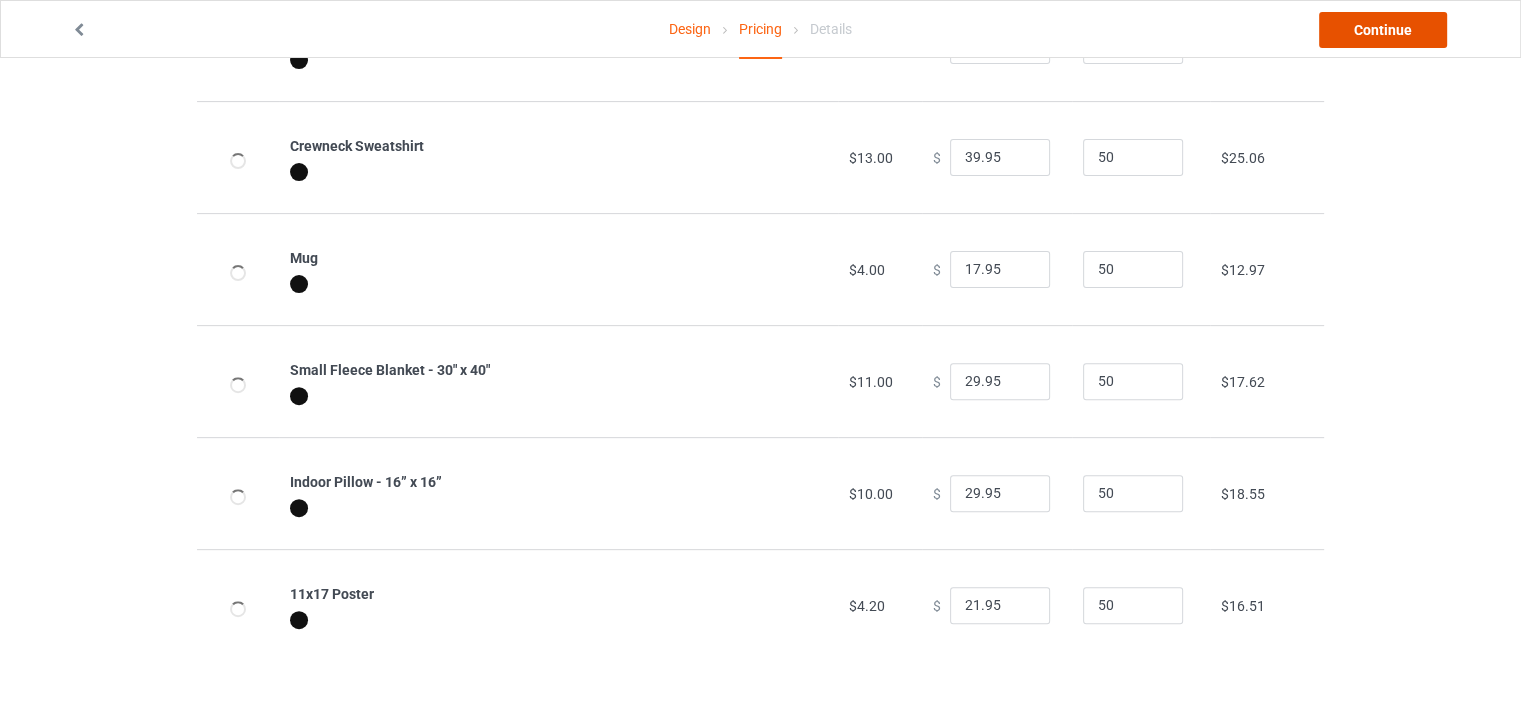click on "Continue" at bounding box center (1383, 30) 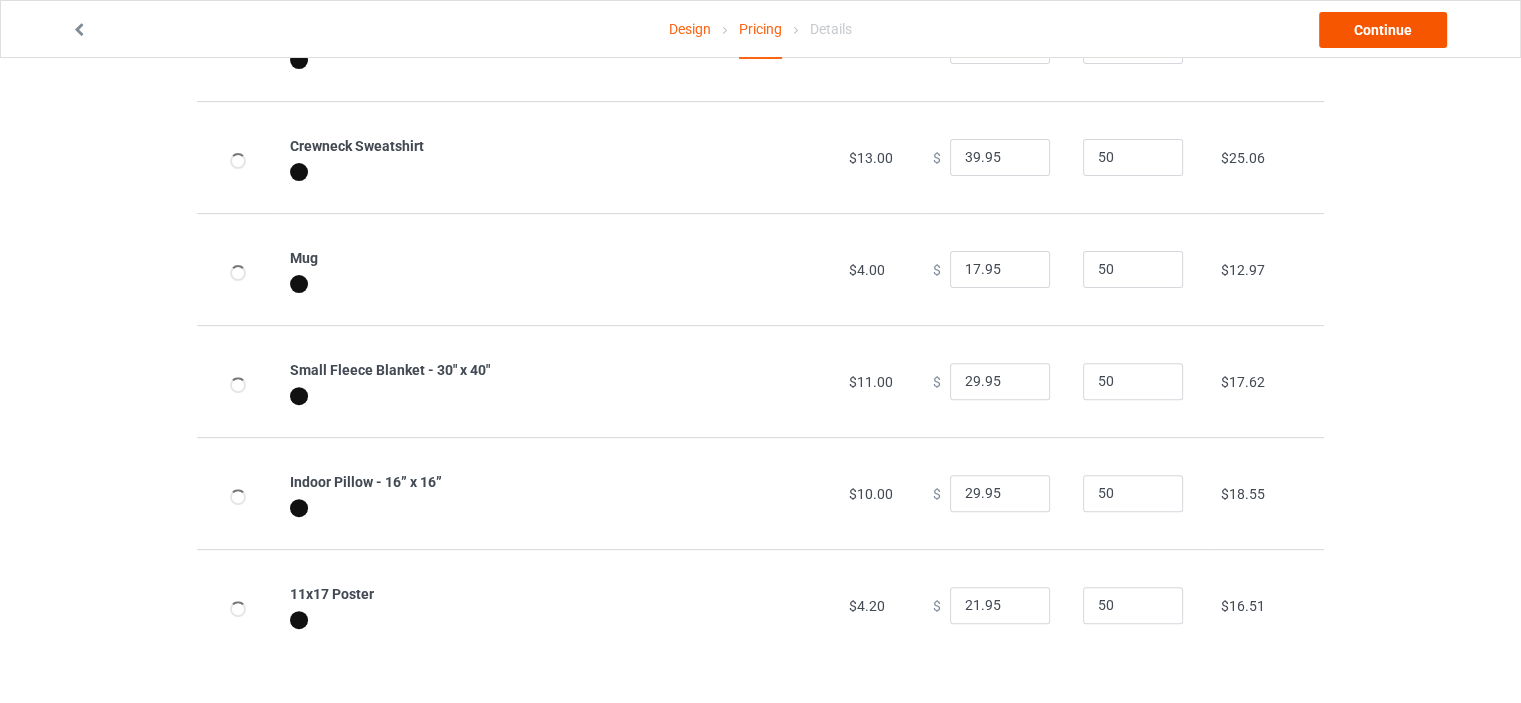 scroll, scrollTop: 0, scrollLeft: 0, axis: both 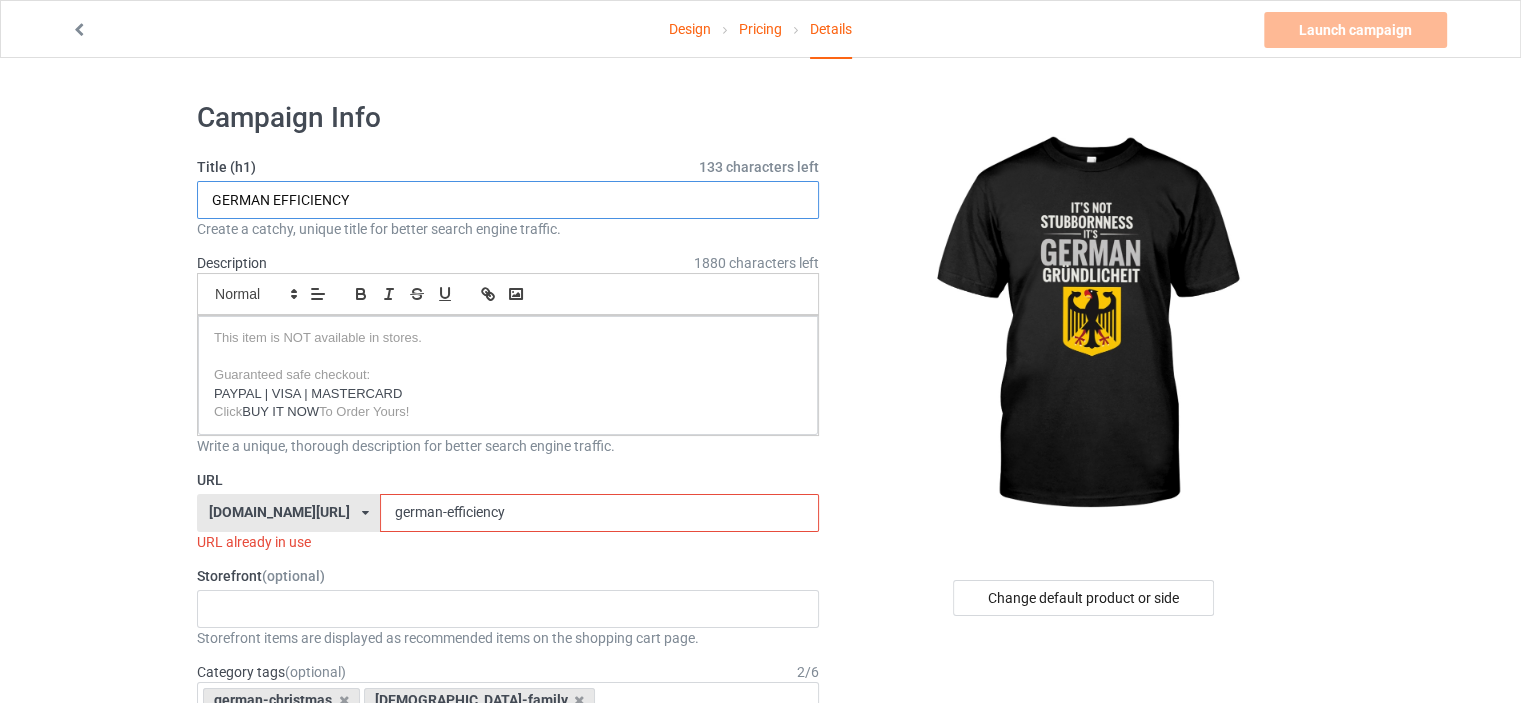 drag, startPoint x: 275, startPoint y: 199, endPoint x: 590, endPoint y: 218, distance: 315.5725 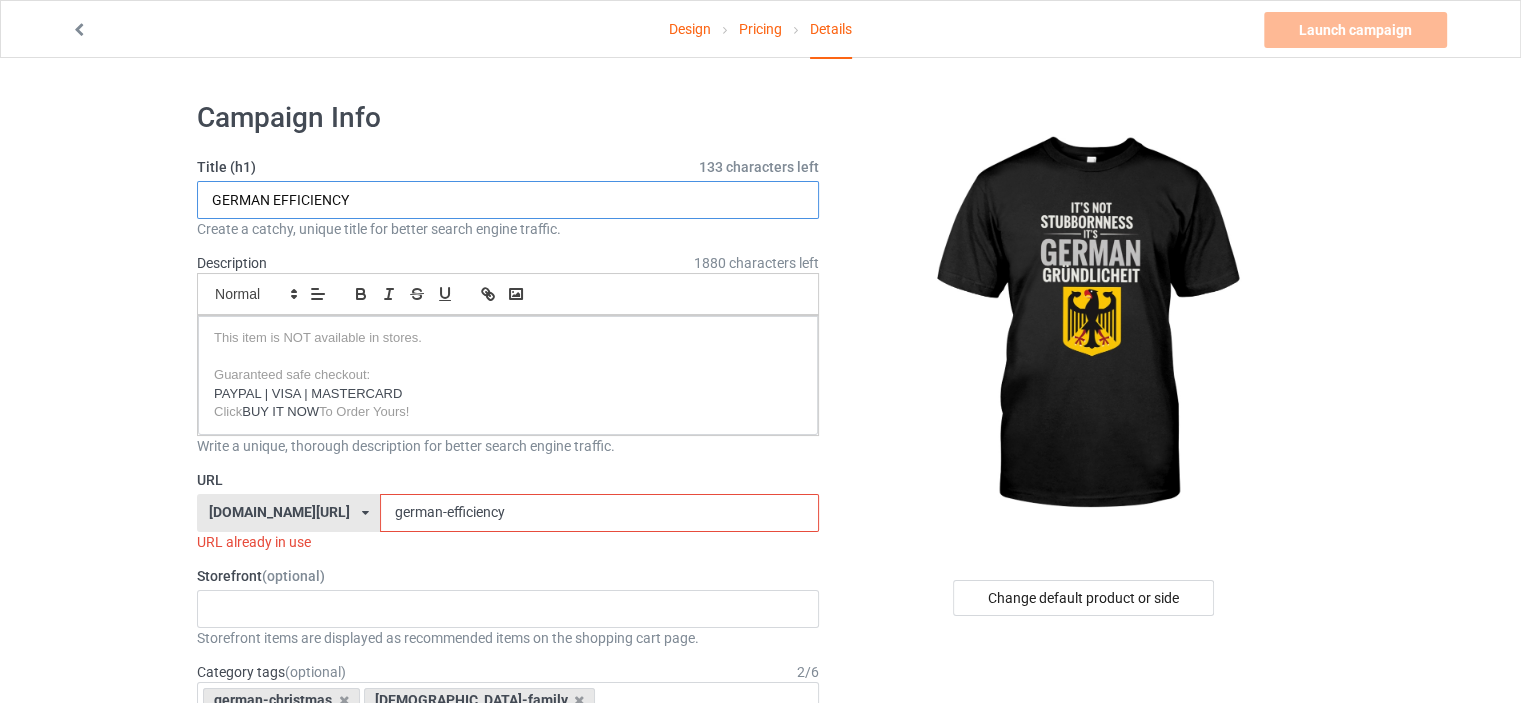 click on "Title (h1) 133   characters left GERMAN EFFICIENCY Create a catchy, unique title for better search engine traffic." at bounding box center [508, 198] 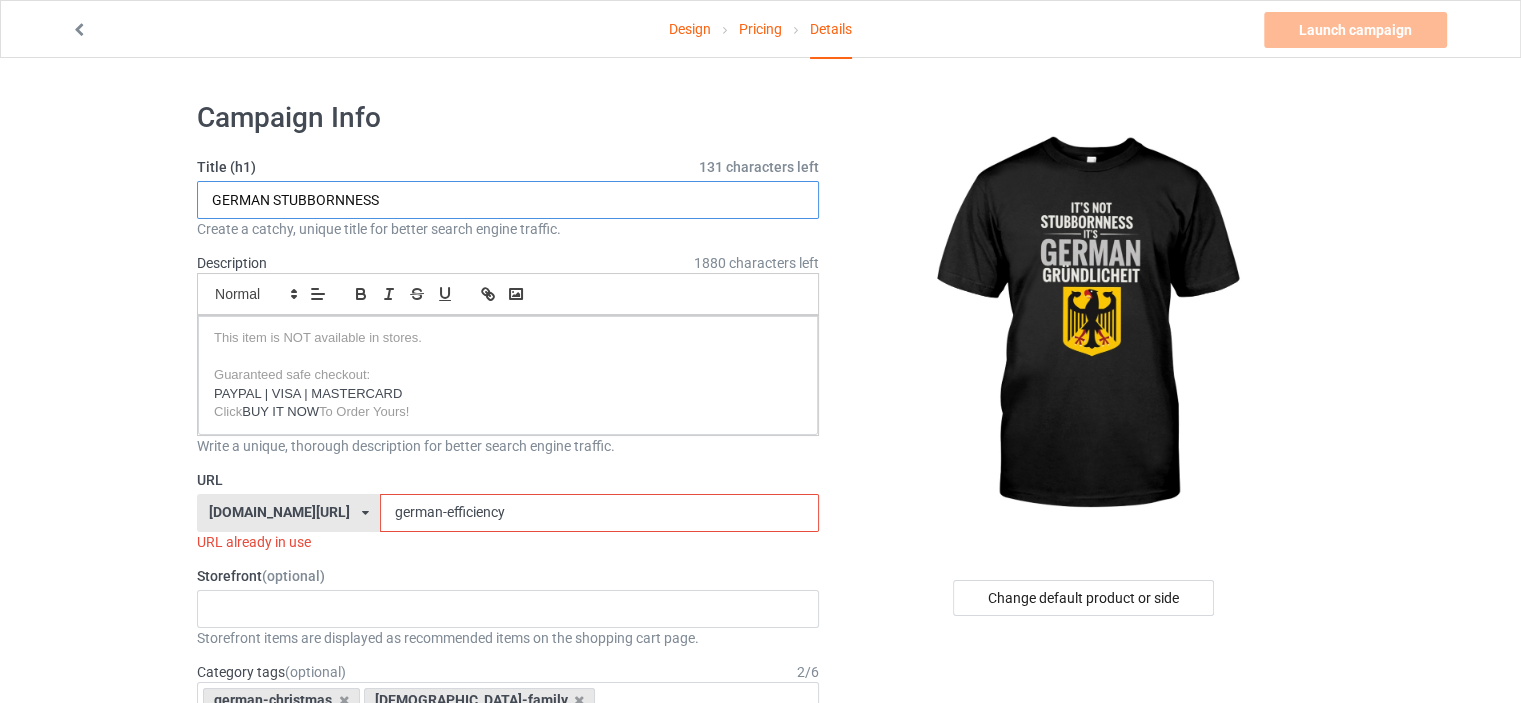 type on "GERMAN STUBBORNNESS" 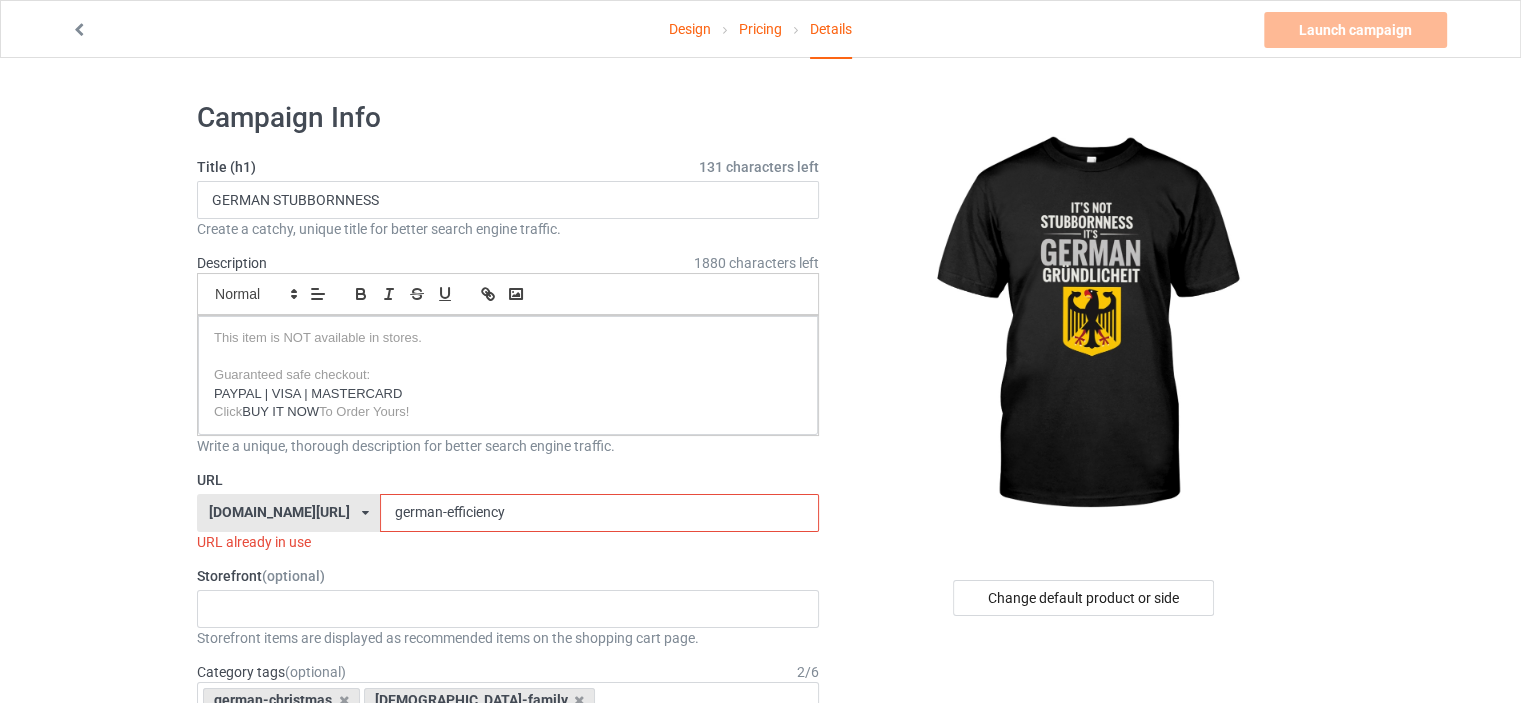 drag, startPoint x: 429, startPoint y: 507, endPoint x: 621, endPoint y: 511, distance: 192.04166 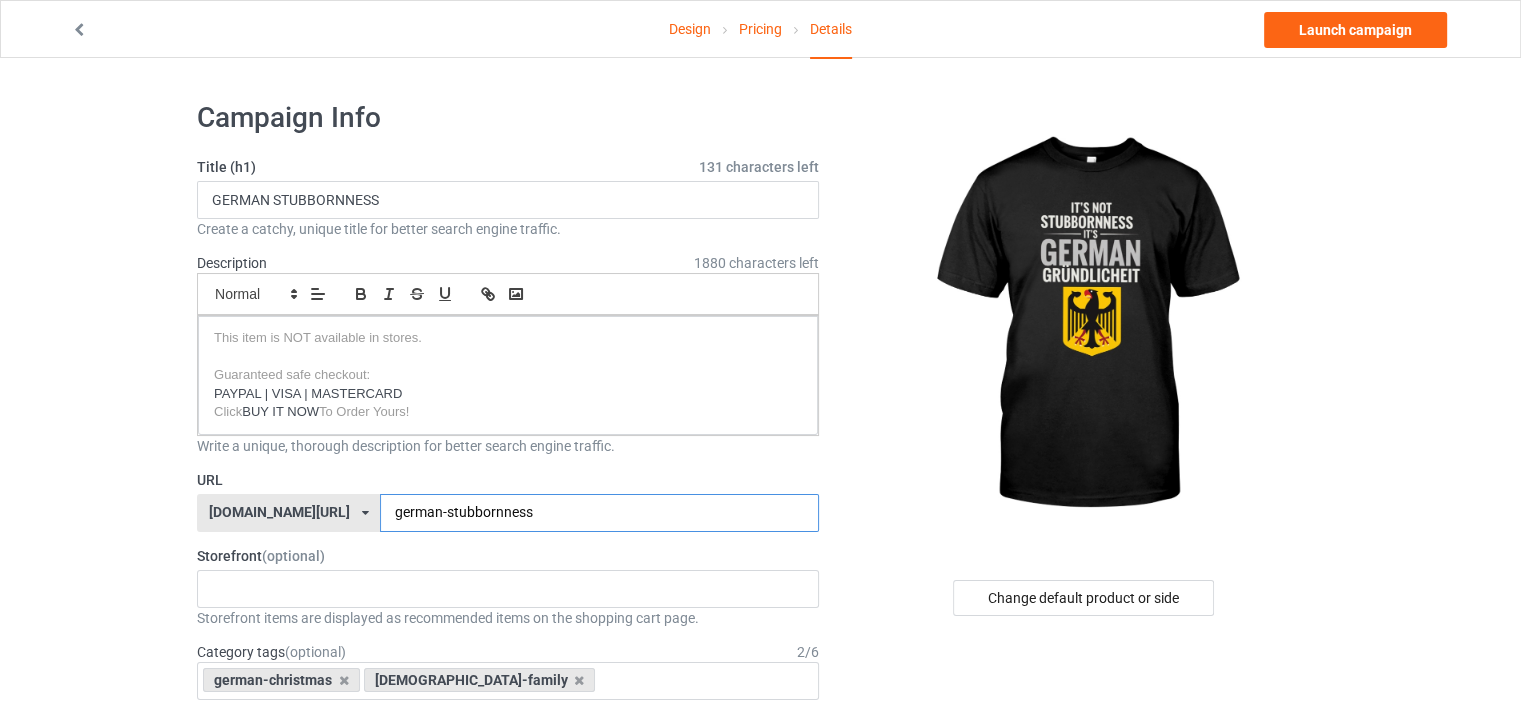 type on "german-stubbornness" 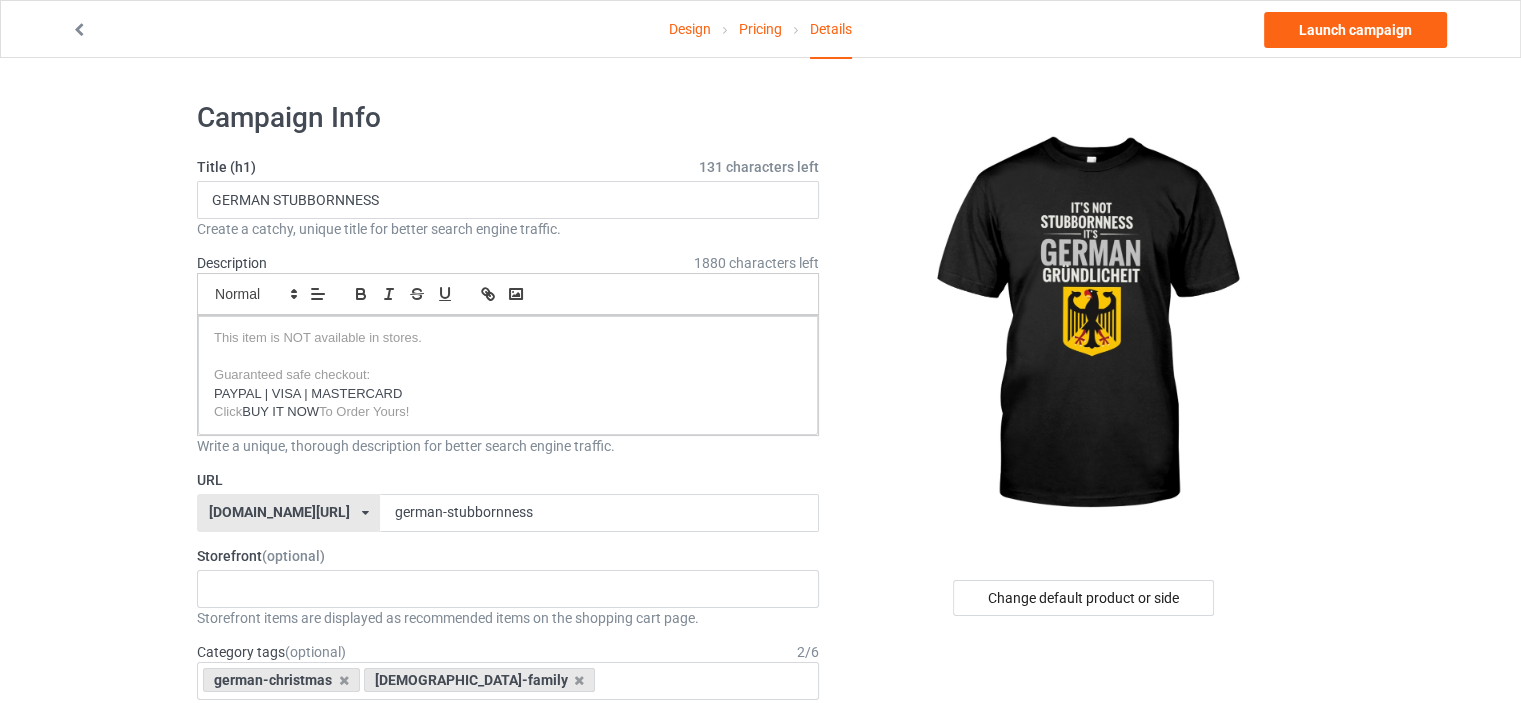 click at bounding box center (1085, 325) 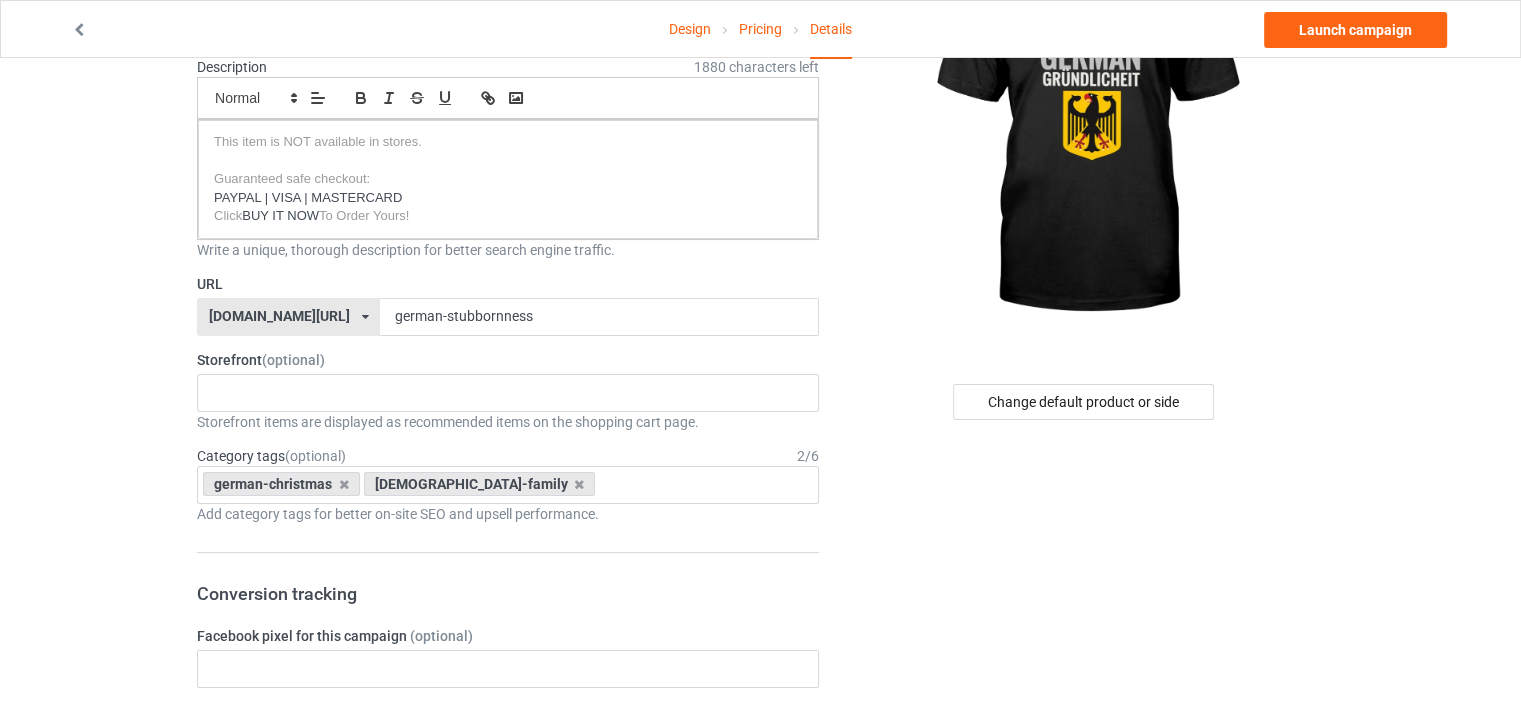 scroll, scrollTop: 200, scrollLeft: 0, axis: vertical 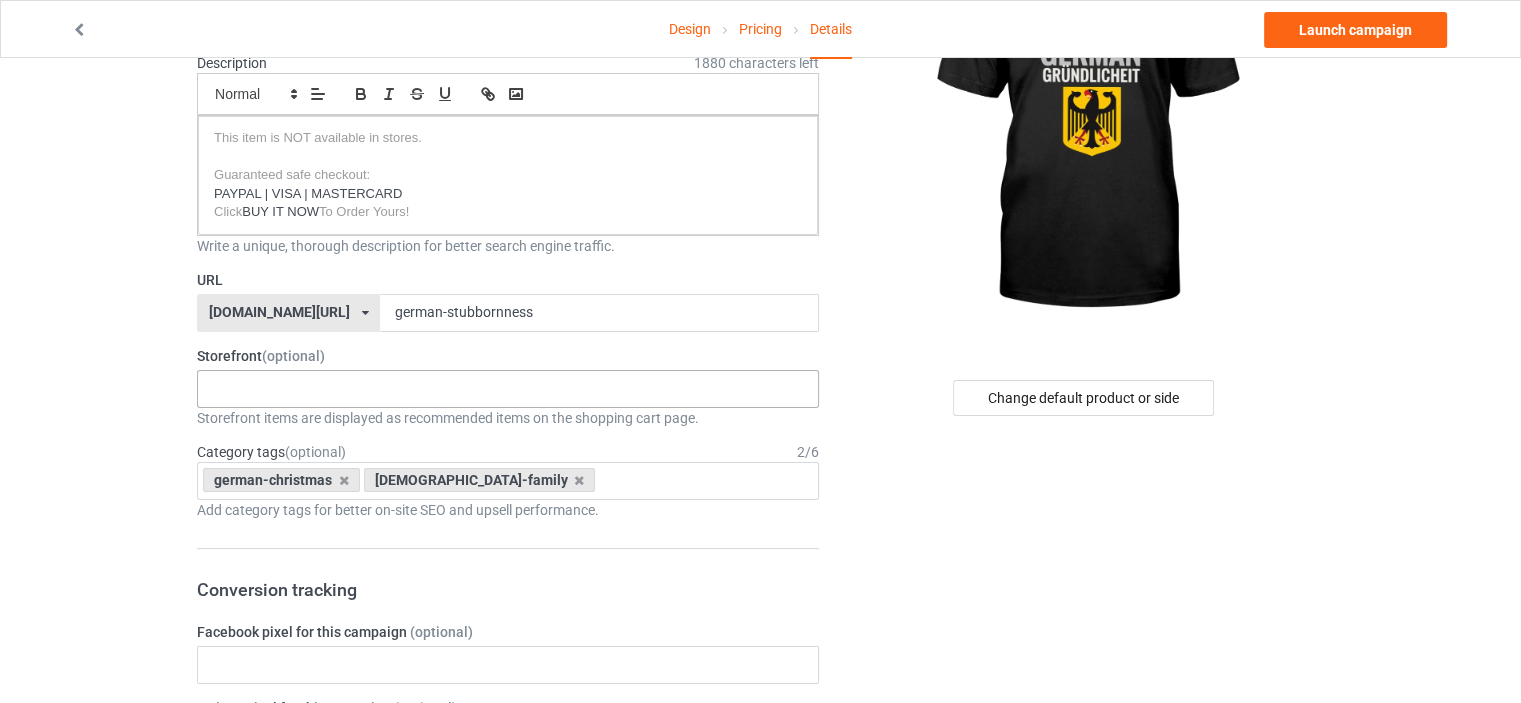 click on "GERMAN [DATE] GERMAN CHRISTMAS GERMAN PRIDE DESIGNS GERMAN FUNNY DESIGNS GERMAN FAMILY DESIGNS 5e18b26fbc247e7fb0b83969 5d6e2cd42f177d2e0d23b7c2 5c868dd9ebe17108e289cbc1 5c868d4f514502404fc8005b 5c868c91ed9cba20a2176794" at bounding box center (508, 389) 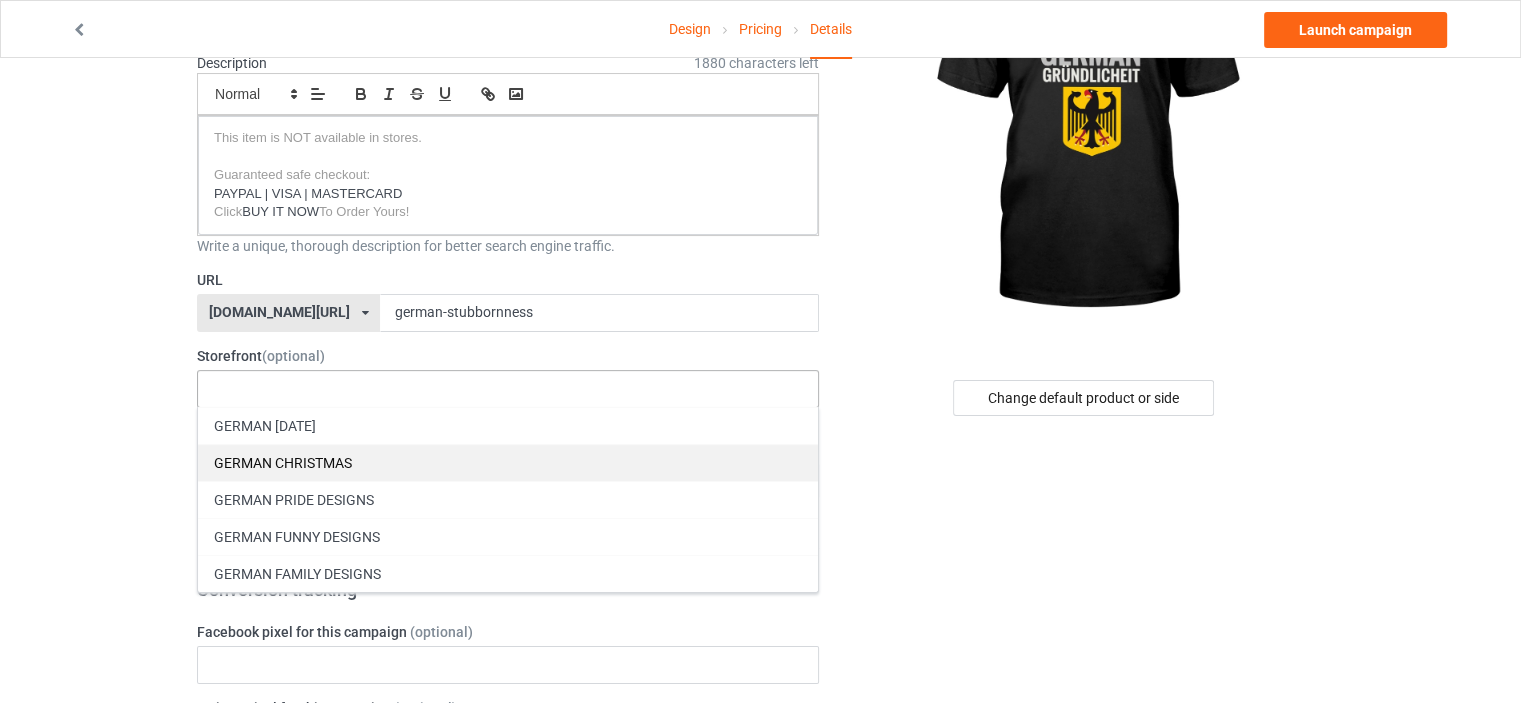 click on "GERMAN CHRISTMAS" at bounding box center (508, 462) 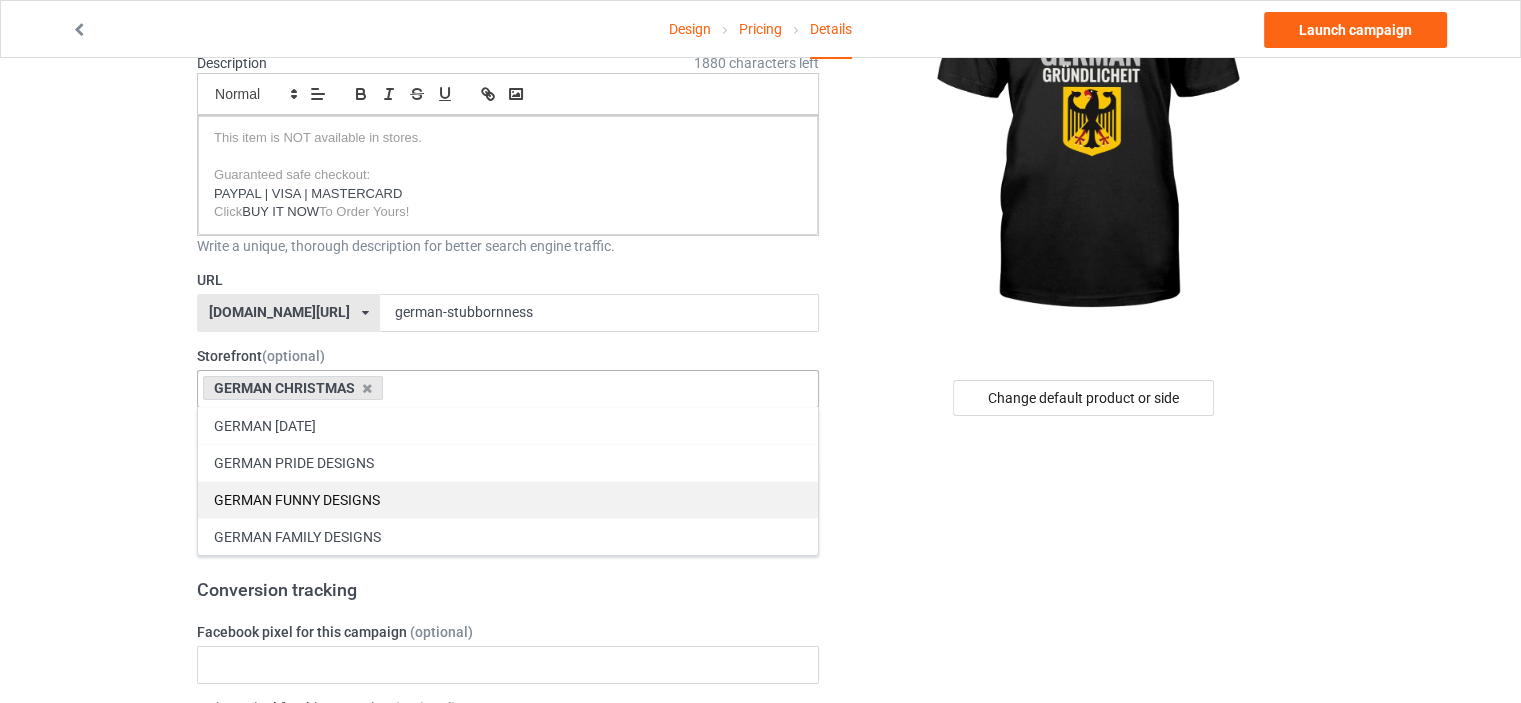 click on "GERMAN FUNNY DESIGNS" at bounding box center (508, 499) 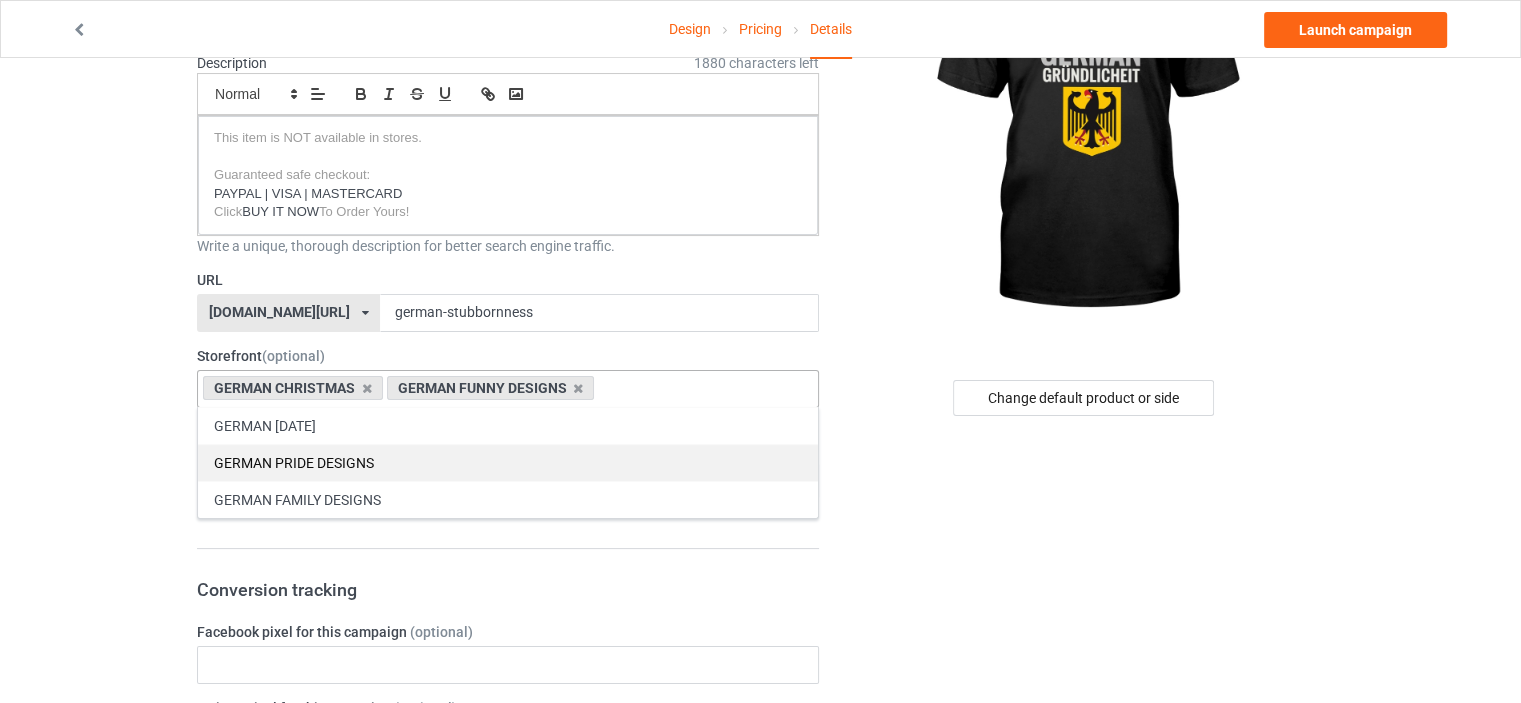click on "GERMAN PRIDE DESIGNS" at bounding box center (508, 462) 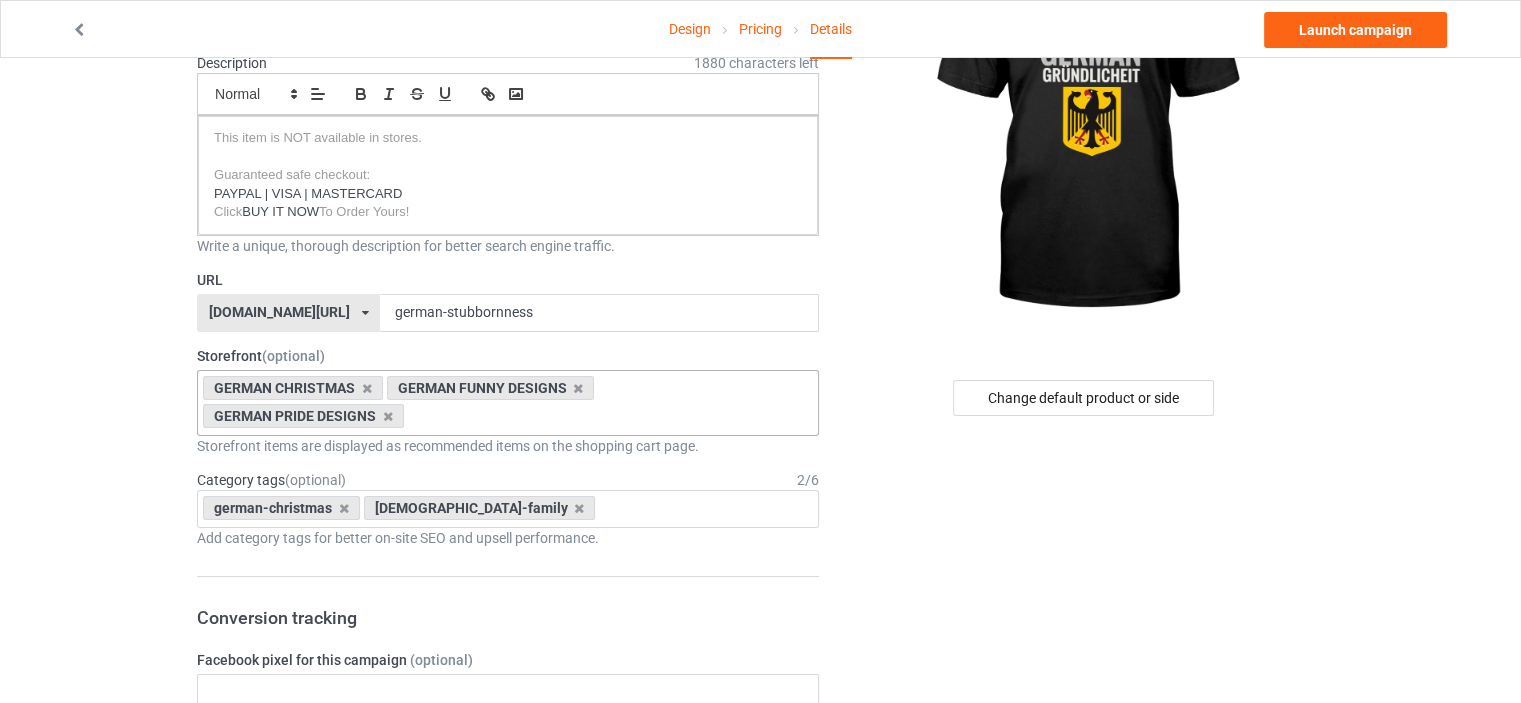 click on "Change default product or side" at bounding box center [1085, 926] 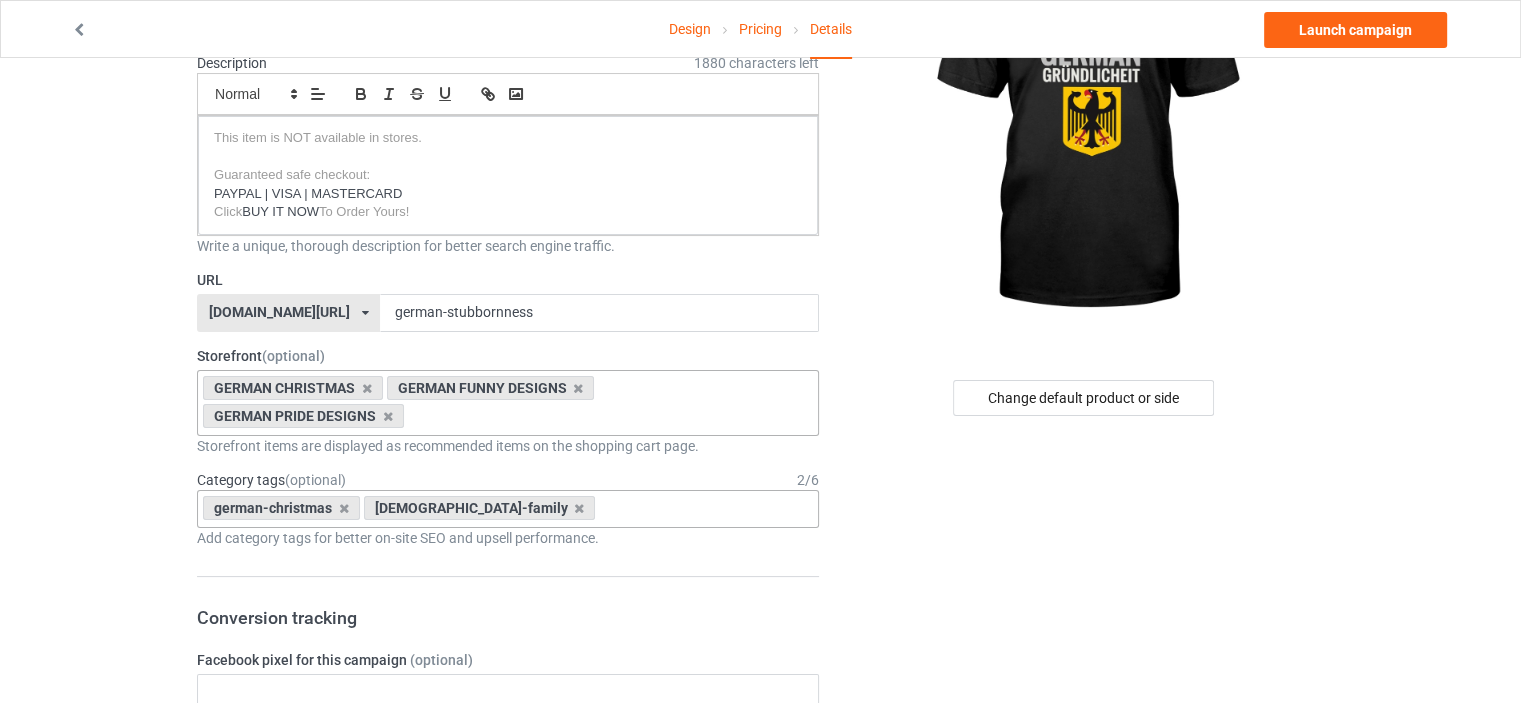 click at bounding box center (616, 508) 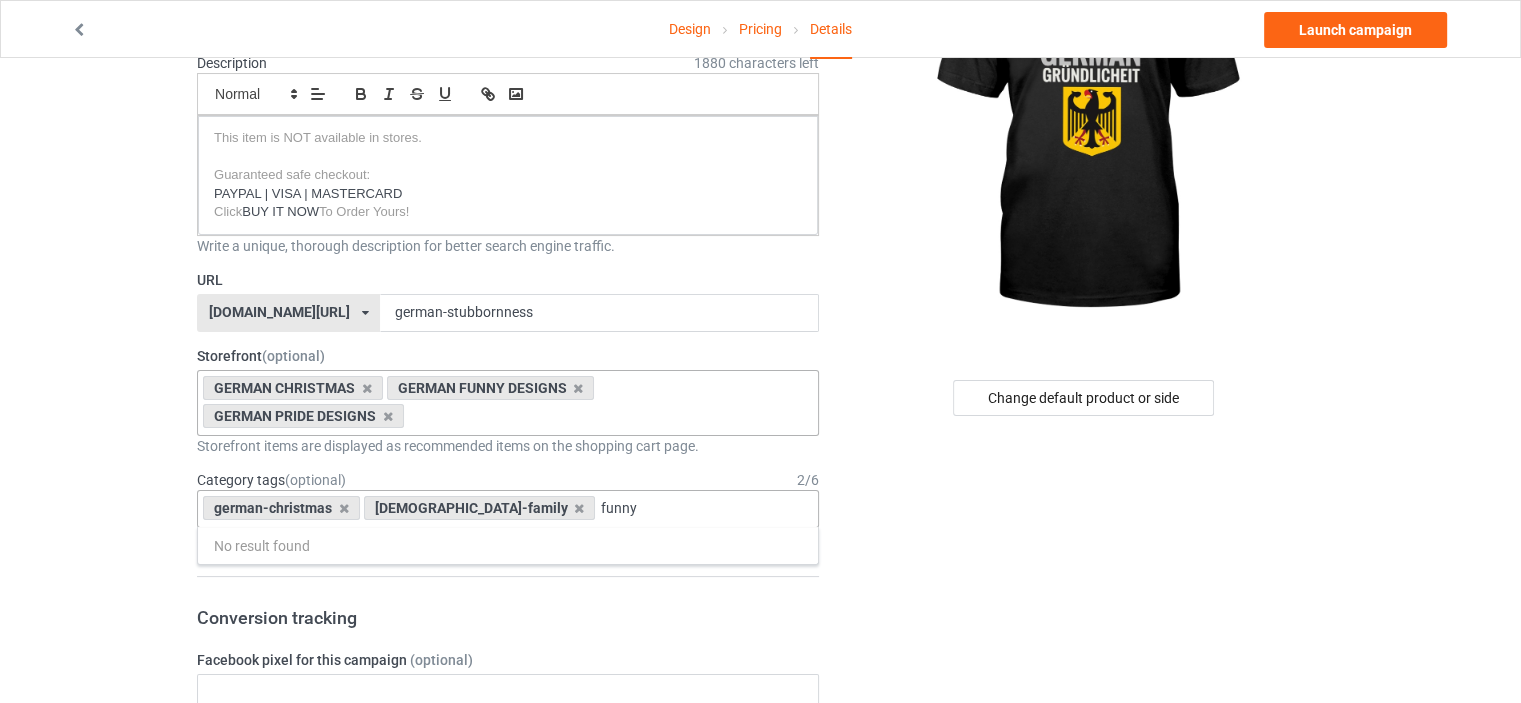 click on "german-christmas german-family funny No result found" at bounding box center [508, 509] 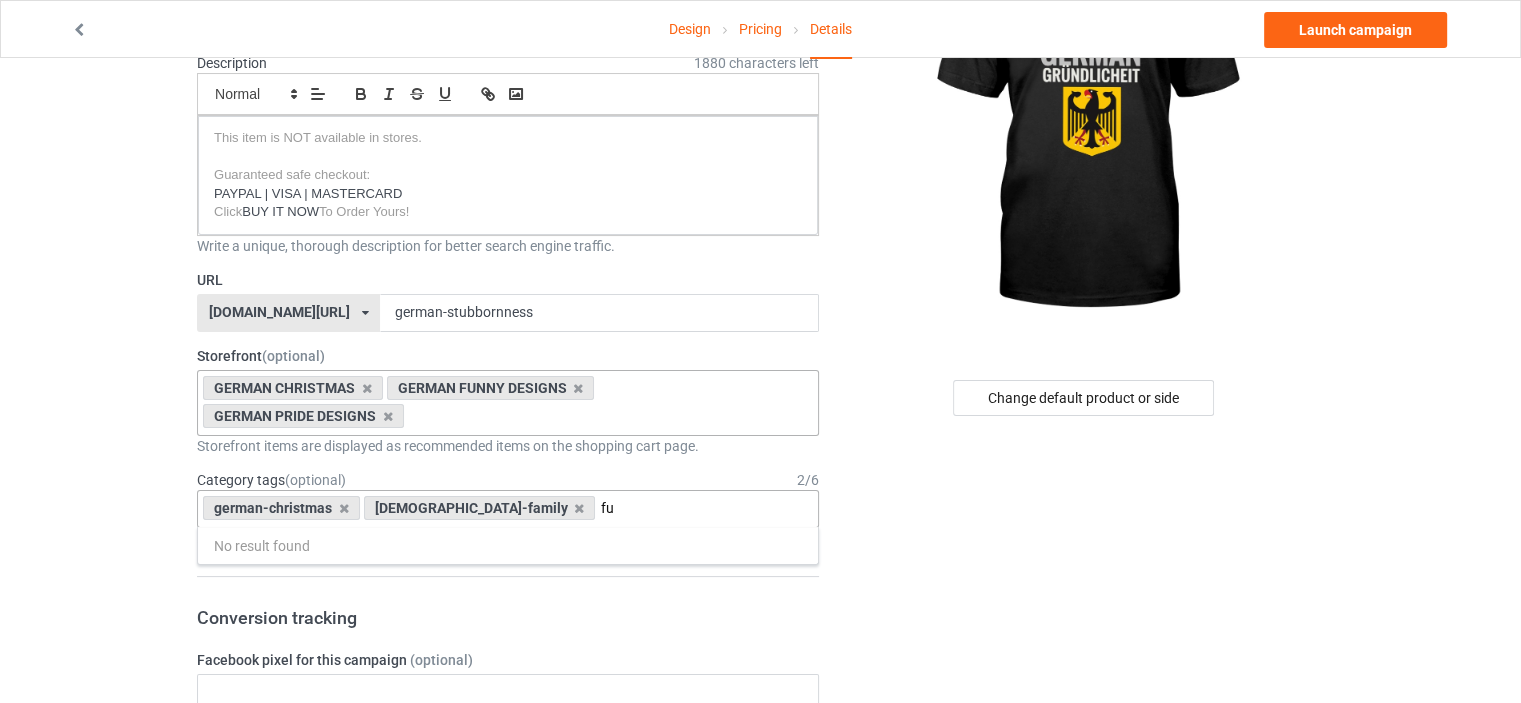 type on "f" 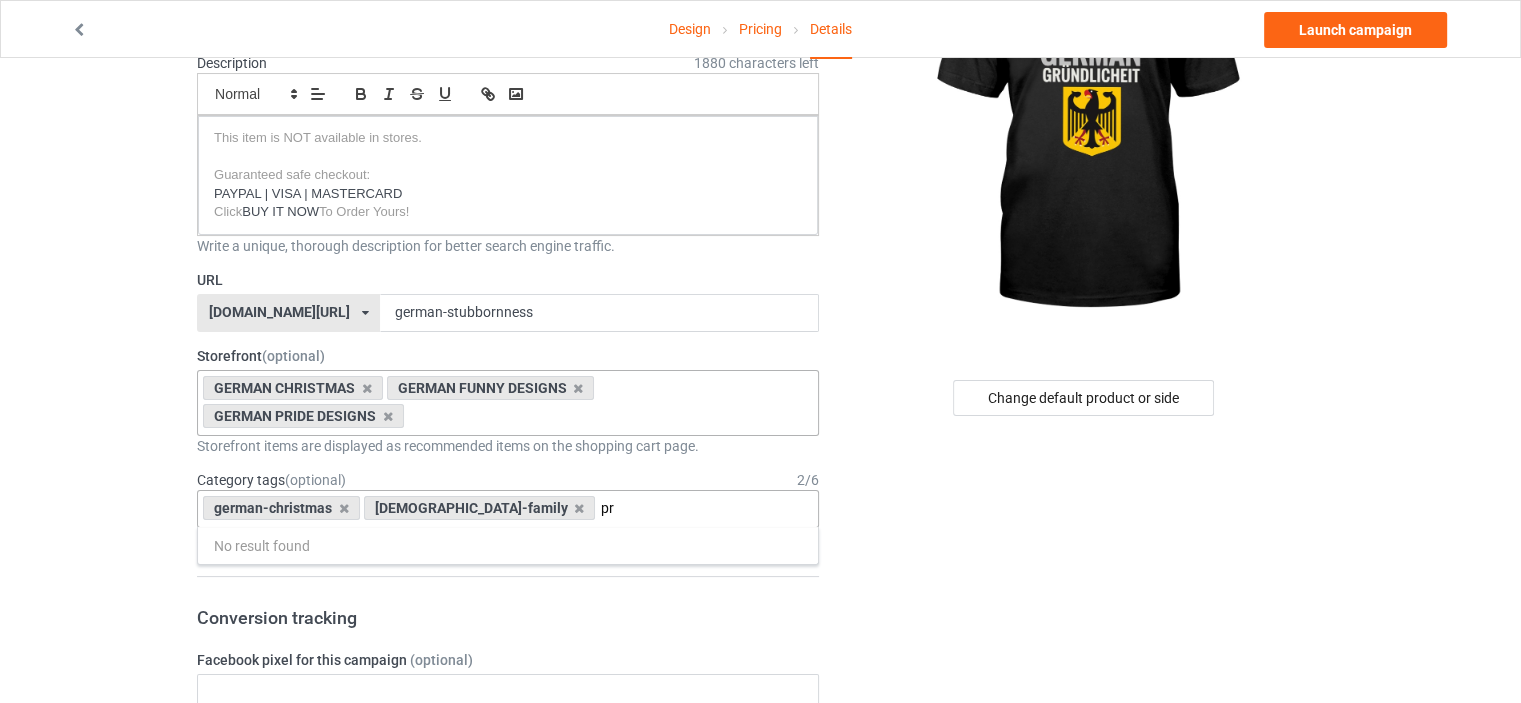 type on "p" 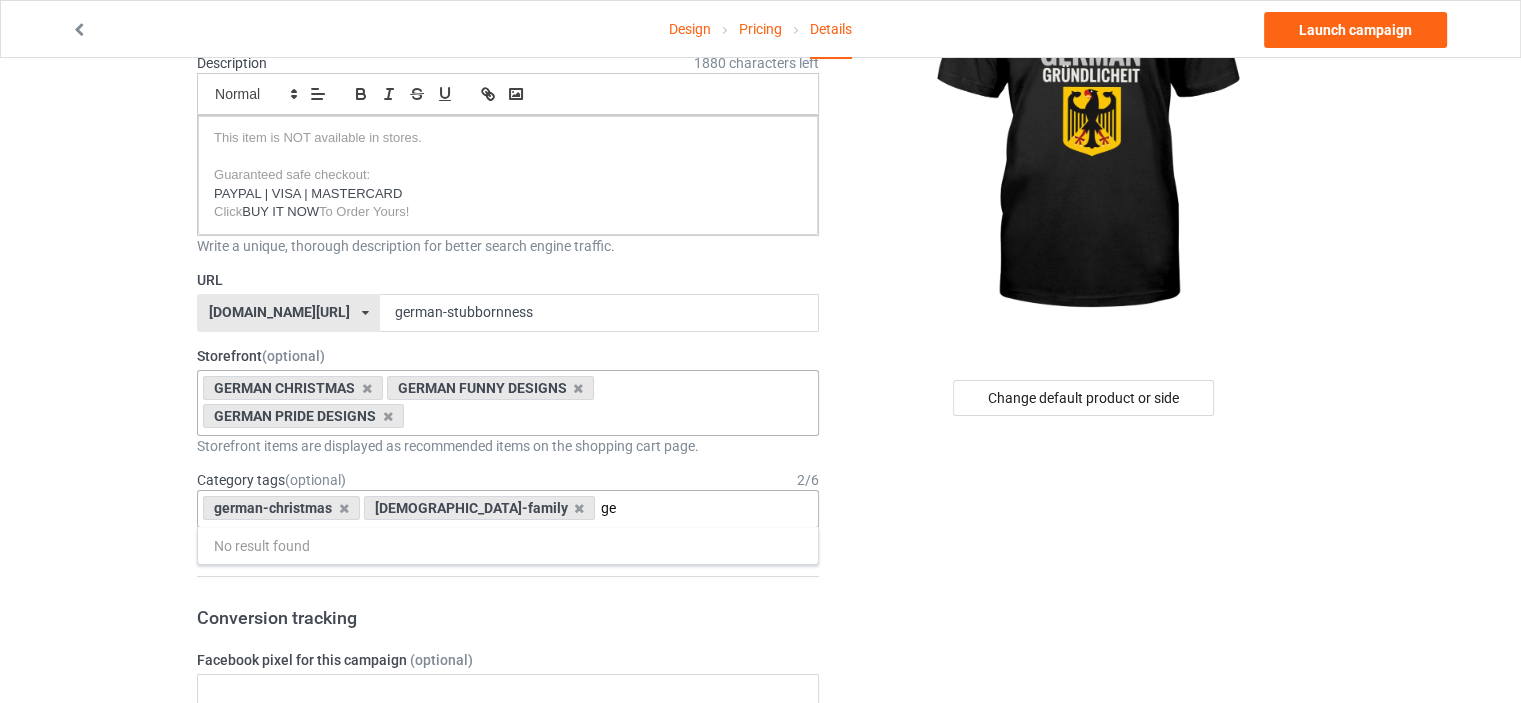 type on "g" 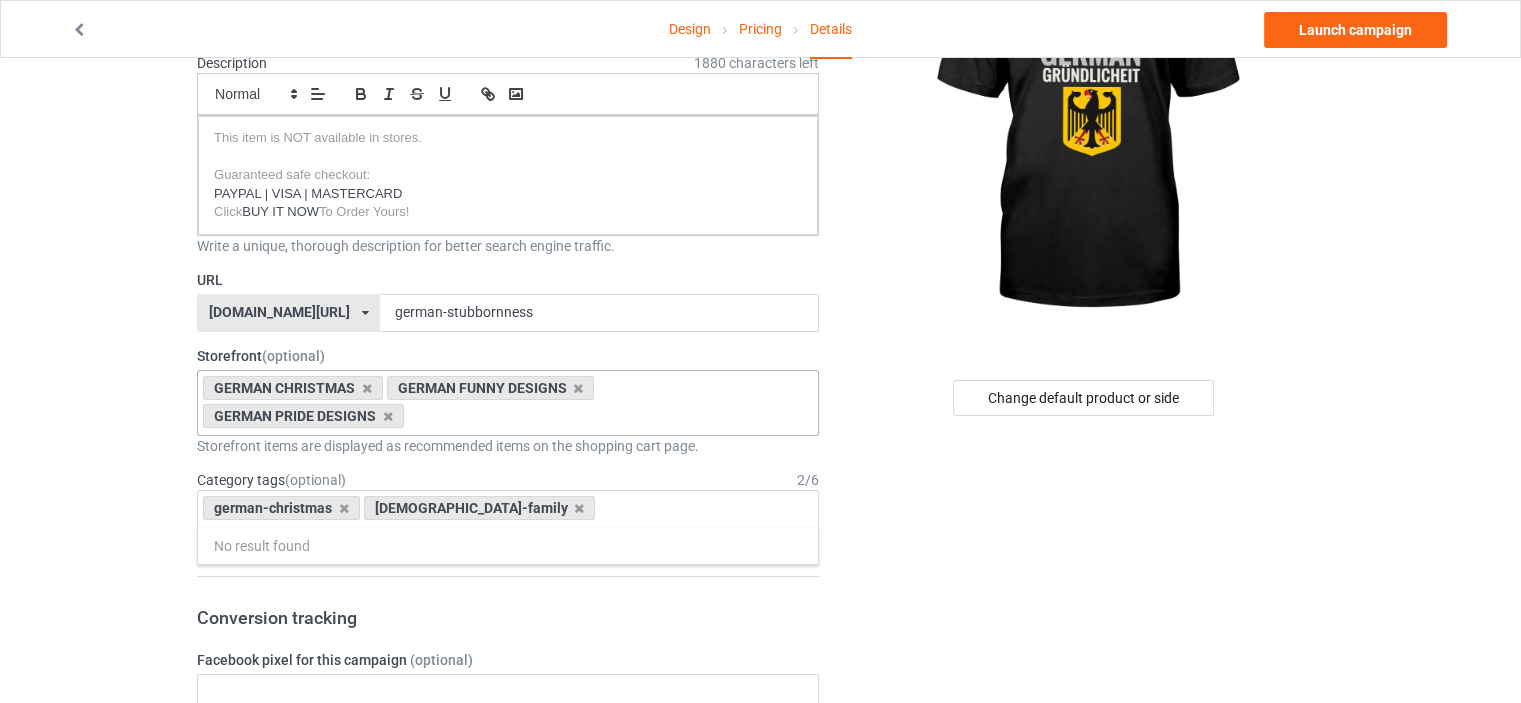 type 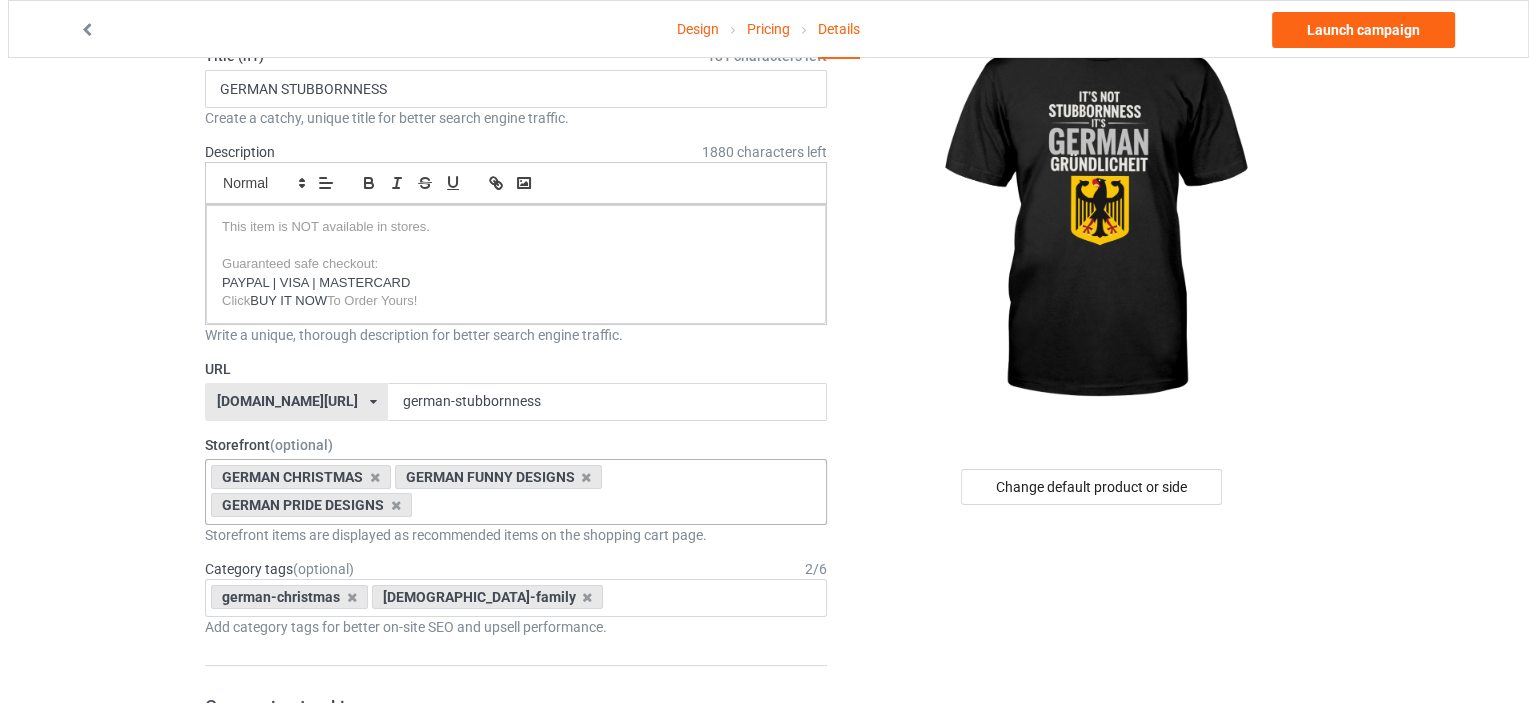 scroll, scrollTop: 0, scrollLeft: 0, axis: both 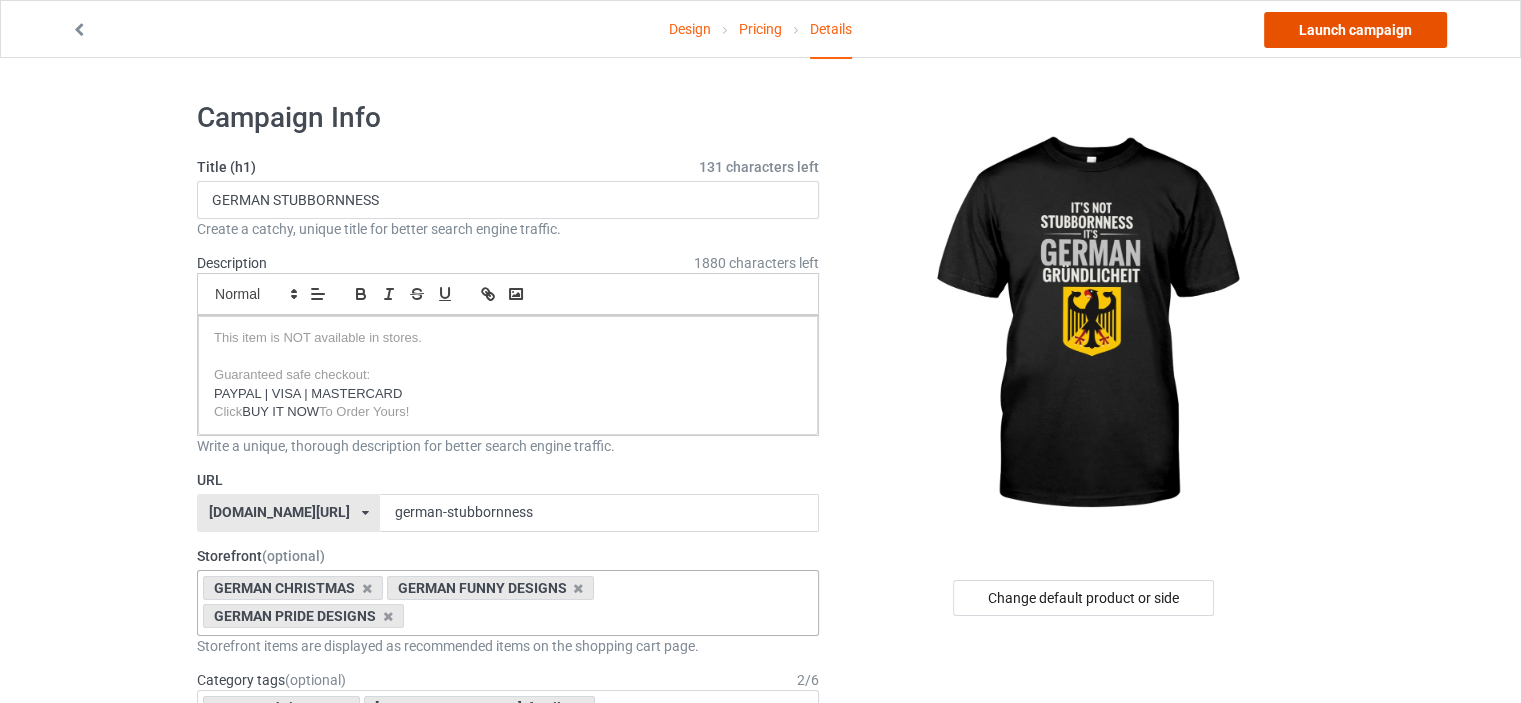 click on "Launch campaign" at bounding box center (1355, 30) 